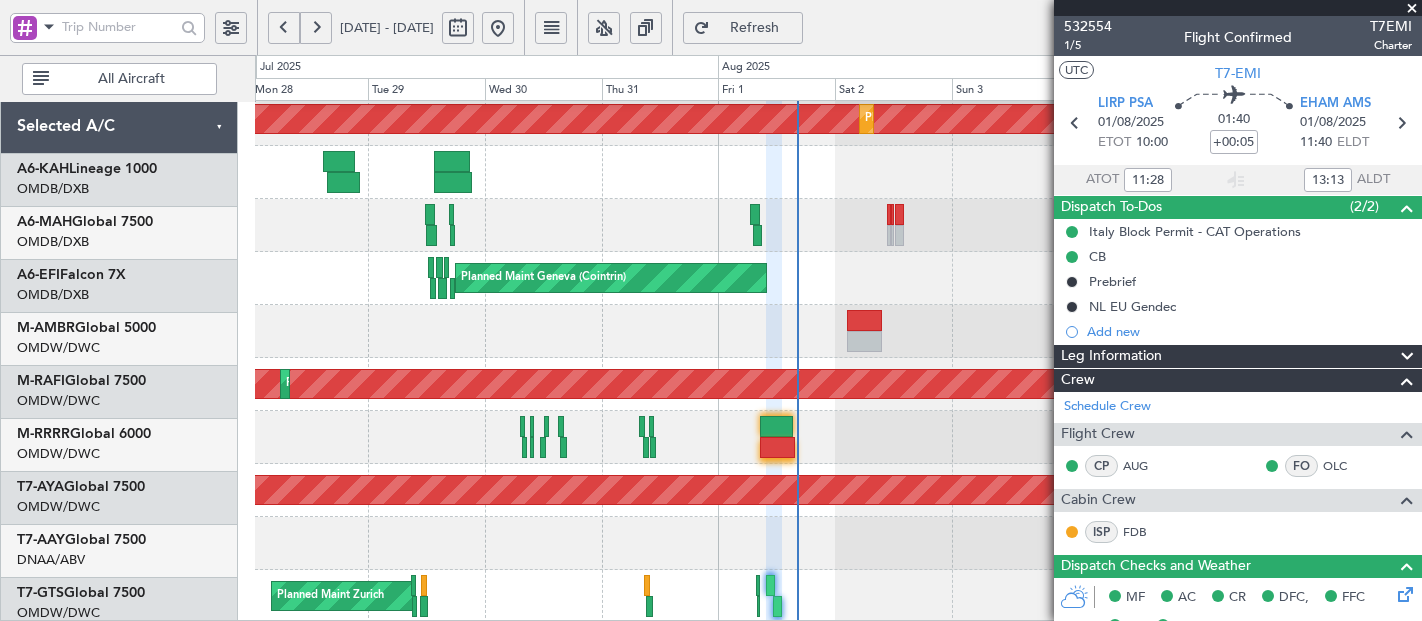 scroll, scrollTop: 0, scrollLeft: 0, axis: both 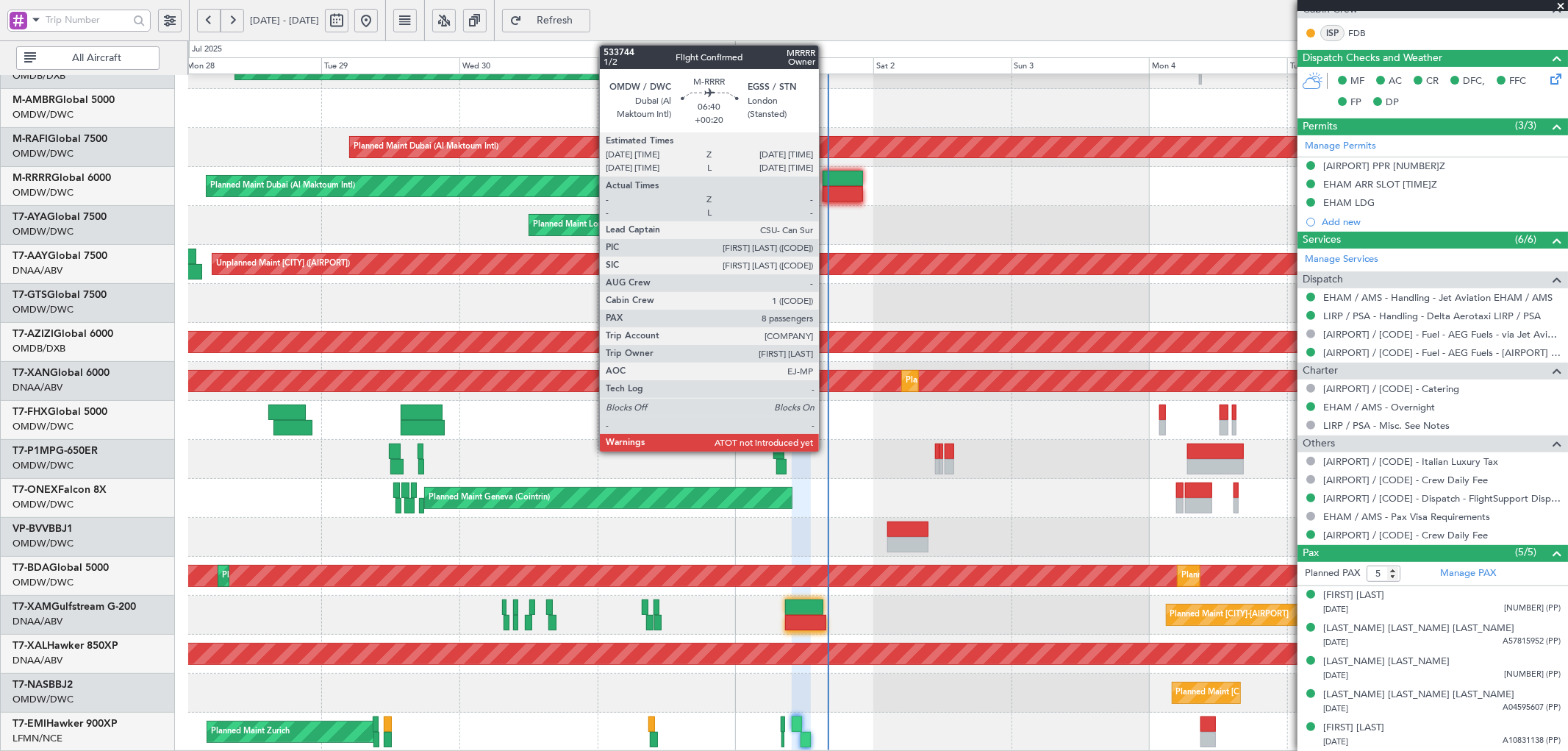 click 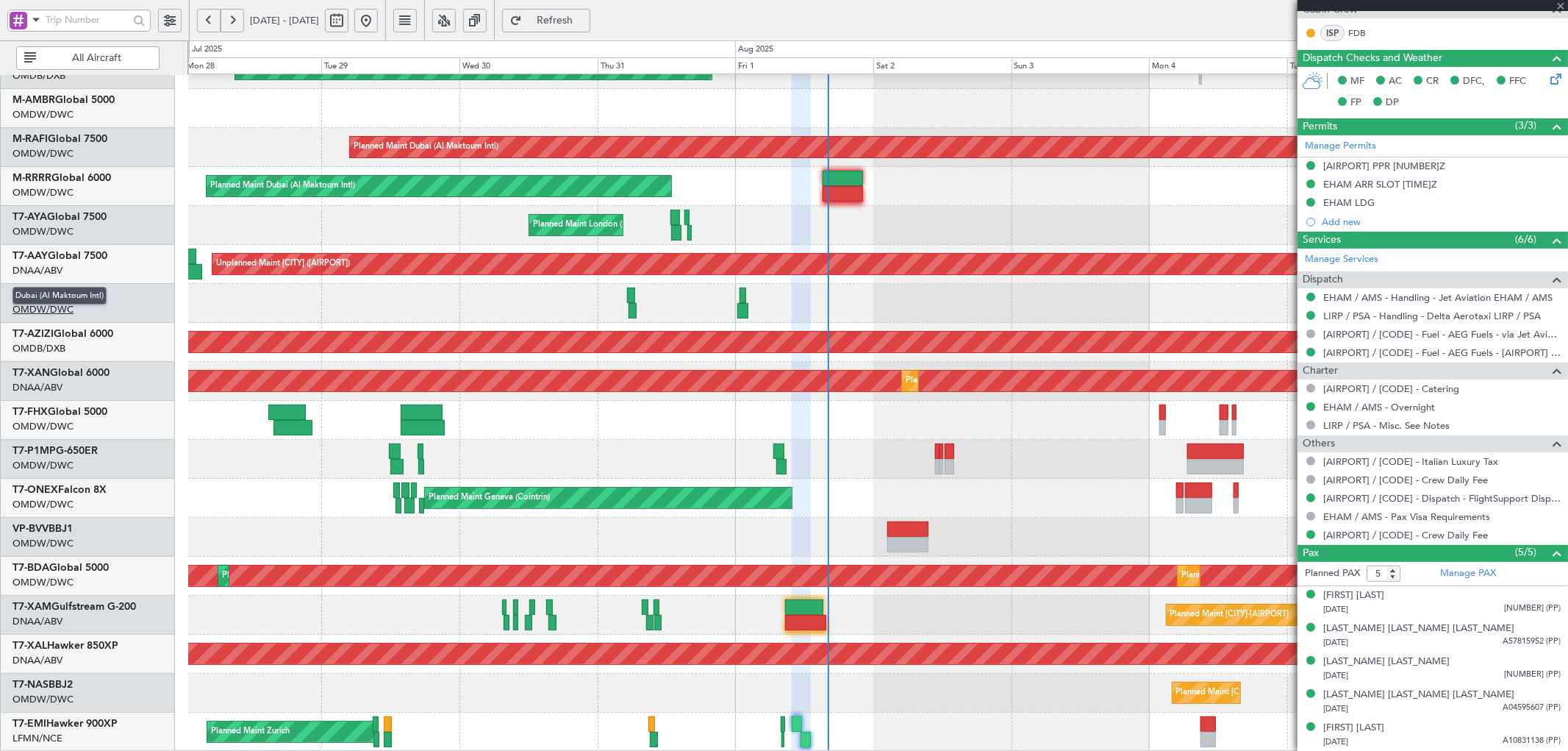 type on "+00:20" 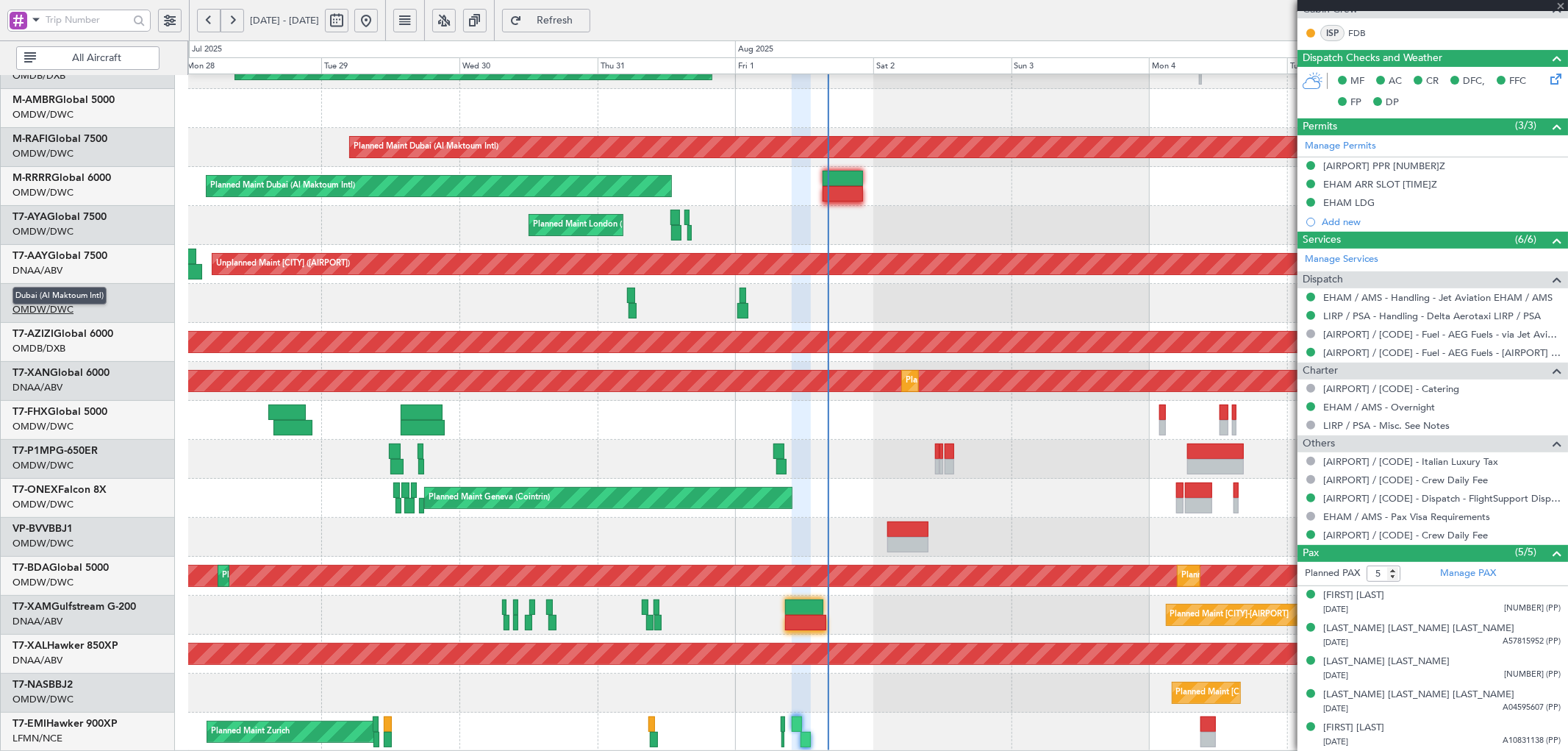 type 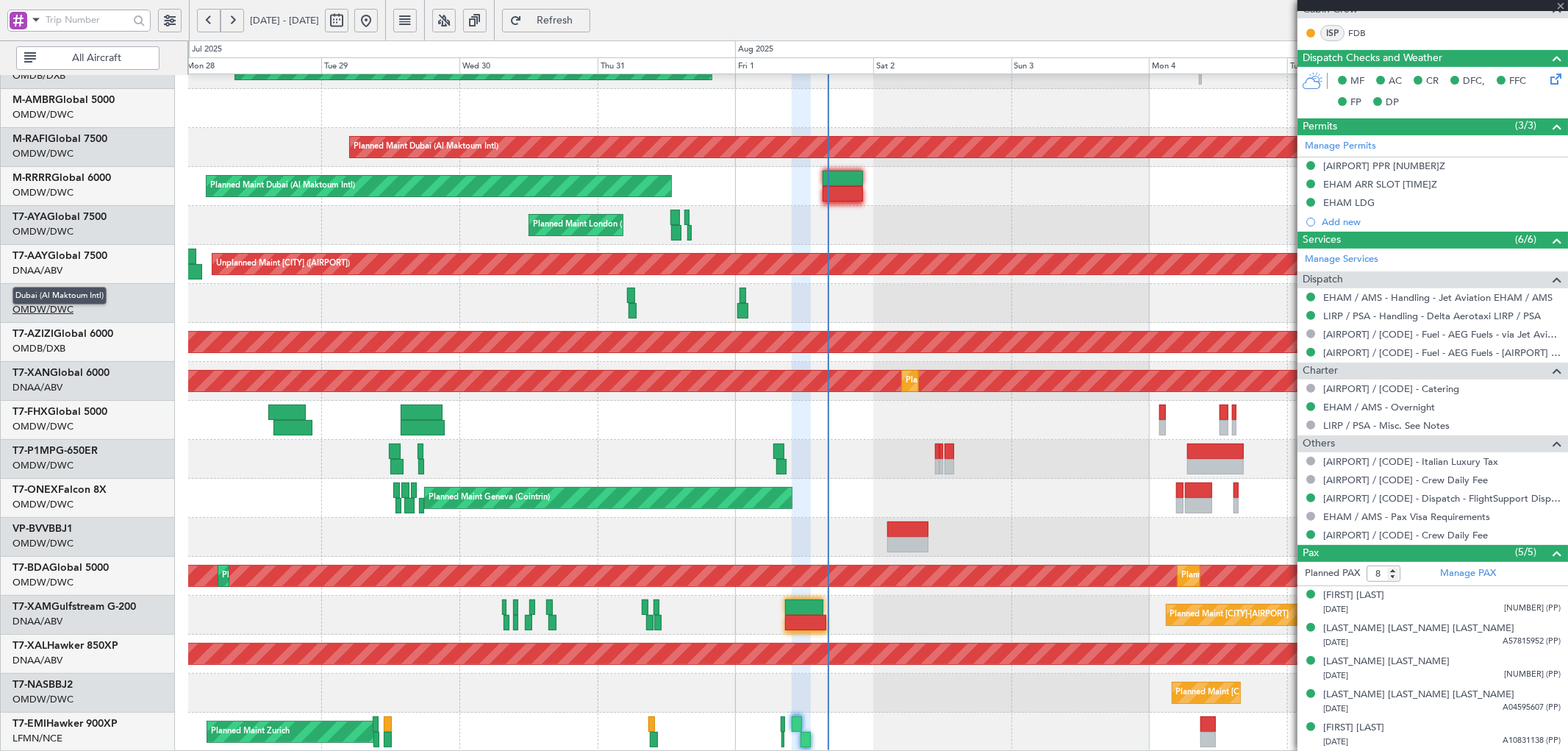 scroll, scrollTop: 0, scrollLeft: 0, axis: both 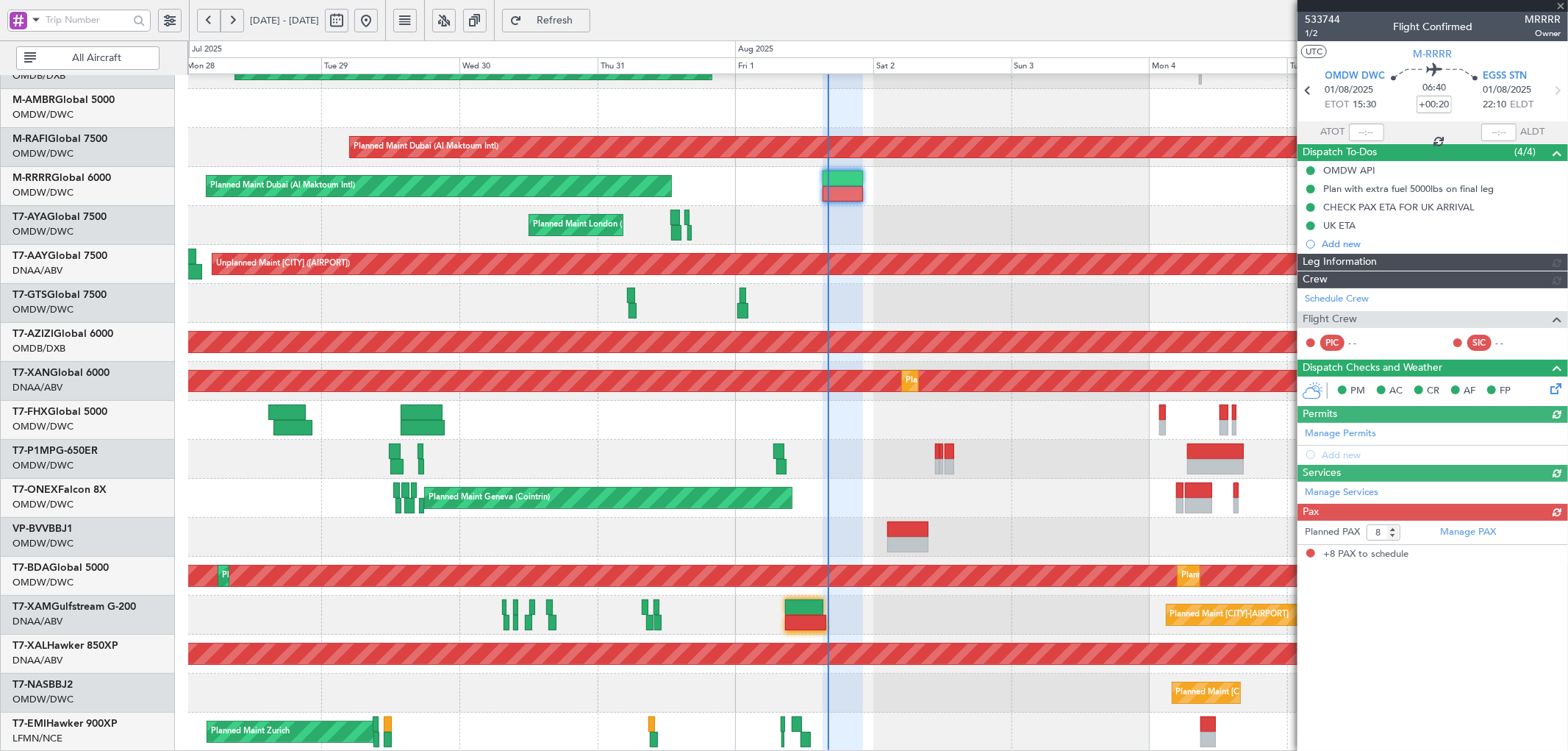 type on "Dherander Fithani (DHF)" 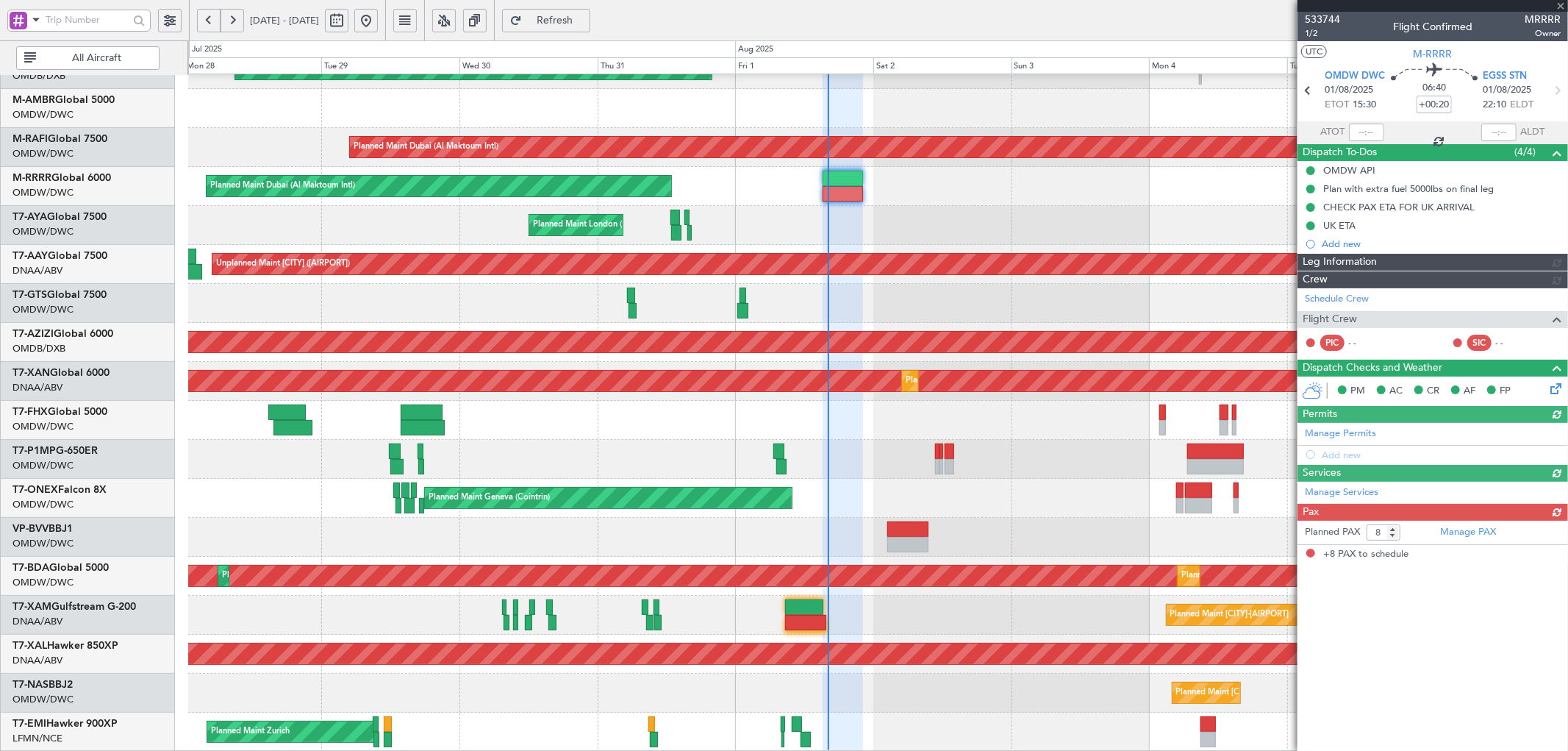 type on "6902" 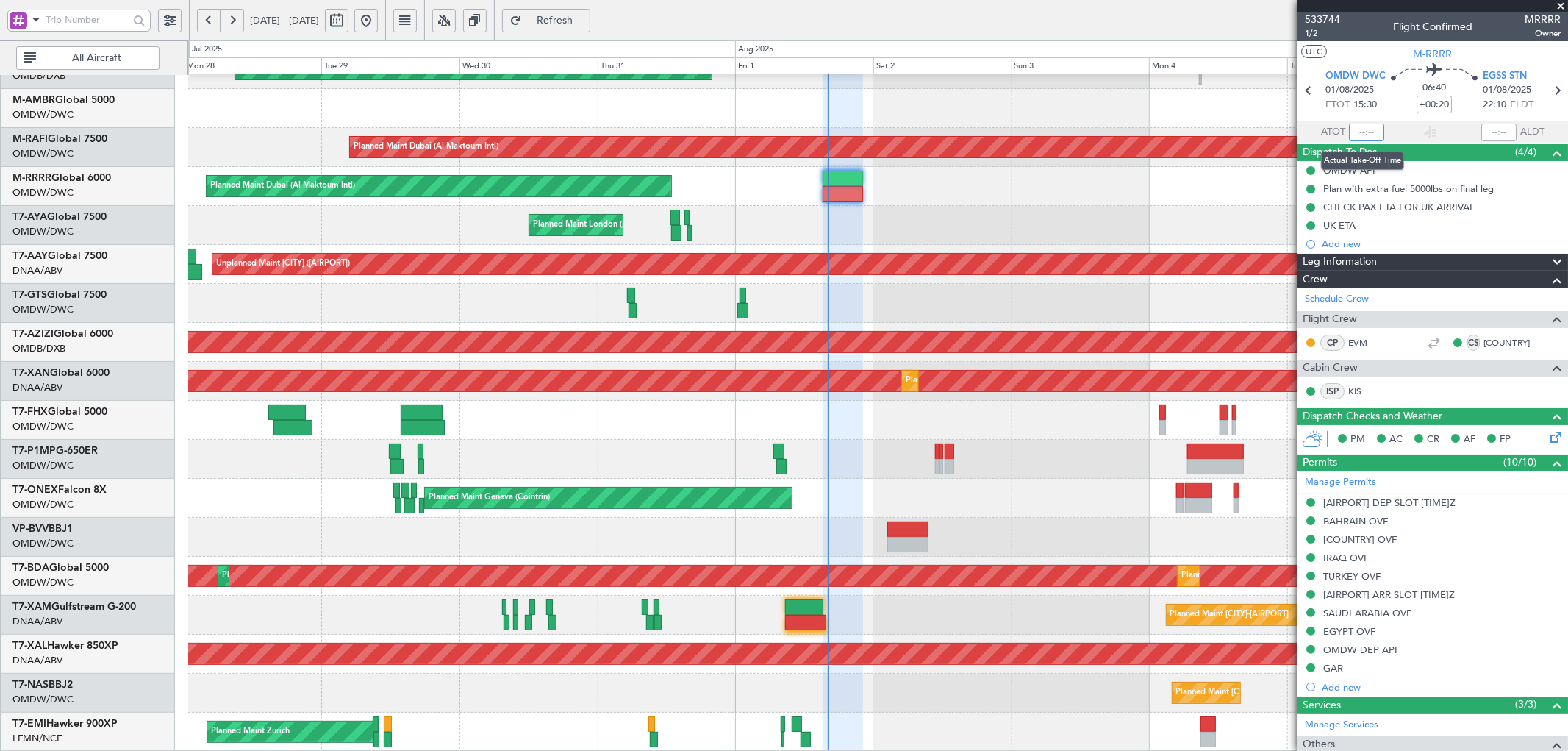 click at bounding box center [1367, 132] 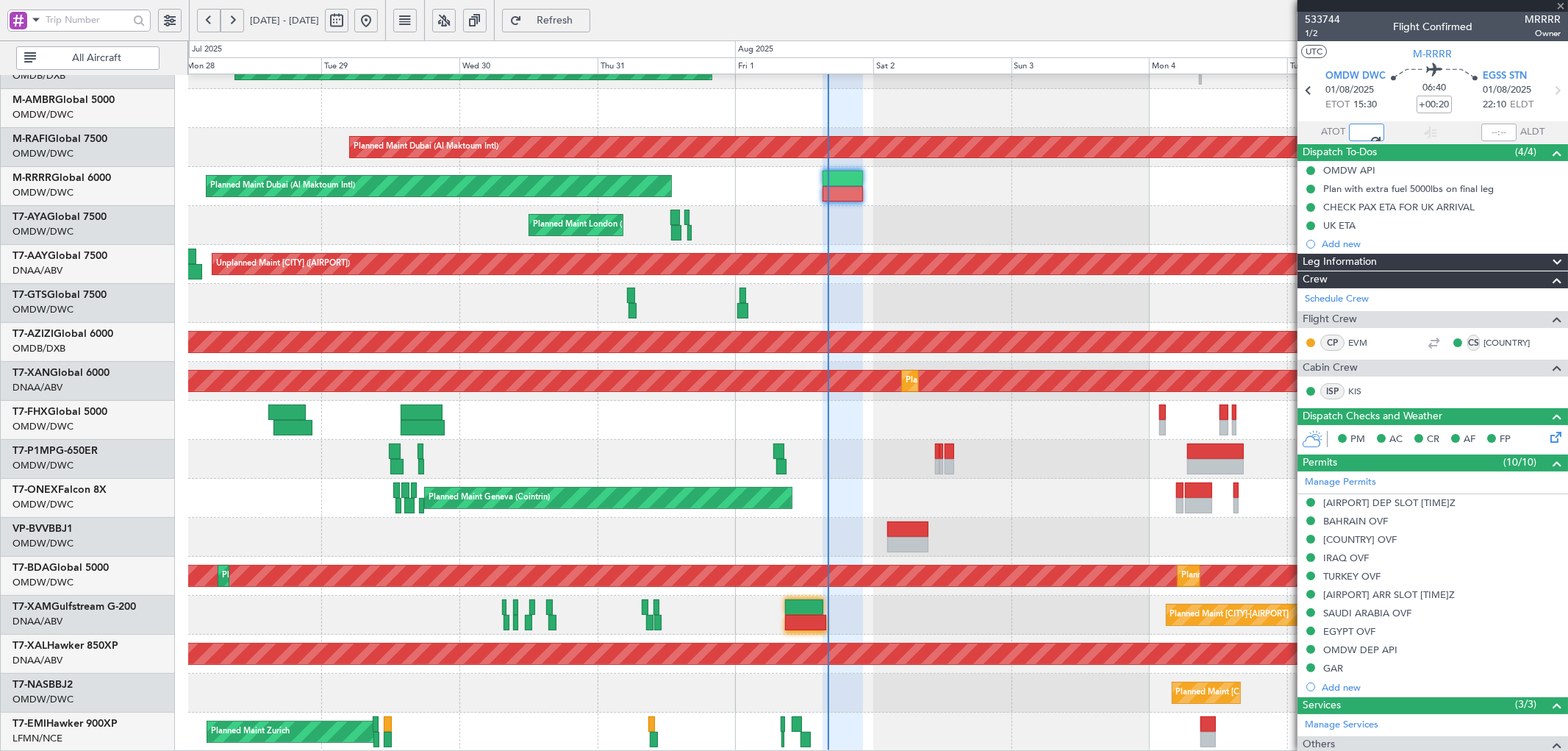 type on "15:58" 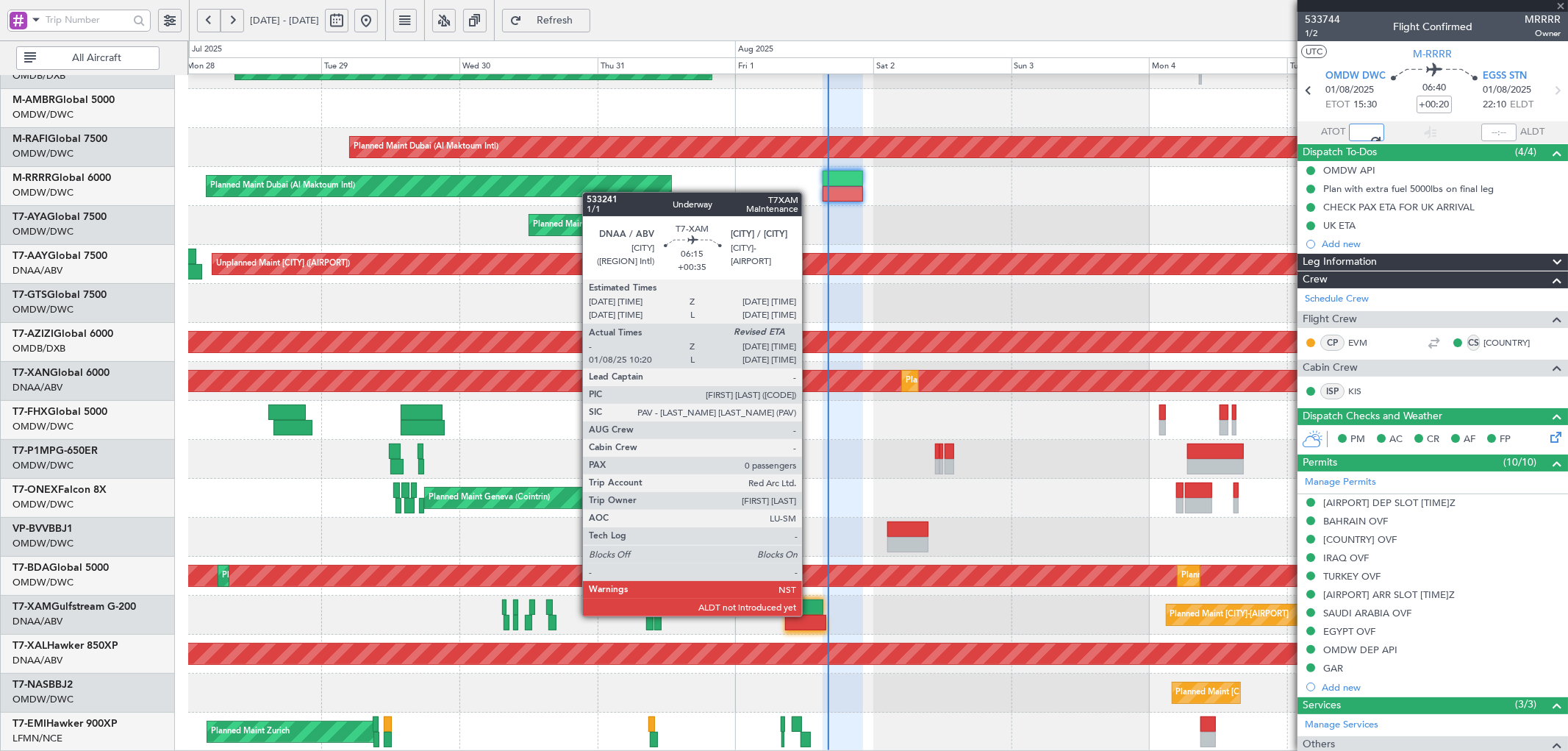 click 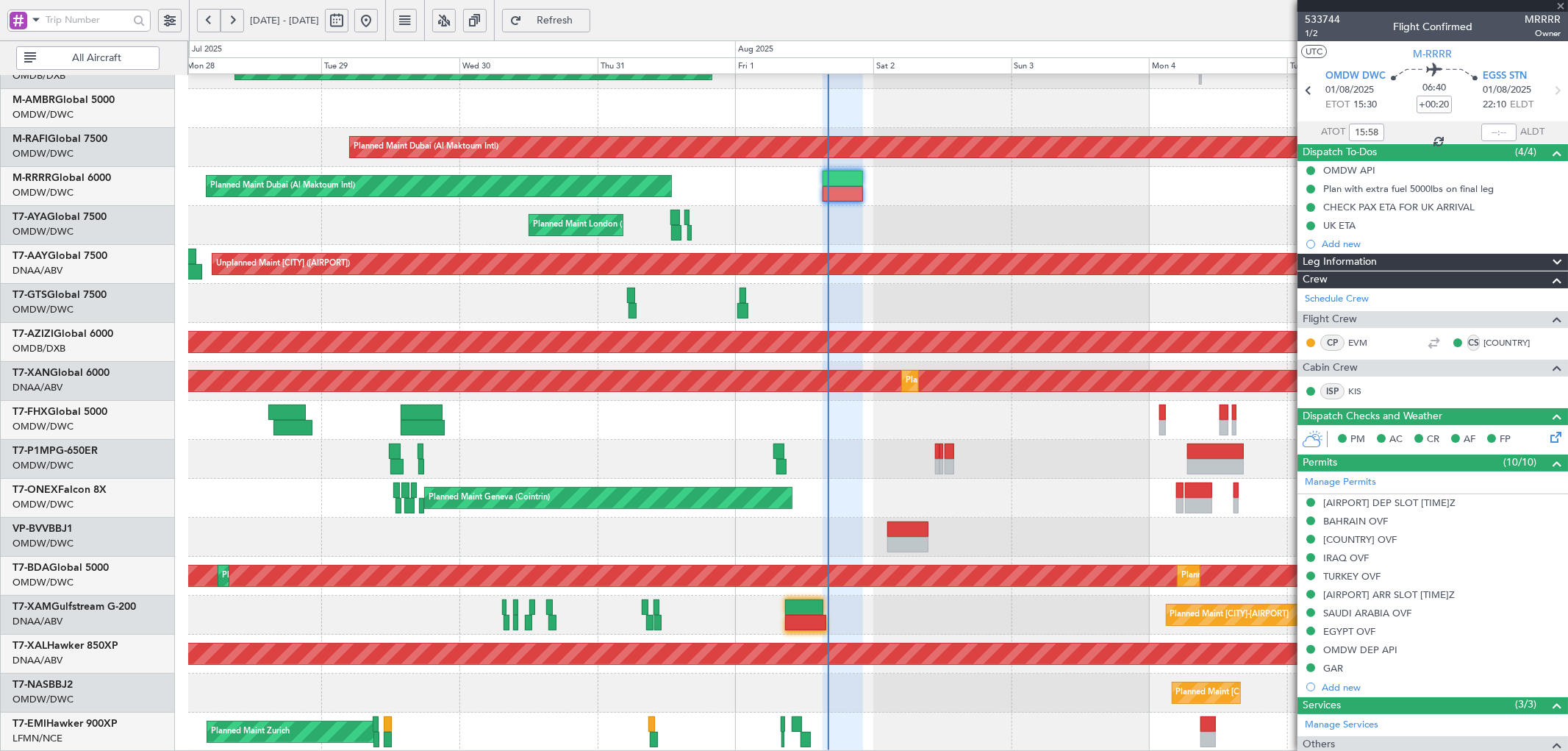 type on "+00:35" 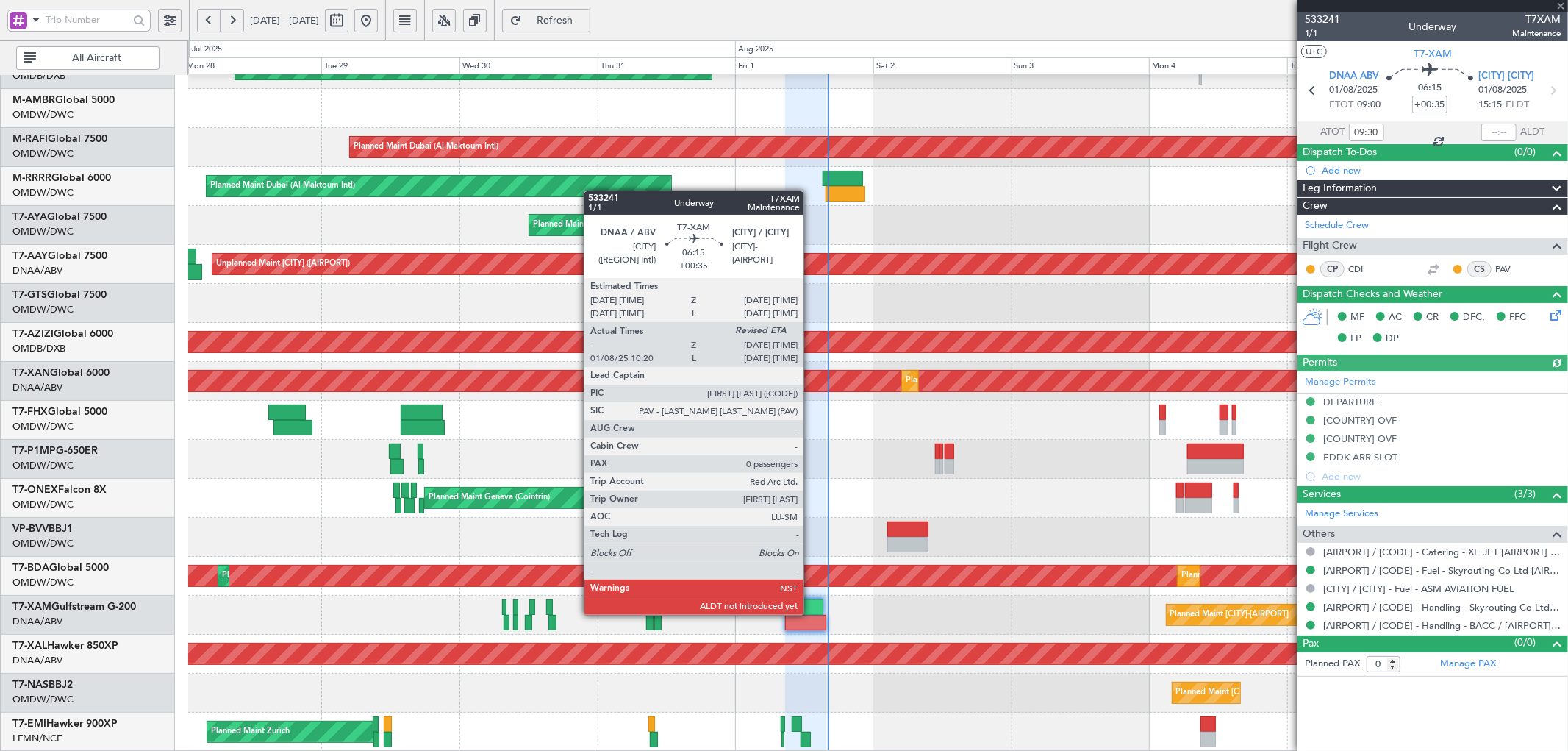 type on "Dherander Fithani (DHF)" 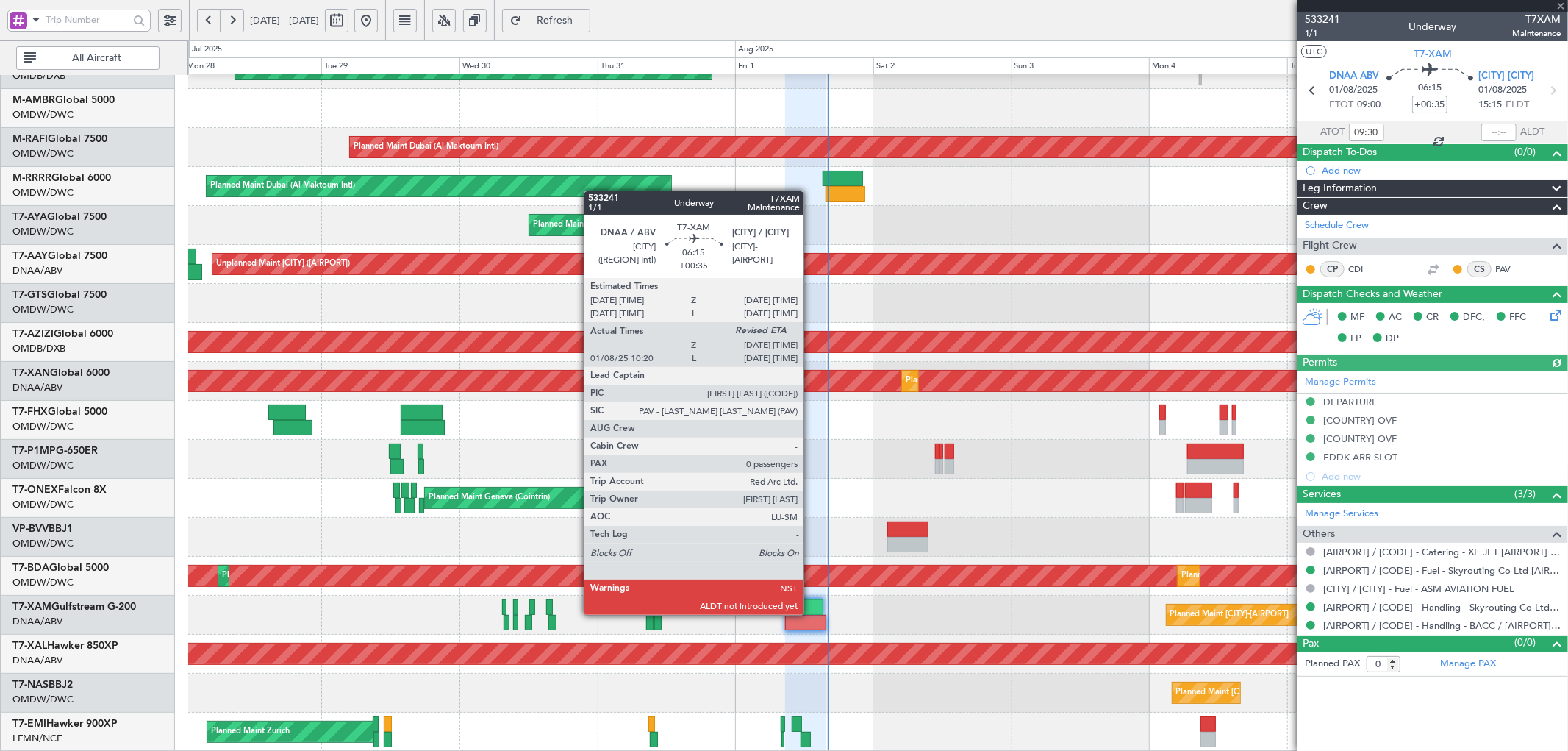 type on "[NUMBER]" 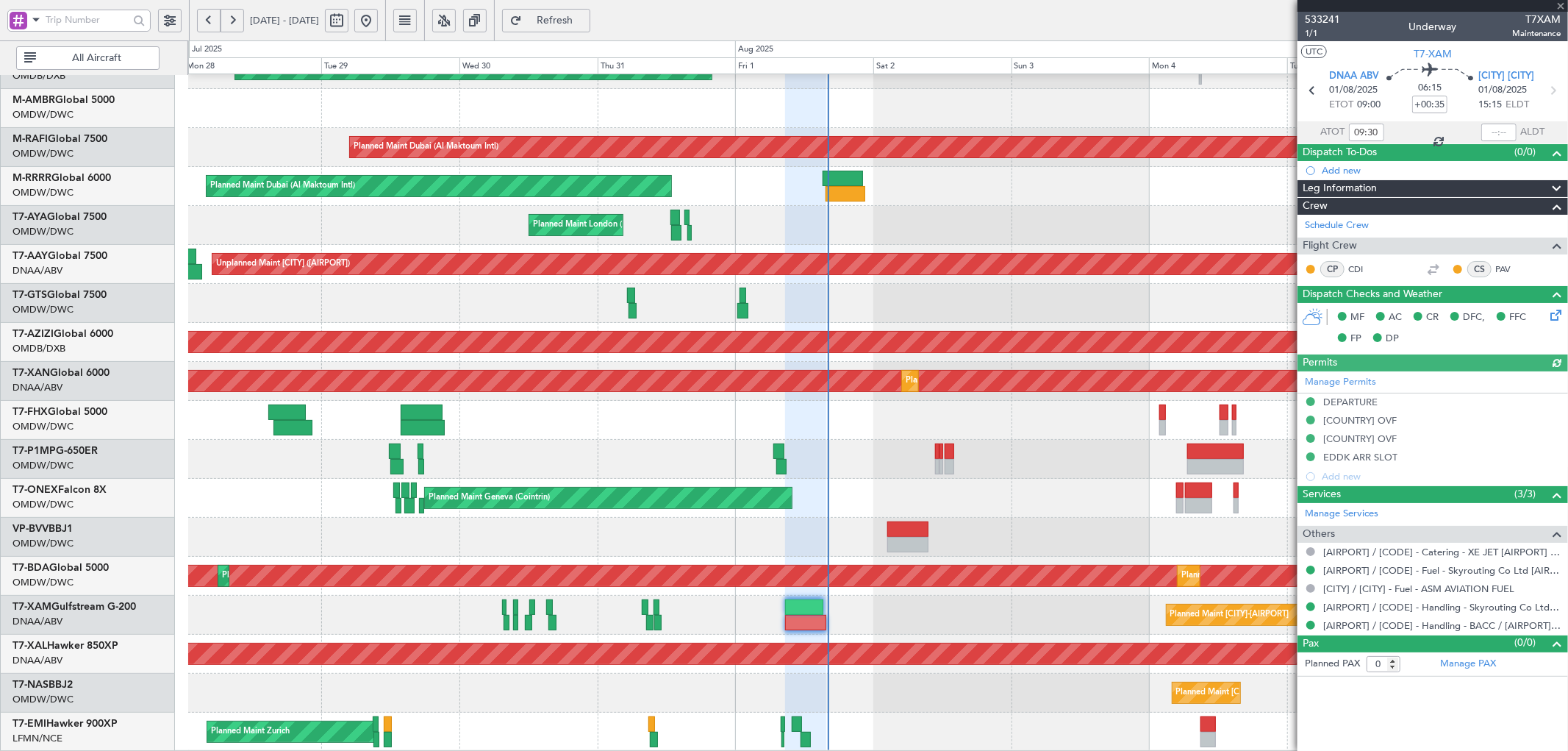 click at bounding box center (1499, 132) 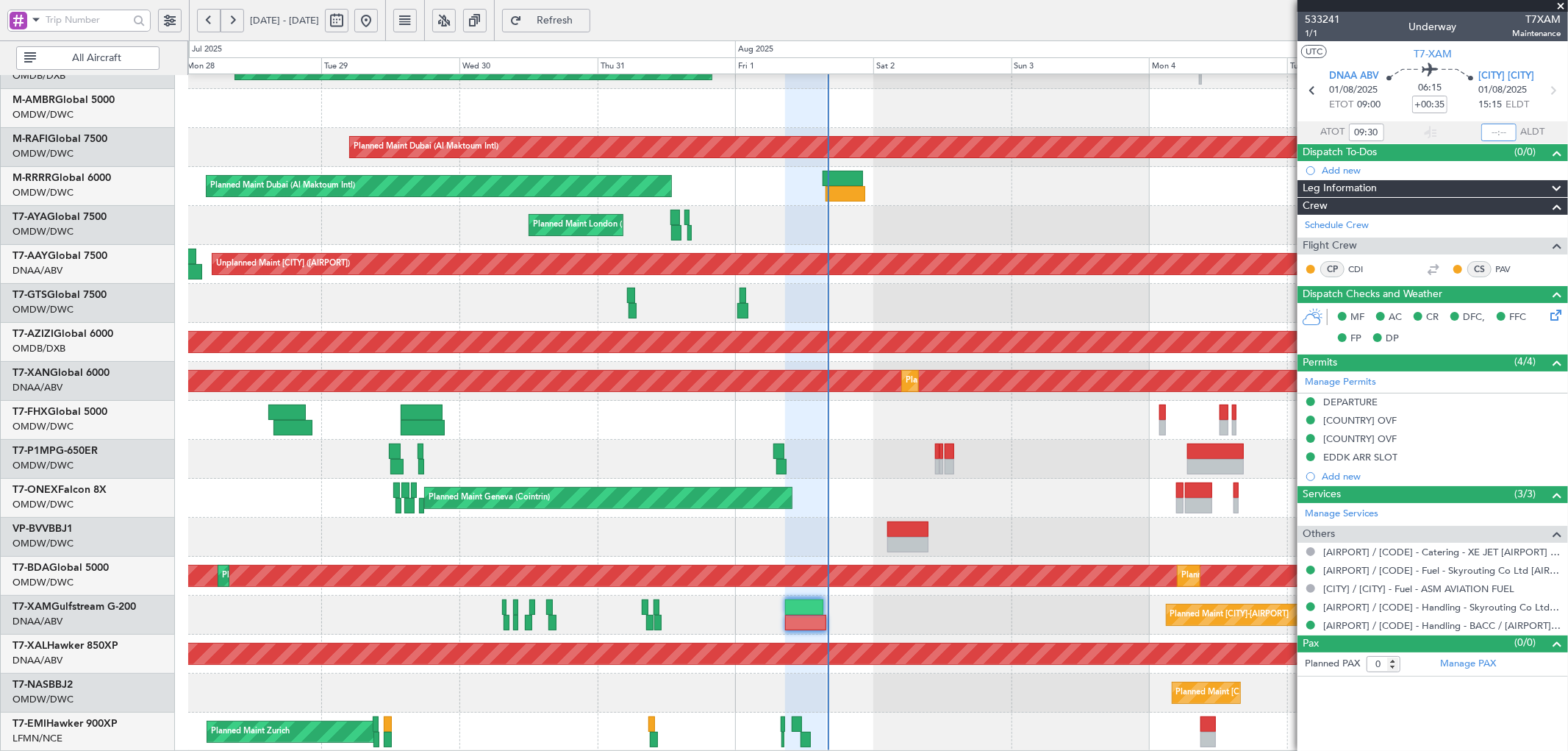 click at bounding box center [1499, 132] 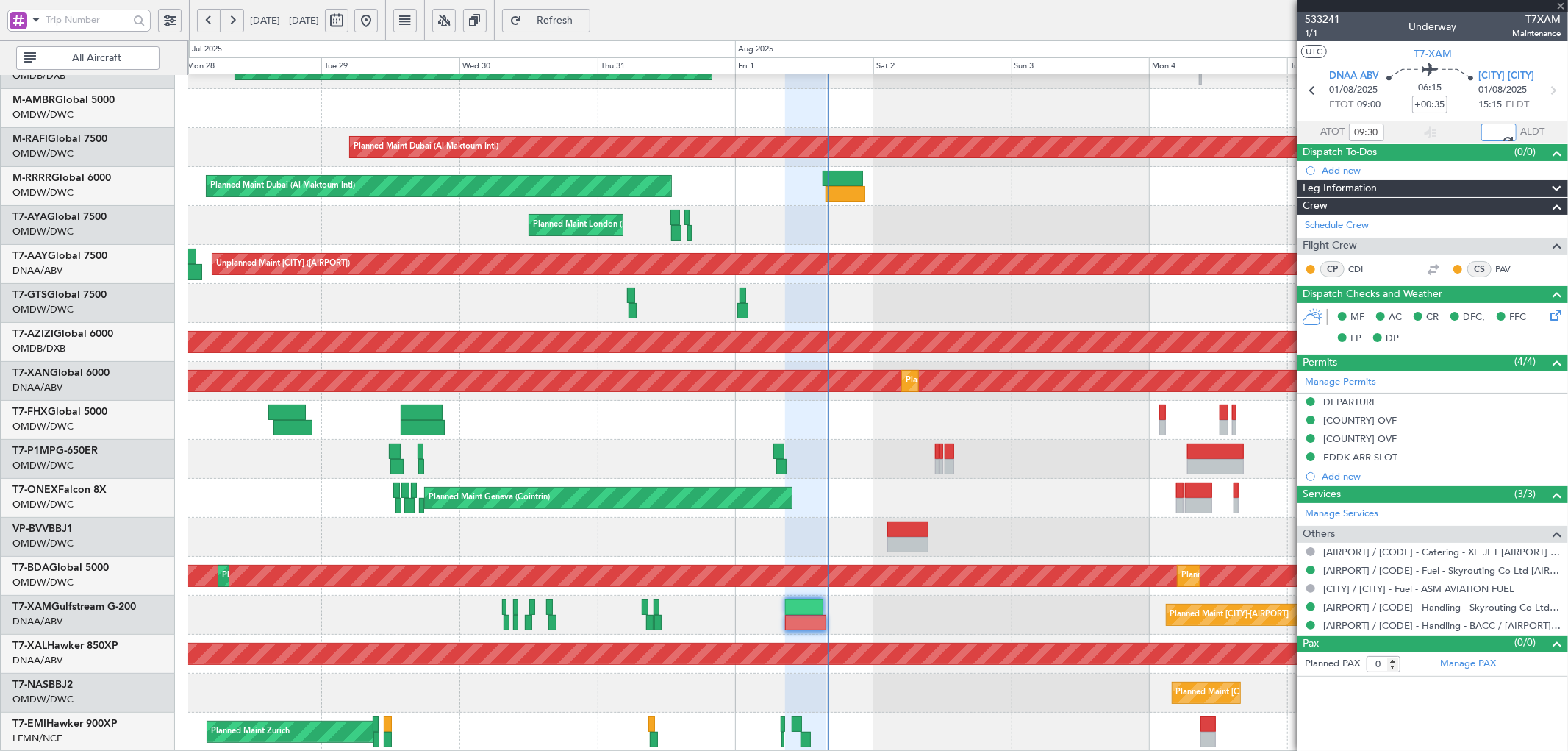 type on "15:46" 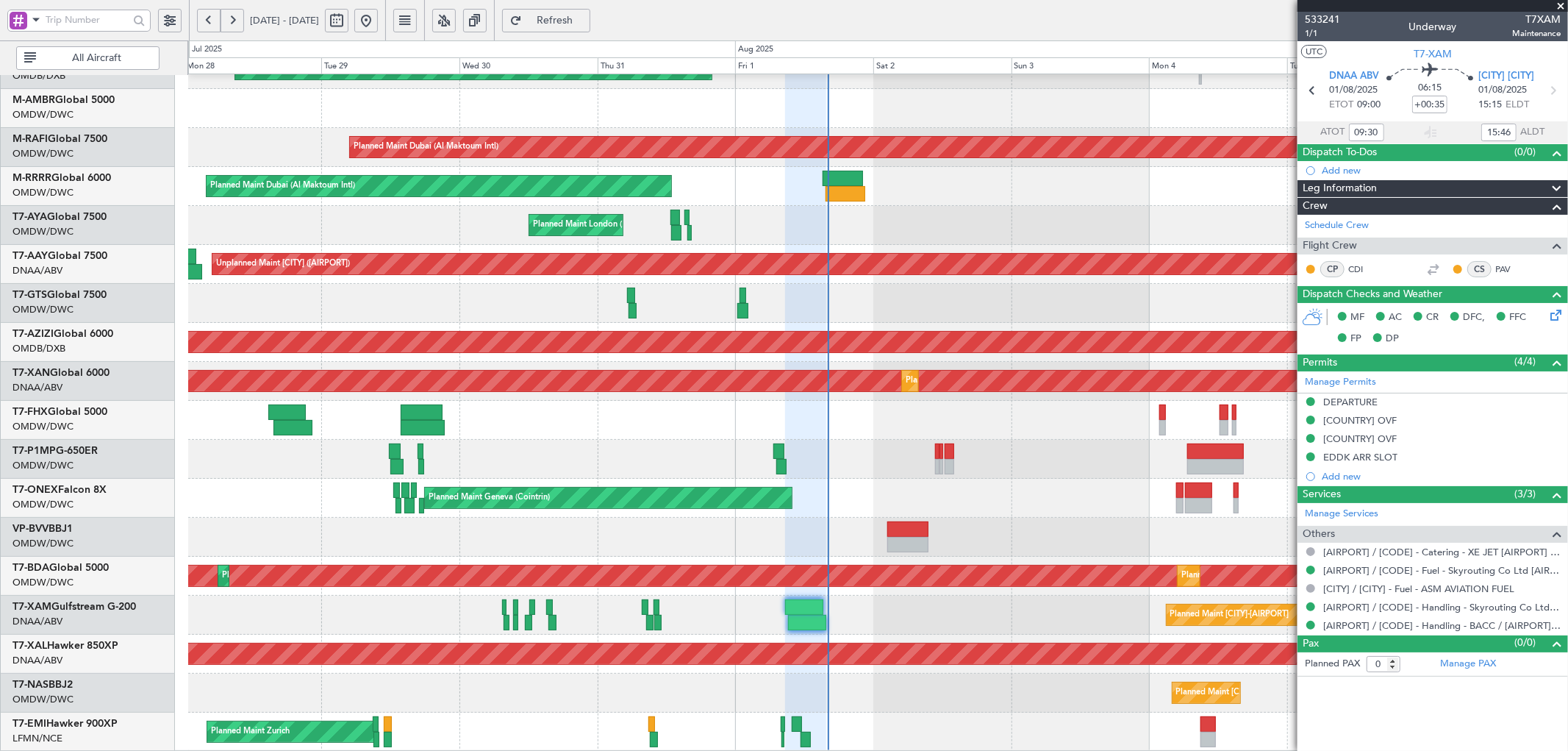 click on "Refresh" 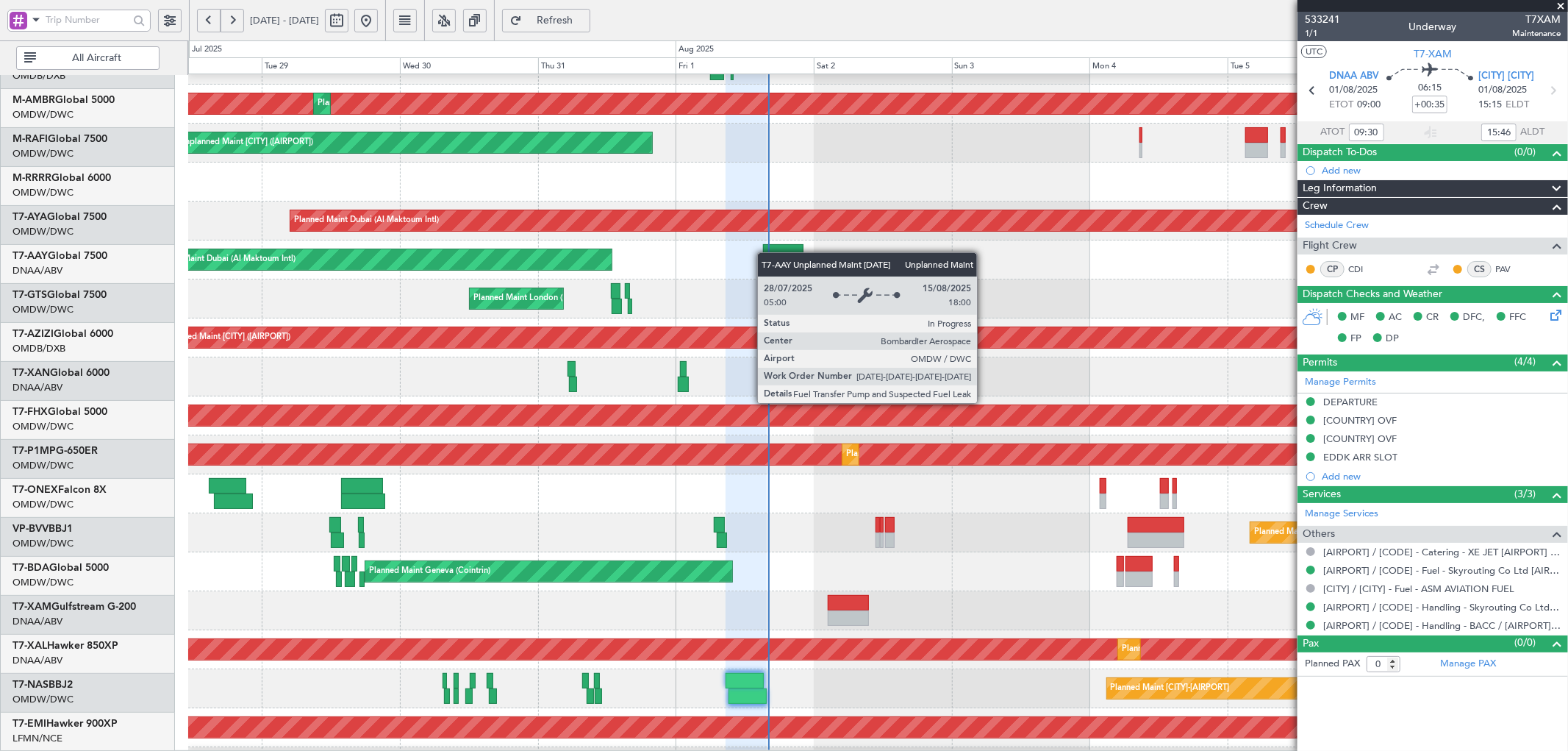 scroll, scrollTop: 0, scrollLeft: 0, axis: both 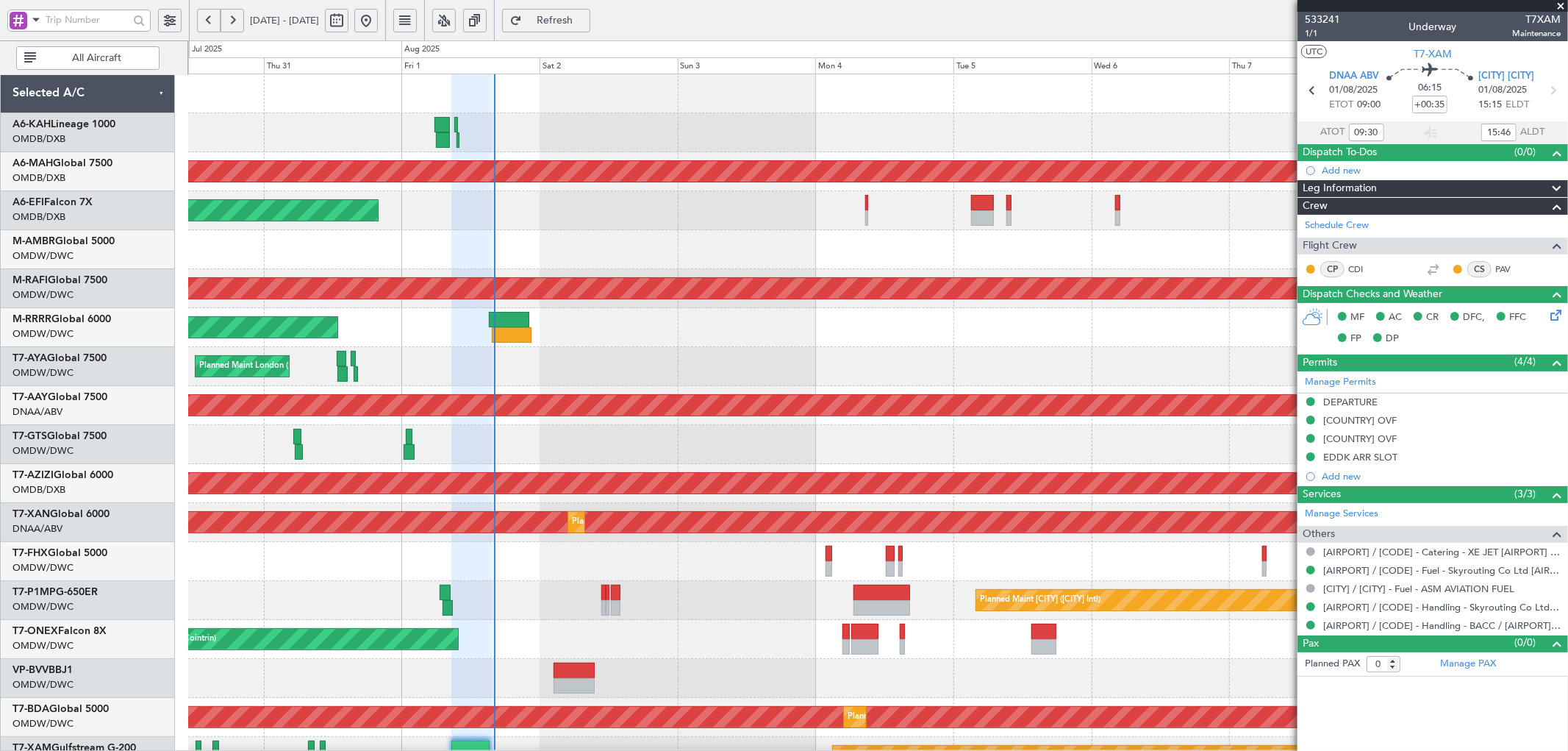 click on "Planned Maint [CITY] ([AIRPORT])
Planned Maint [CITY] ([AIRPORT])
Unplanned Maint [CITY] ([AIRPORT])
Planned Maint [CITY] ([AIRPORT])
Planned Maint [CITY] ([AIRPORT])
Planned Maint [CITY] ([AIRPORT])
Unplanned Maint [CITY] ([AIRPORT])
AOG Maint [CITY] ([AIRPORT])
Unplanned Maint [CITY] ([AIRPORT])
Planned Maint [CITY] ([AIRPORT])
Planned Maint [CITY] ([AIRPORT])
Planned Maint [CITY] ([AIRPORT])
Planned Maint [CITY] ([AIRPORT])
Planned Maint [CITY] ([AIRPORT])
Planned Maint [CITY] ([AIRPORT])" 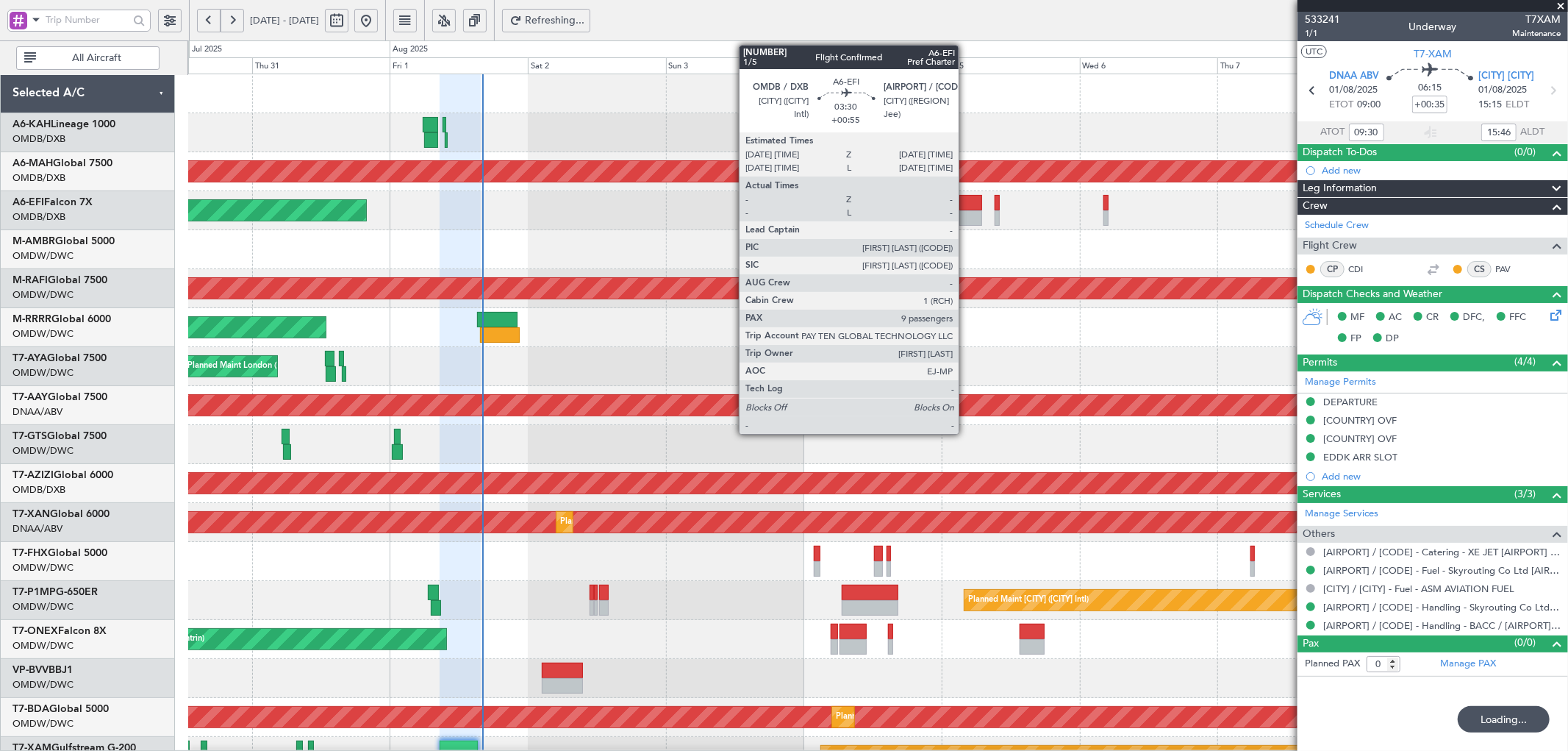 click 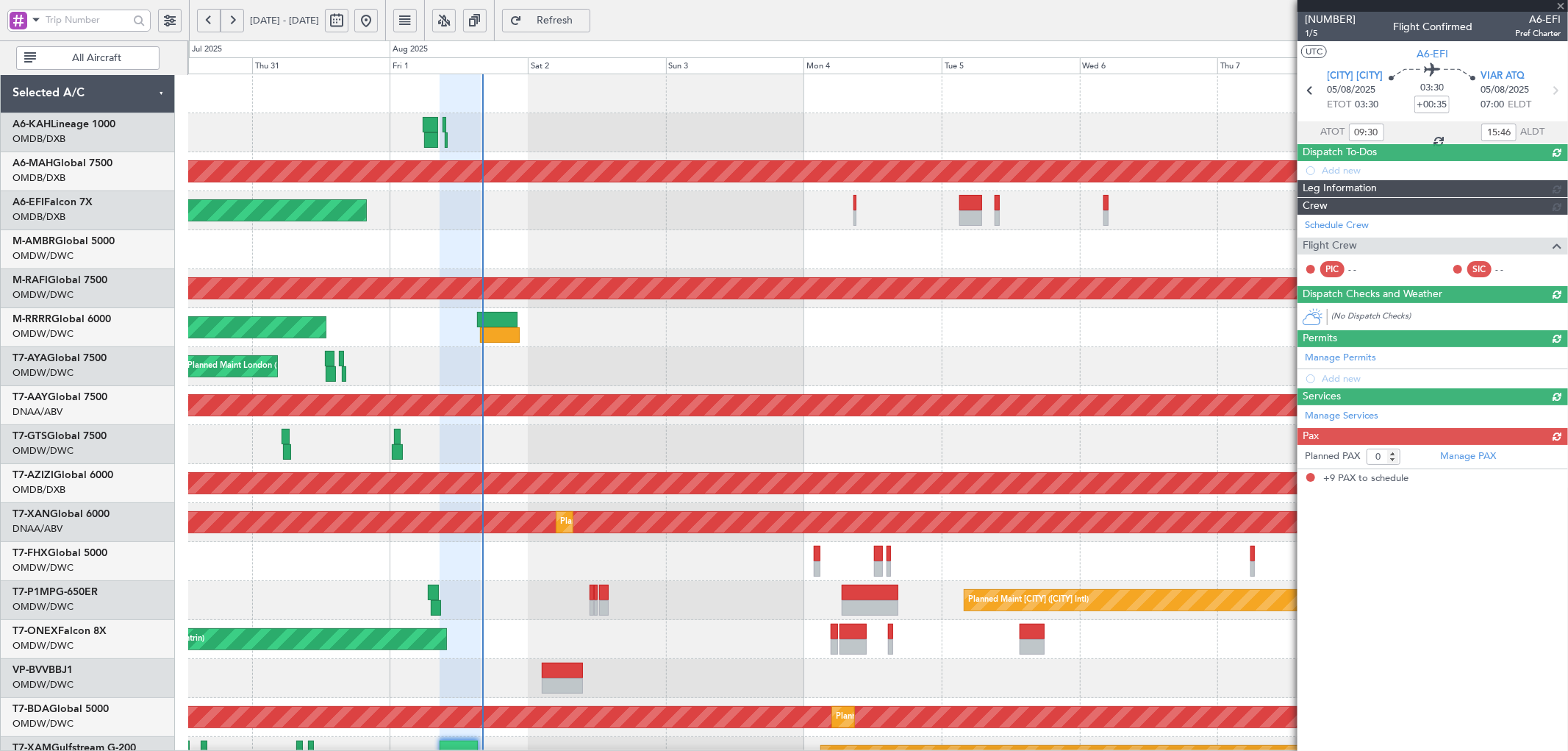 type on "+00:55" 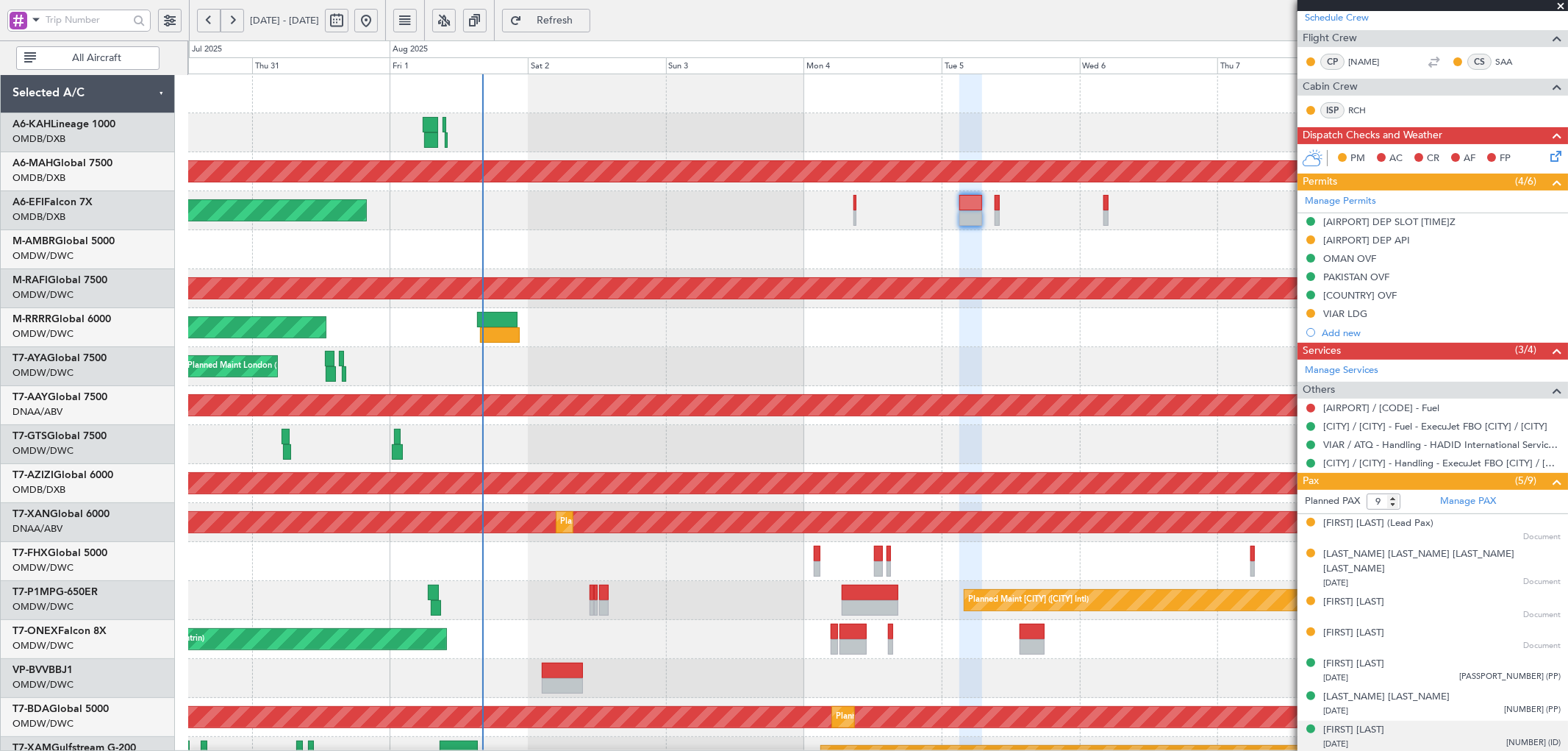 scroll, scrollTop: 298, scrollLeft: 0, axis: vertical 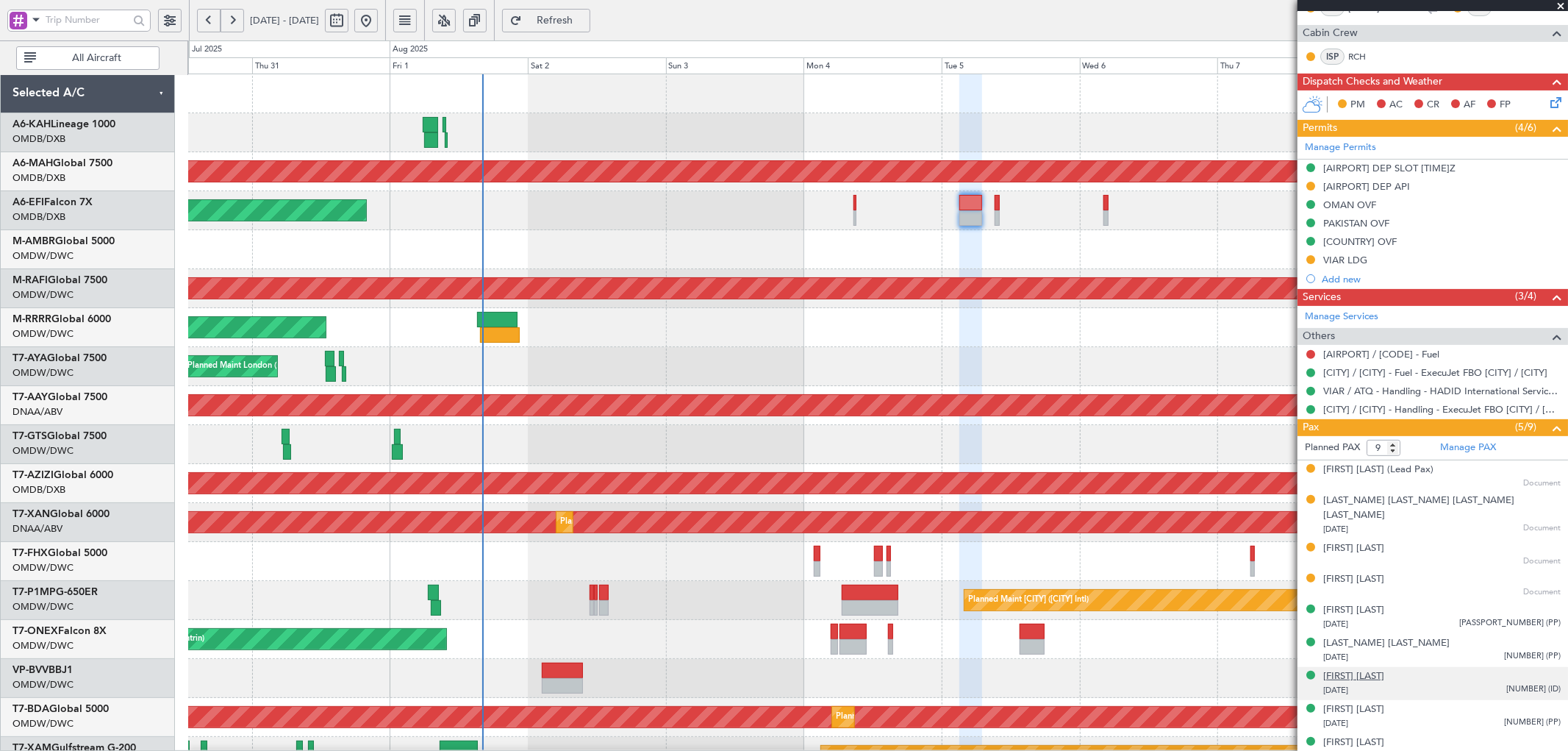 click on "[FIRST] [LAST]" 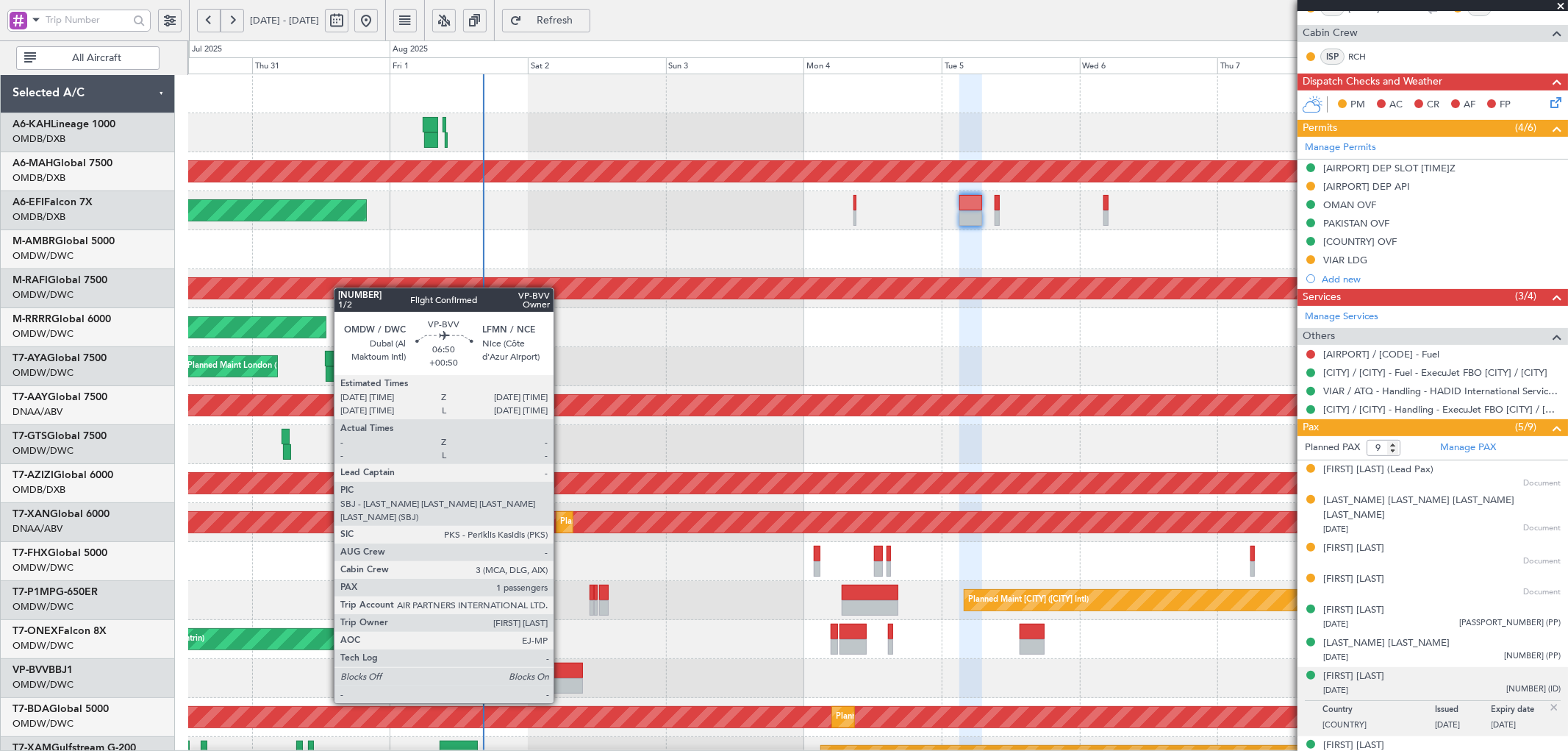 click 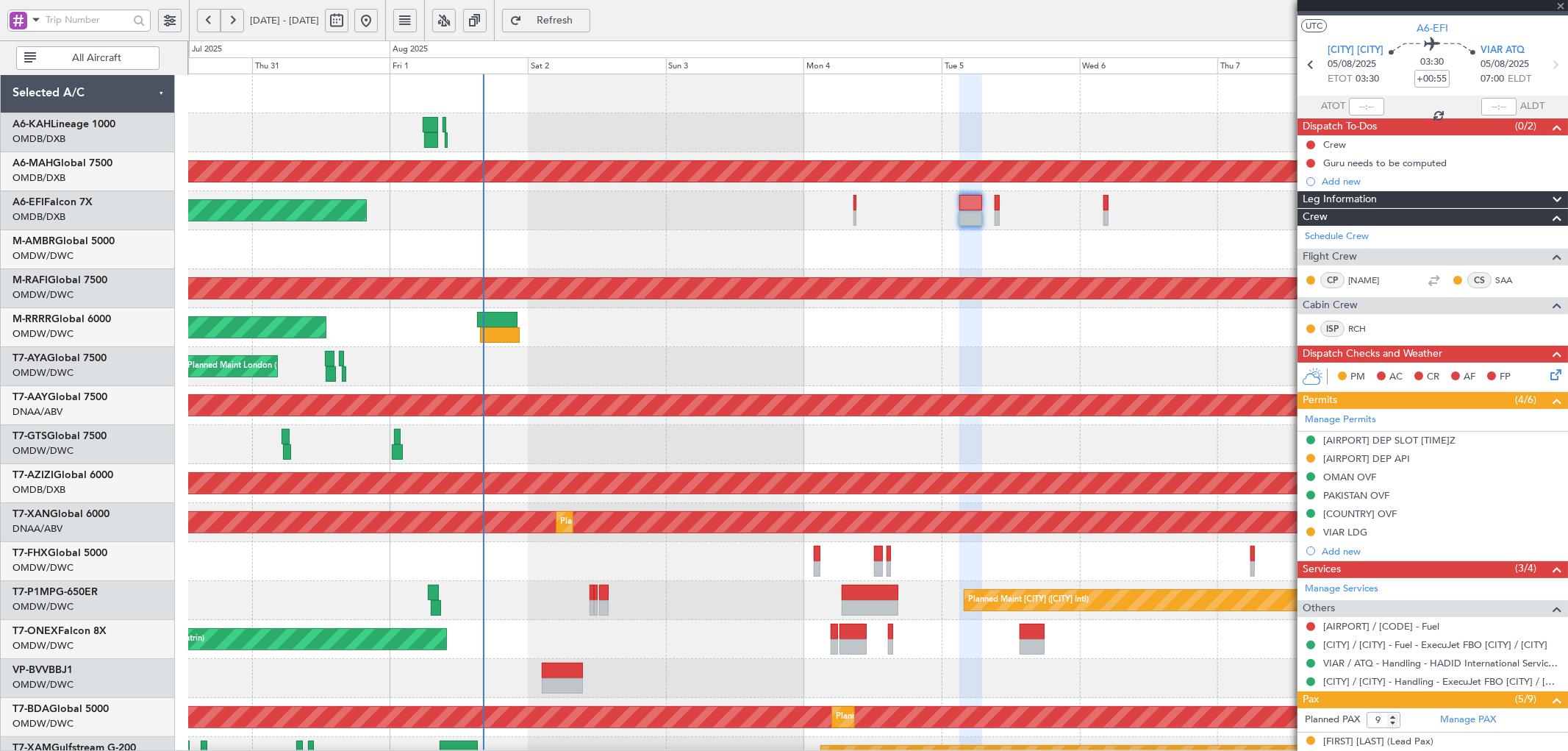 scroll, scrollTop: 0, scrollLeft: 0, axis: both 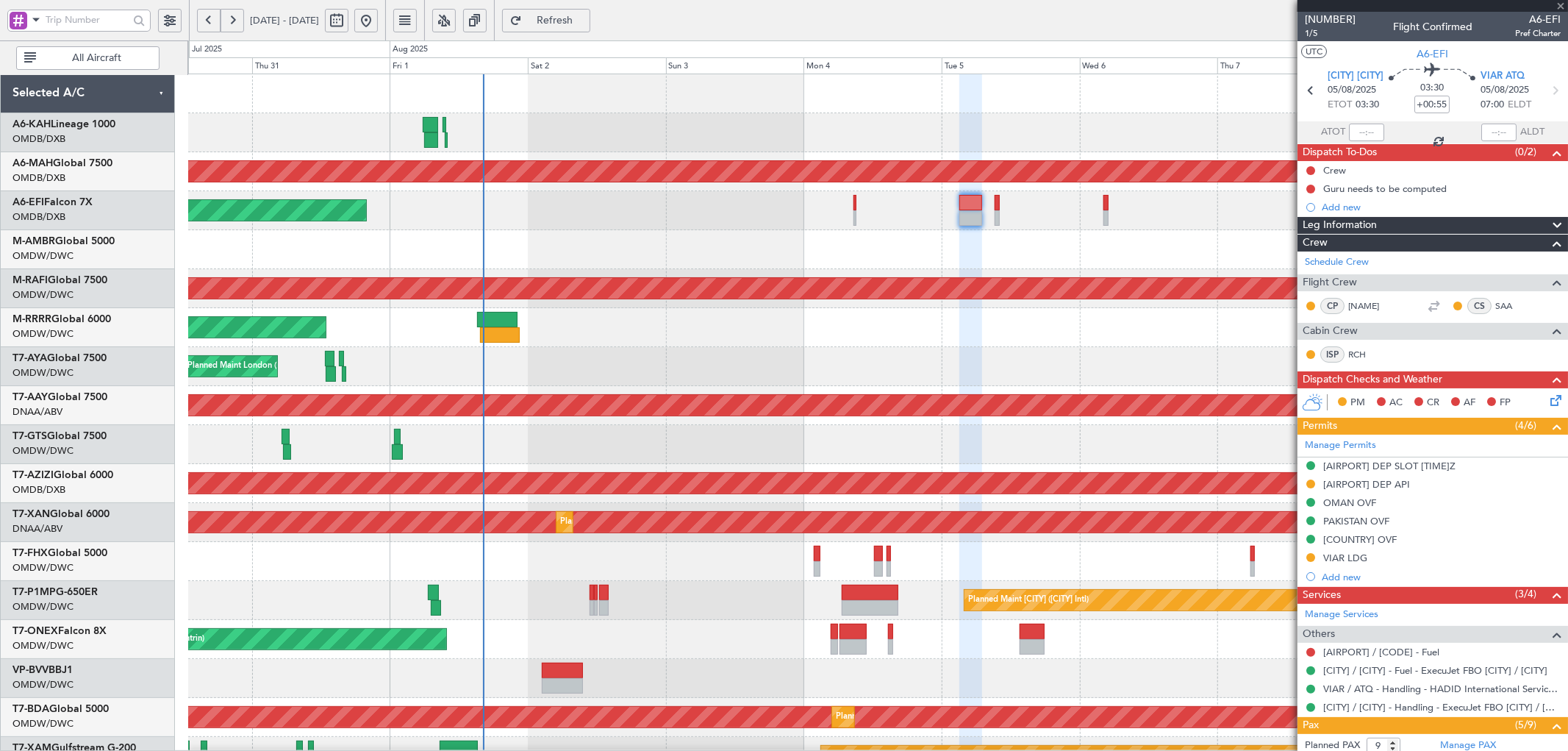 type on "+00:50" 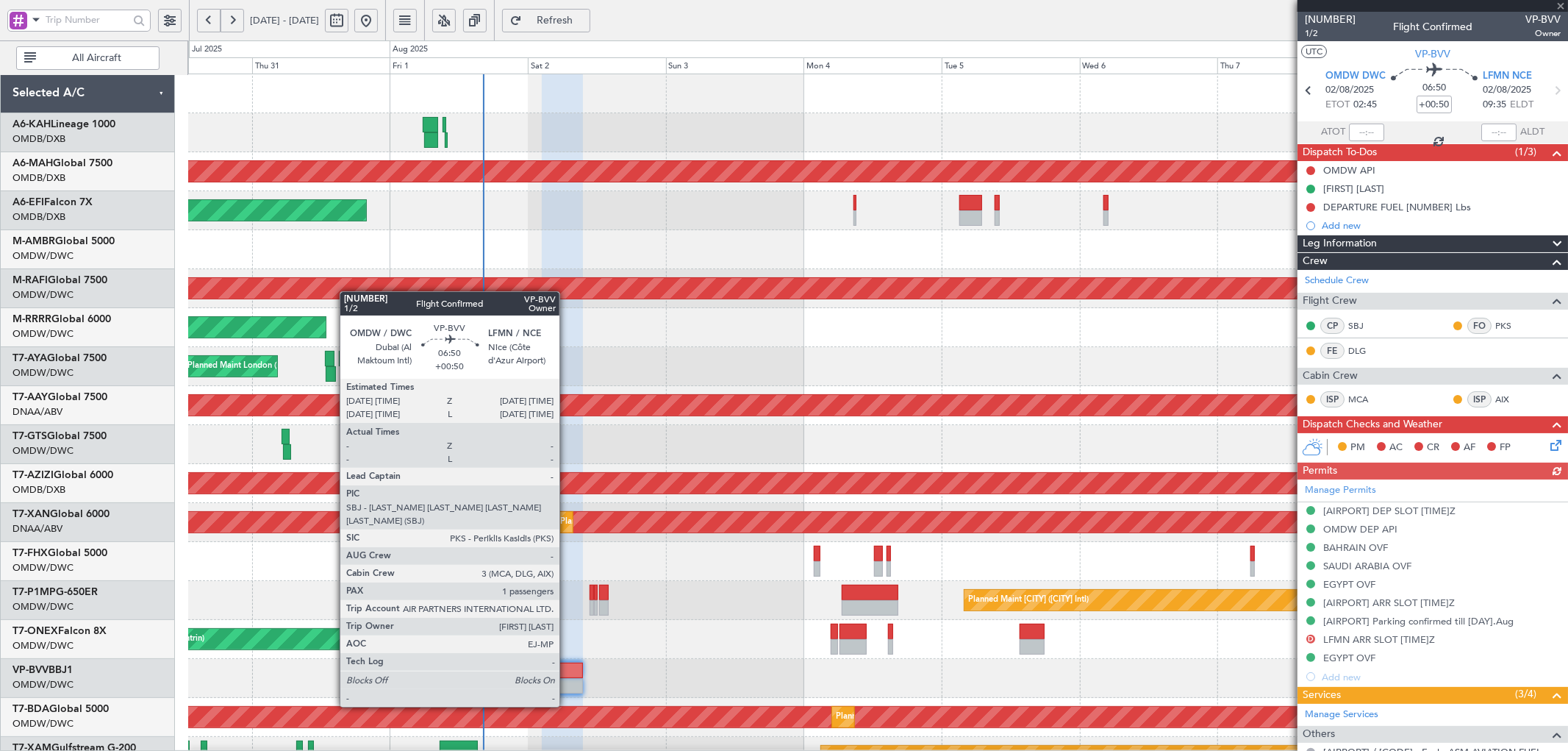 click 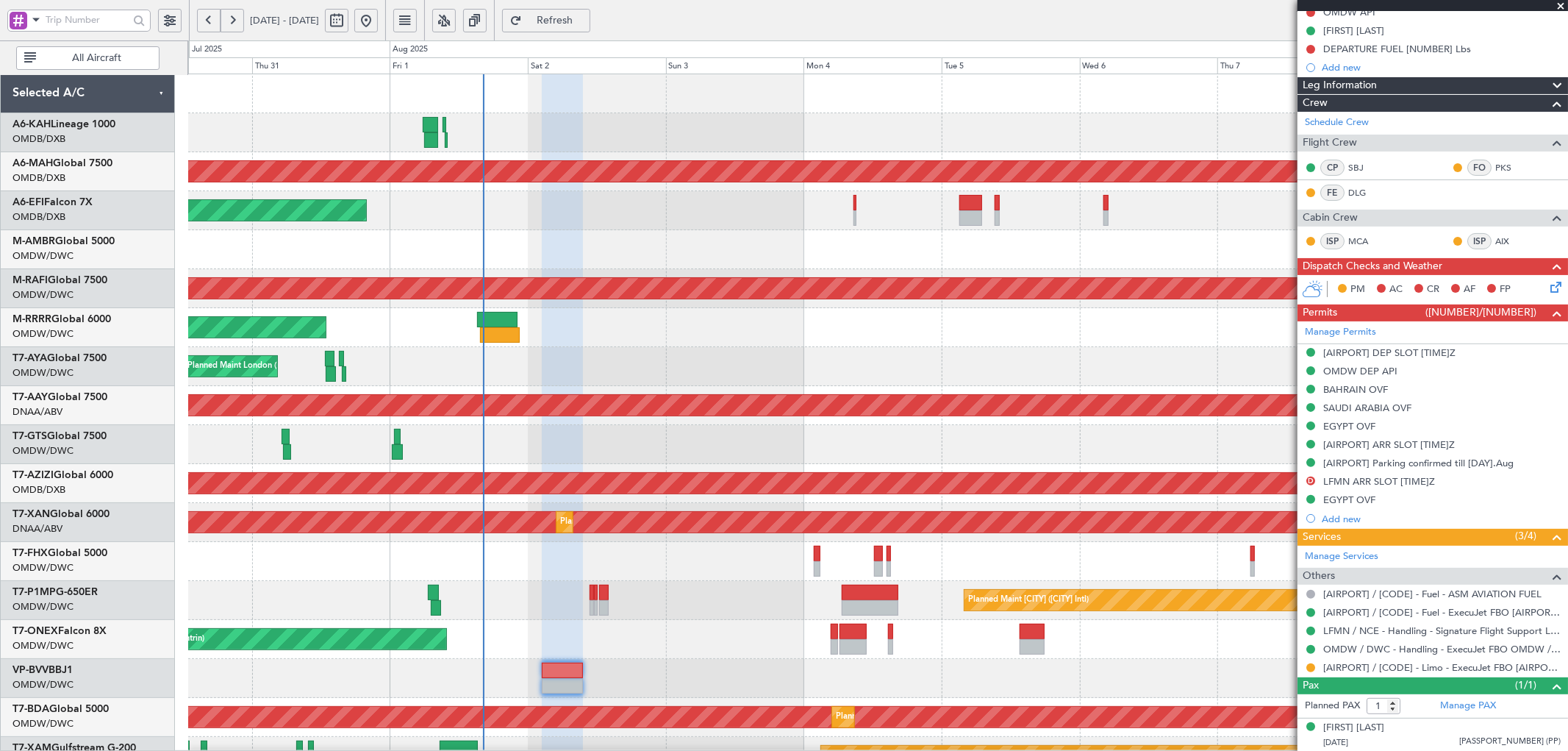 scroll, scrollTop: 159, scrollLeft: 0, axis: vertical 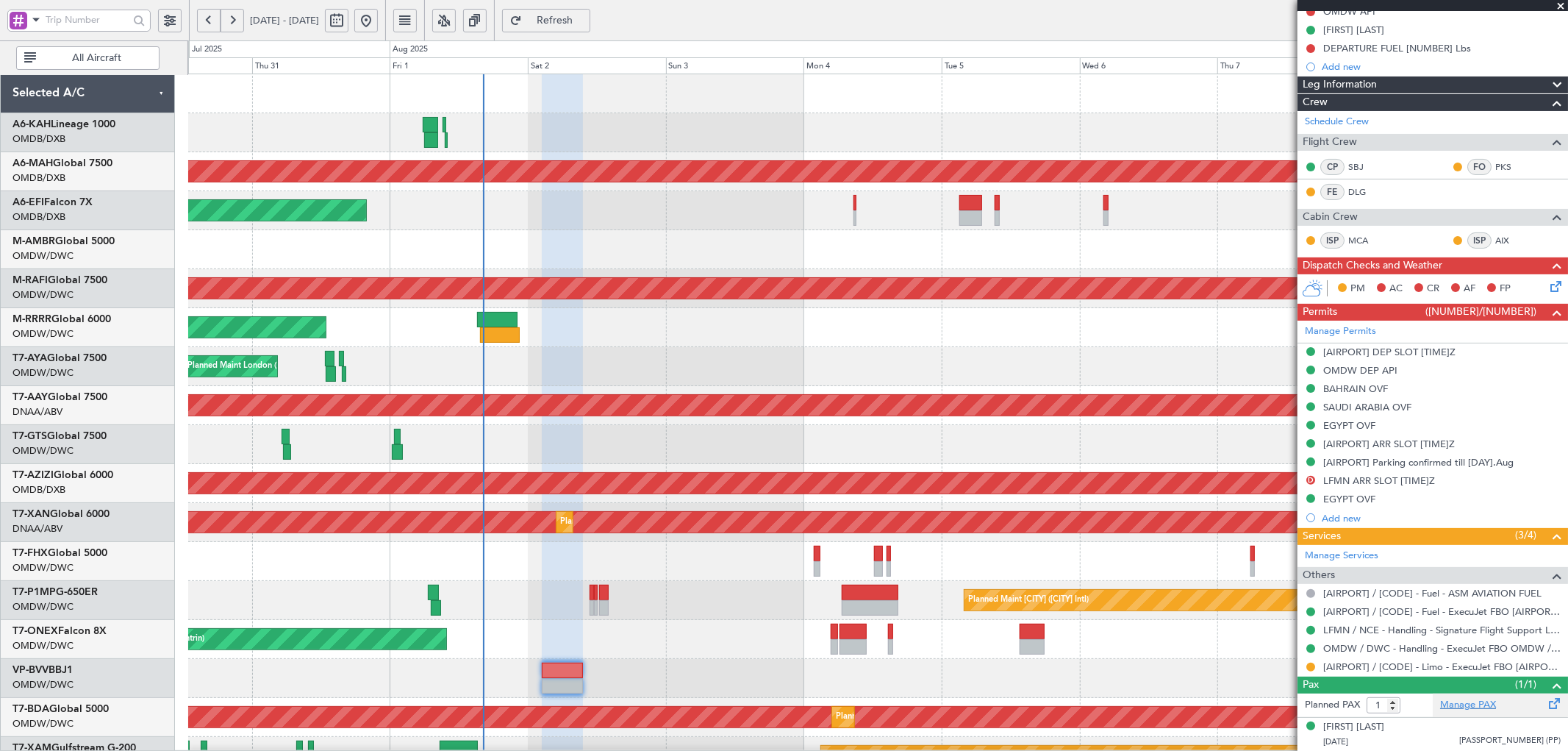 click on "Manage PAX" 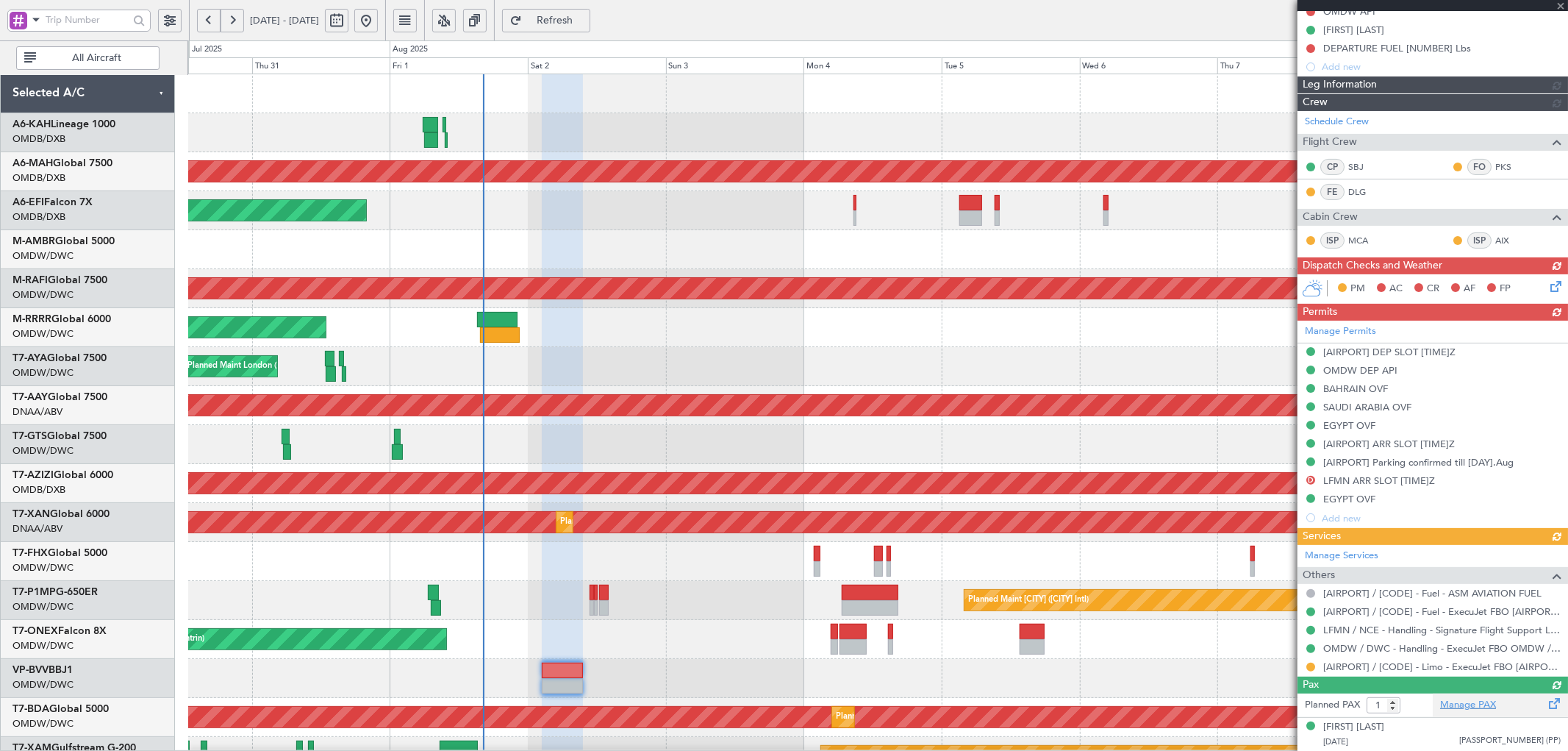 type on "2" 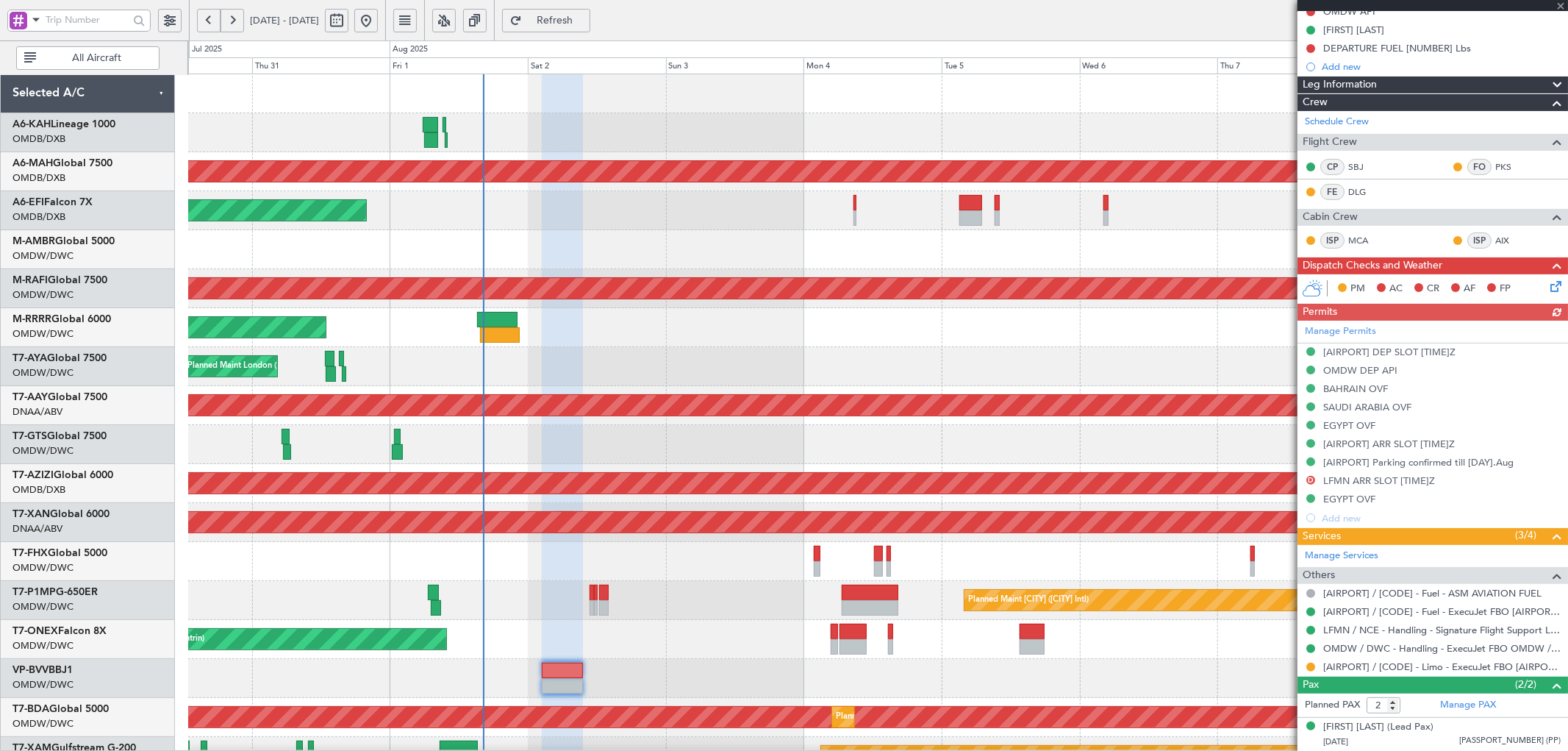 click on "Refresh" 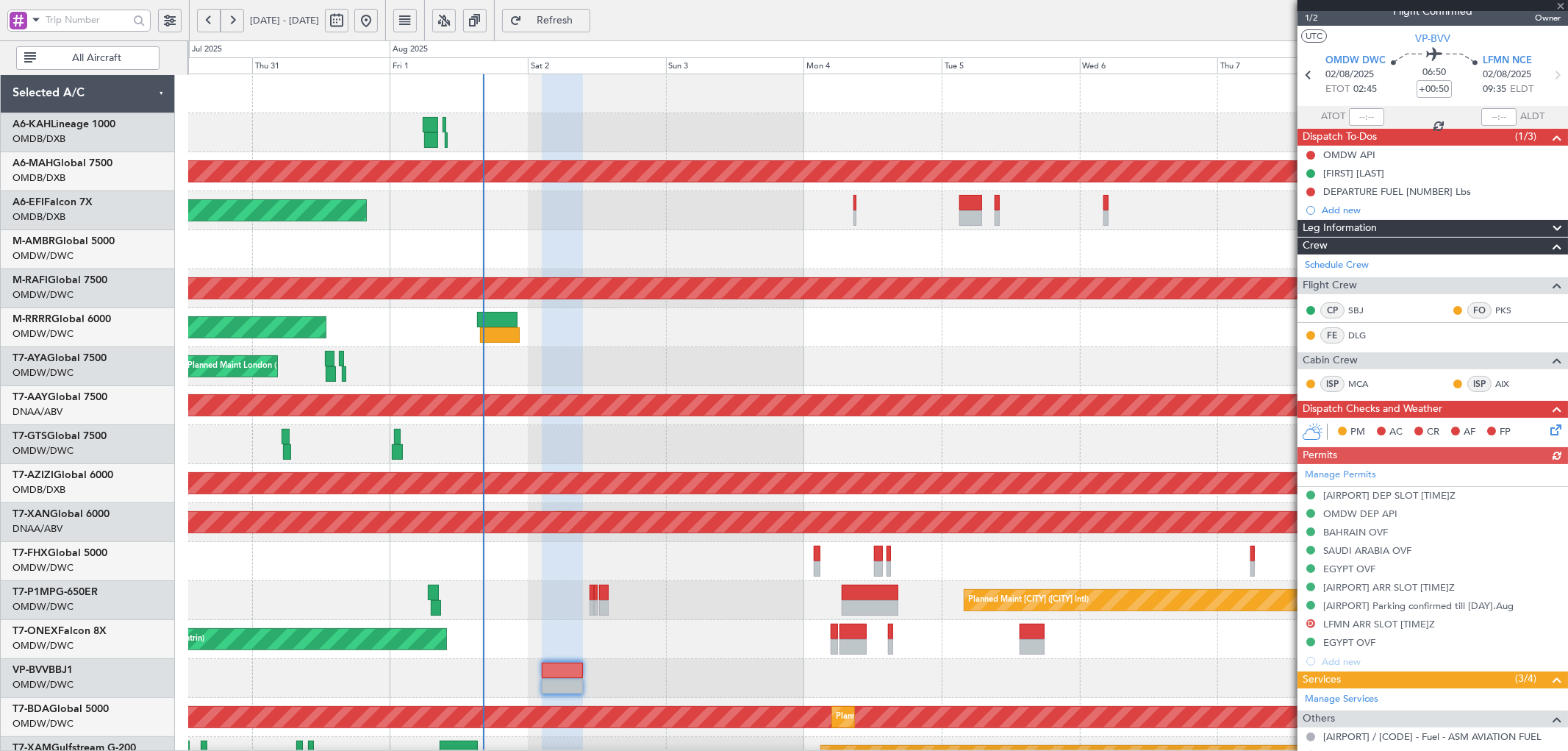 scroll, scrollTop: 0, scrollLeft: 0, axis: both 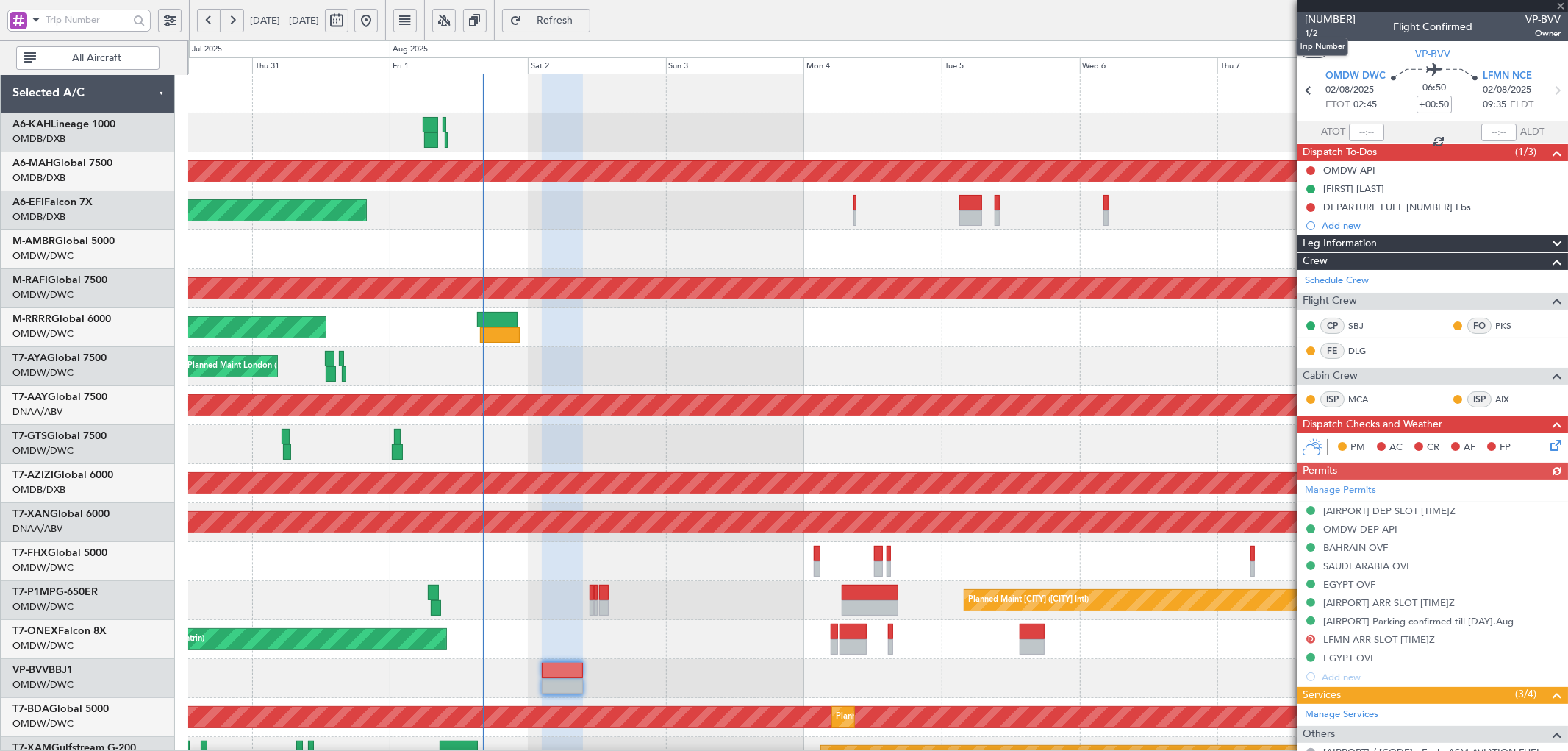 click on "[NUMBER]" at bounding box center [1330, 19] 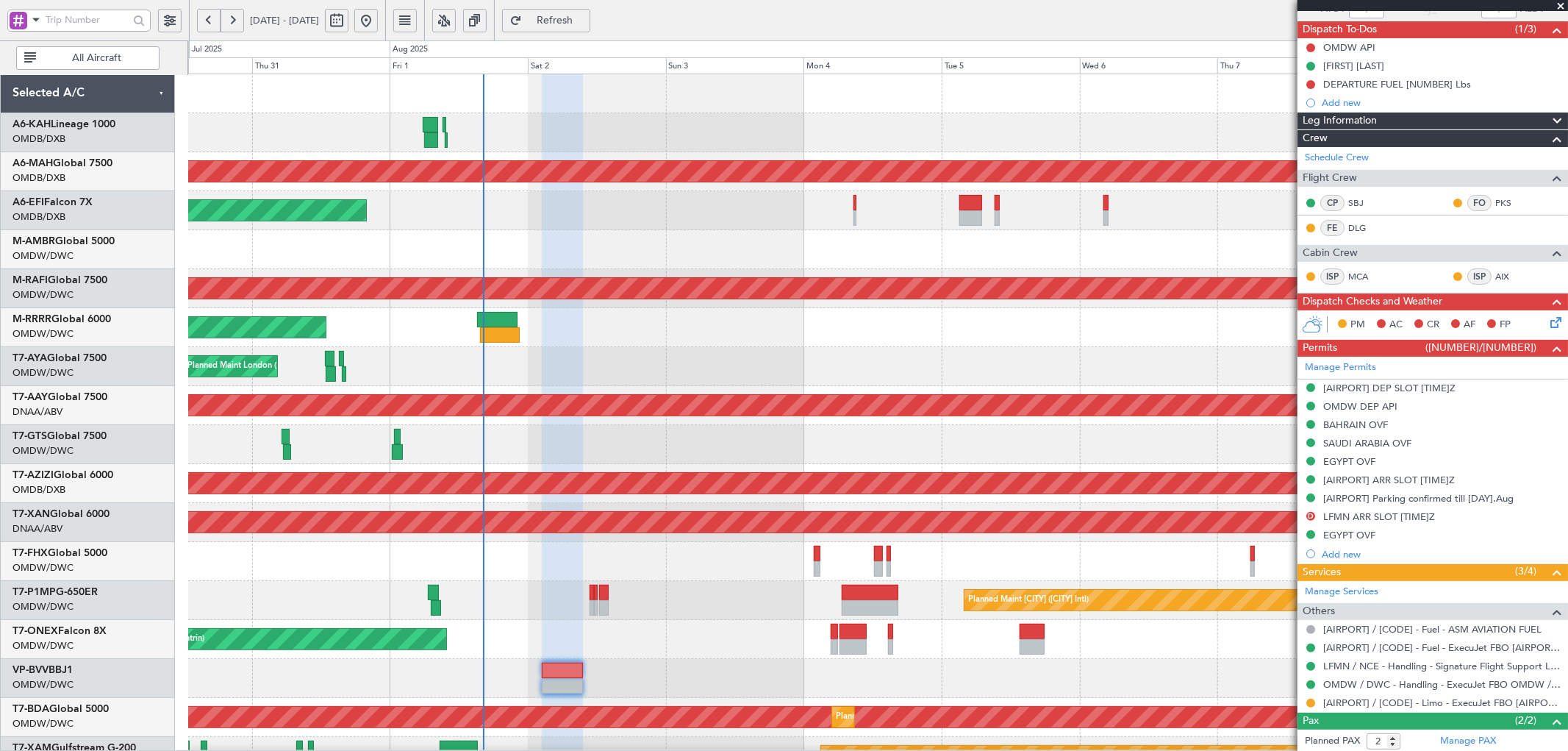 scroll, scrollTop: 192, scrollLeft: 0, axis: vertical 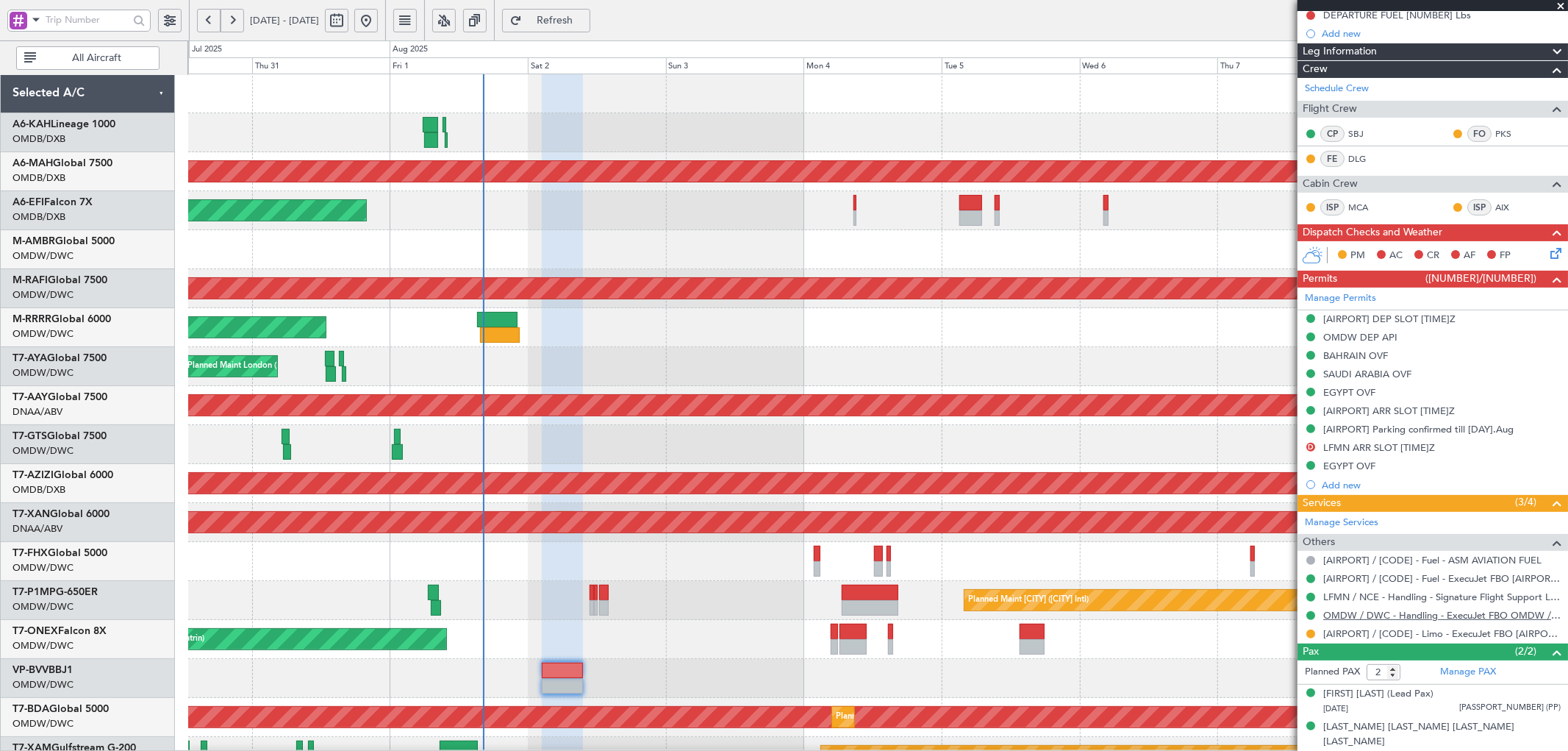click on "OMDW / DWC - Handling - ExecuJet FBO OMDW / DWC" at bounding box center (1442, 615) 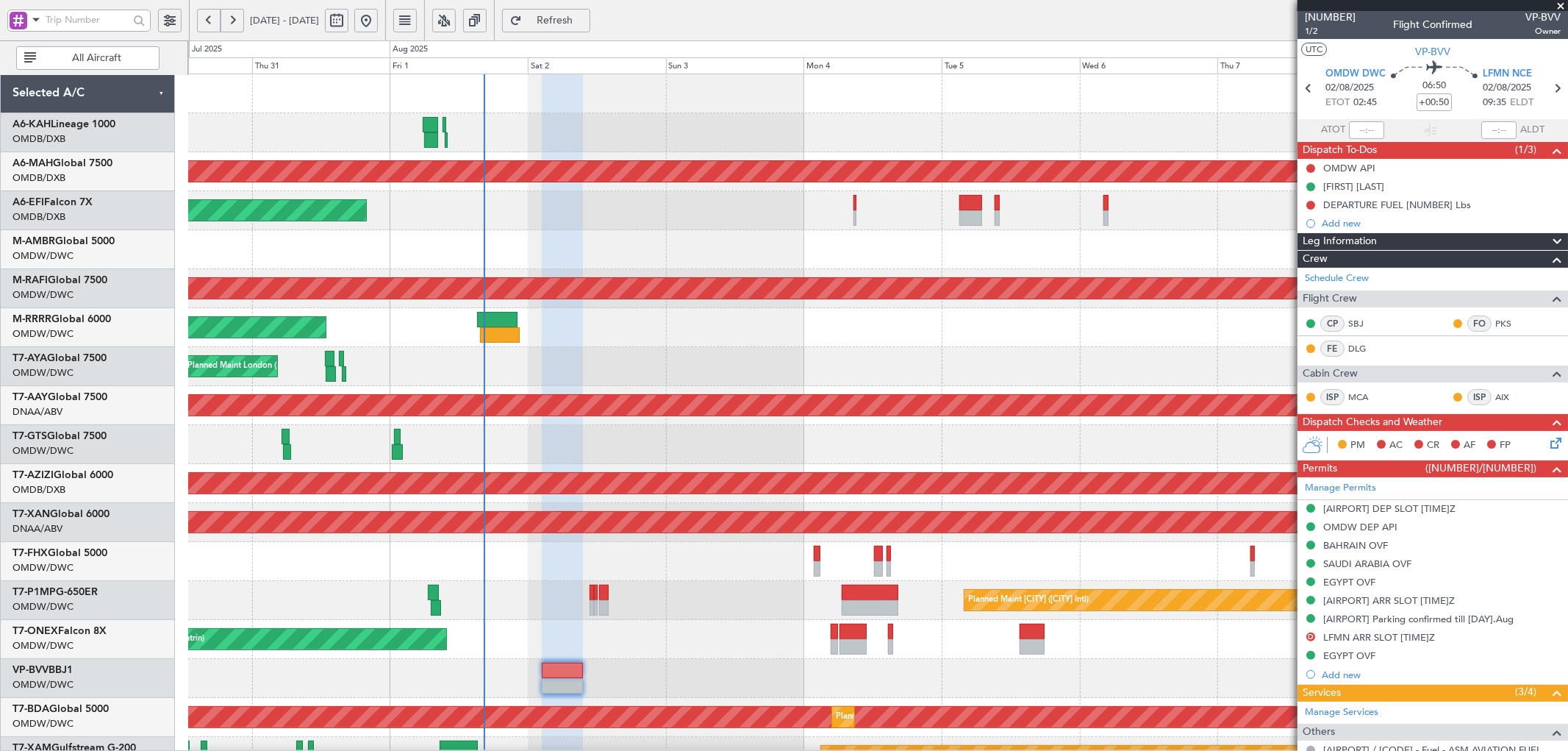 scroll, scrollTop: 0, scrollLeft: 0, axis: both 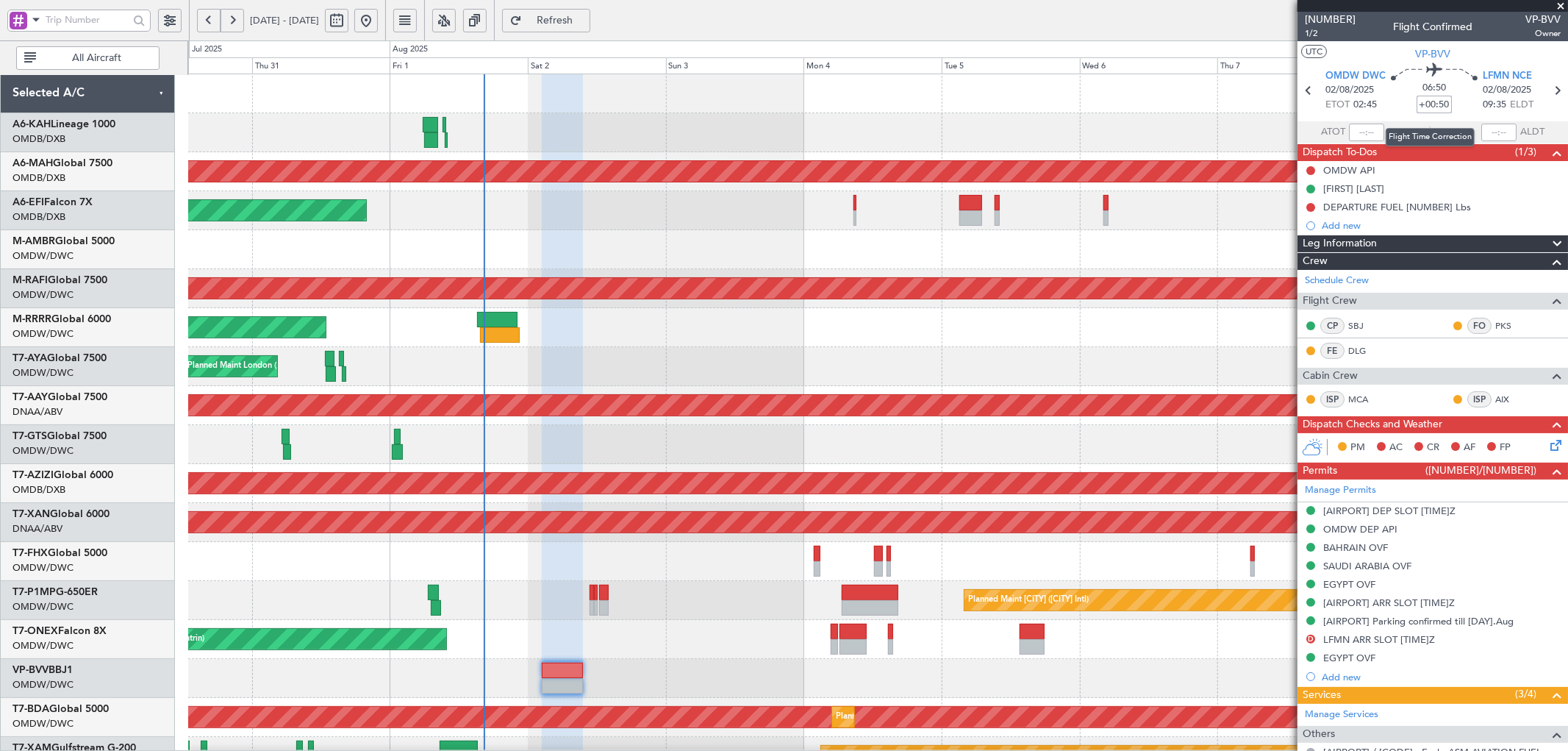 click on "+00:50" at bounding box center (1434, 104) 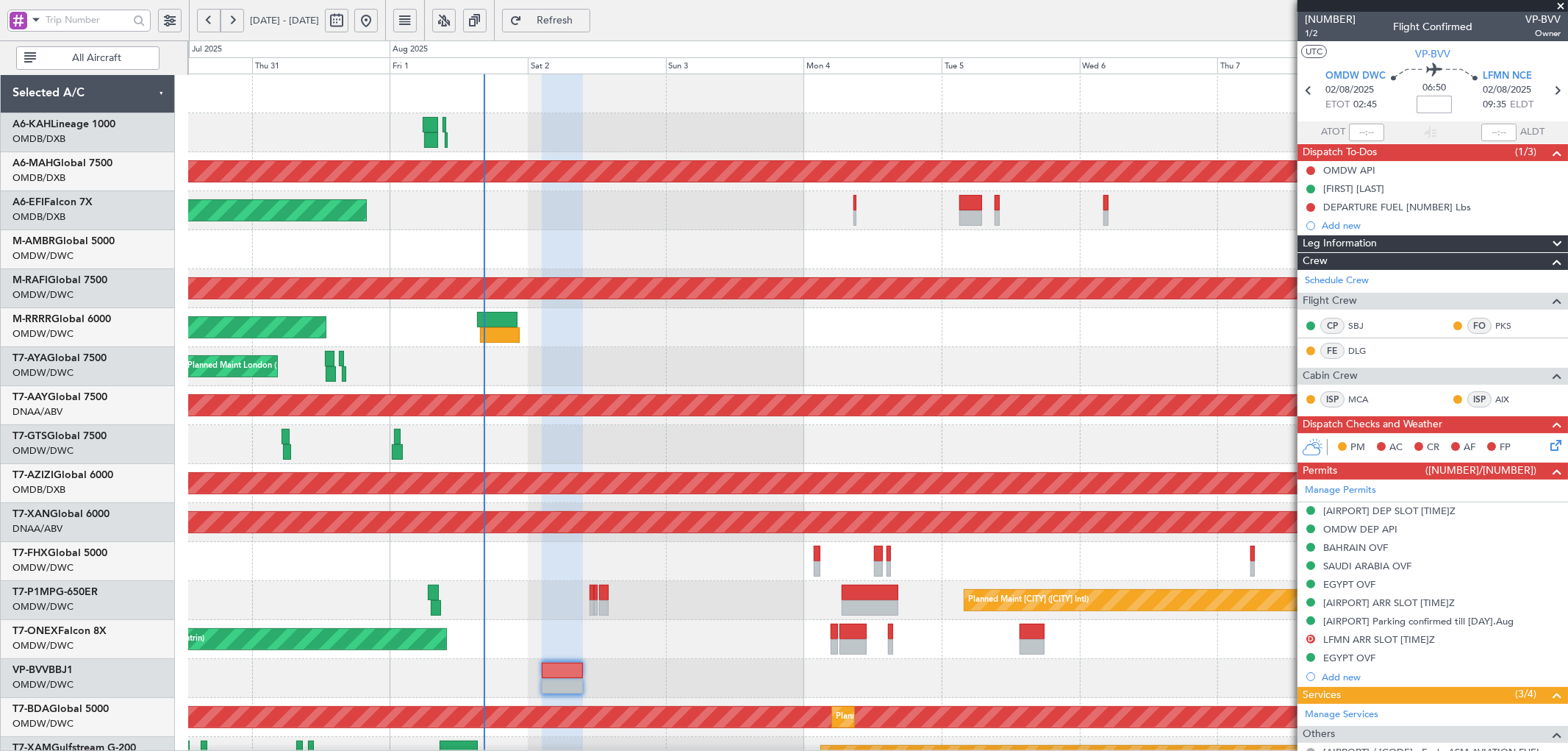 type 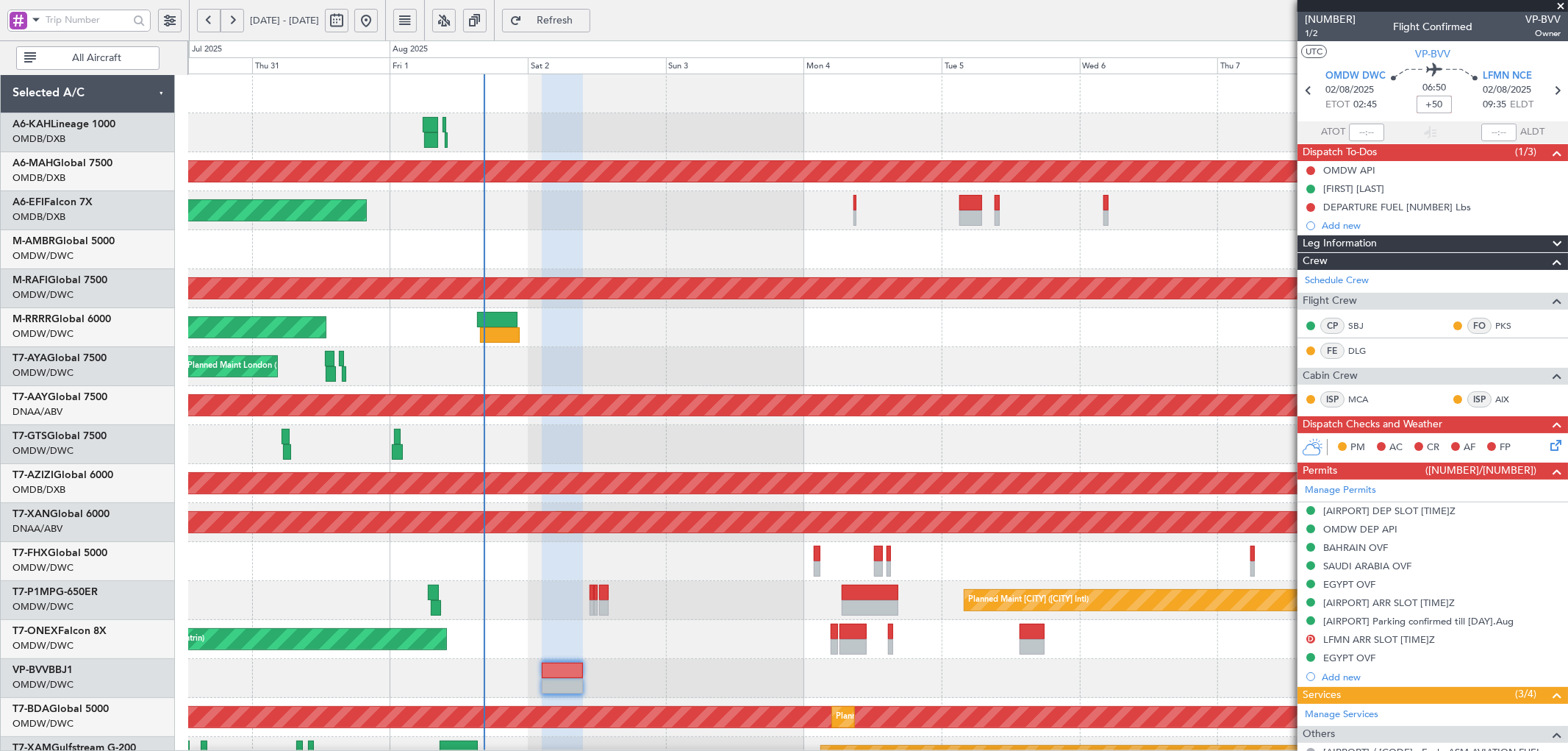 type on "+00:50" 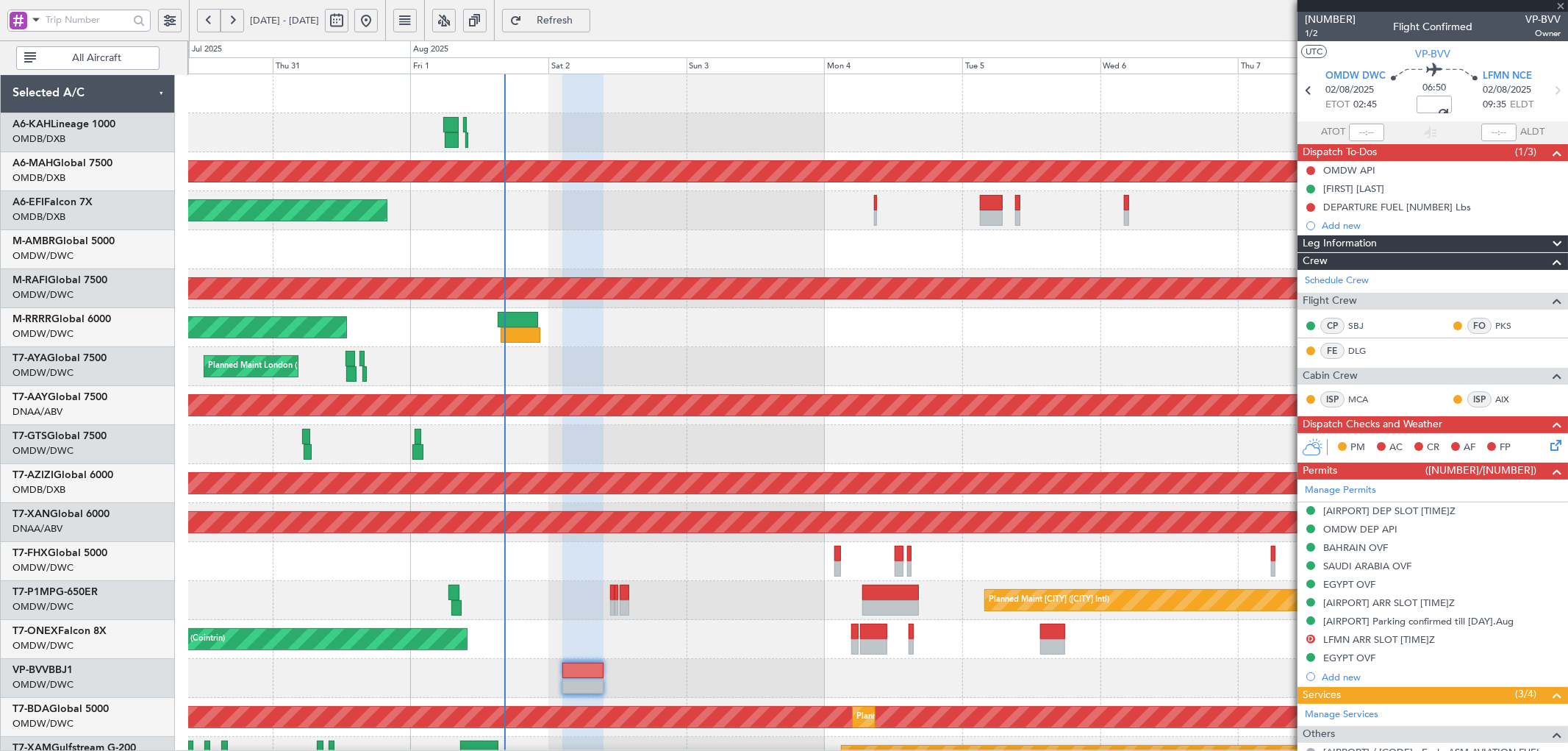 click on "Planned Maint [CITY] ([CITY] Intl)
Planned Maint [CITY] ([CITY] Intl)
Unplanned Maint [CITY] ([CITY] Intl)
Planned Maint [CITY] ([CITY] Intl)
Planned Maint [CITY] ([CITY] Intl)
Planned Maint [CITY] ([CITY] Intl)
Unplanned Maint [CITY] ([CITY] Intl)
[TIME] Z
[TIME] Z
KBGR
[TIME] Z
OMDW
[TIME] Z
AOG Maint [CITY] ([CITY] Intl)
Planned Maint [CITY] ([CITY] Intl)
Unplanned Maint [CITY] ([CITY] Intl)
Planned Maint [CITY] ([CITY] Intl)
Planned Maint [CITY] ([CITY] Intl)
Planned Maint [CITY] ([CITY] Intl)
Planned Maint [CITY] ([CITY] Intl)
Planned Maint [CITY] ([CITY] Intl)
Planned Maint [CITY] ([CITY] Intl)" 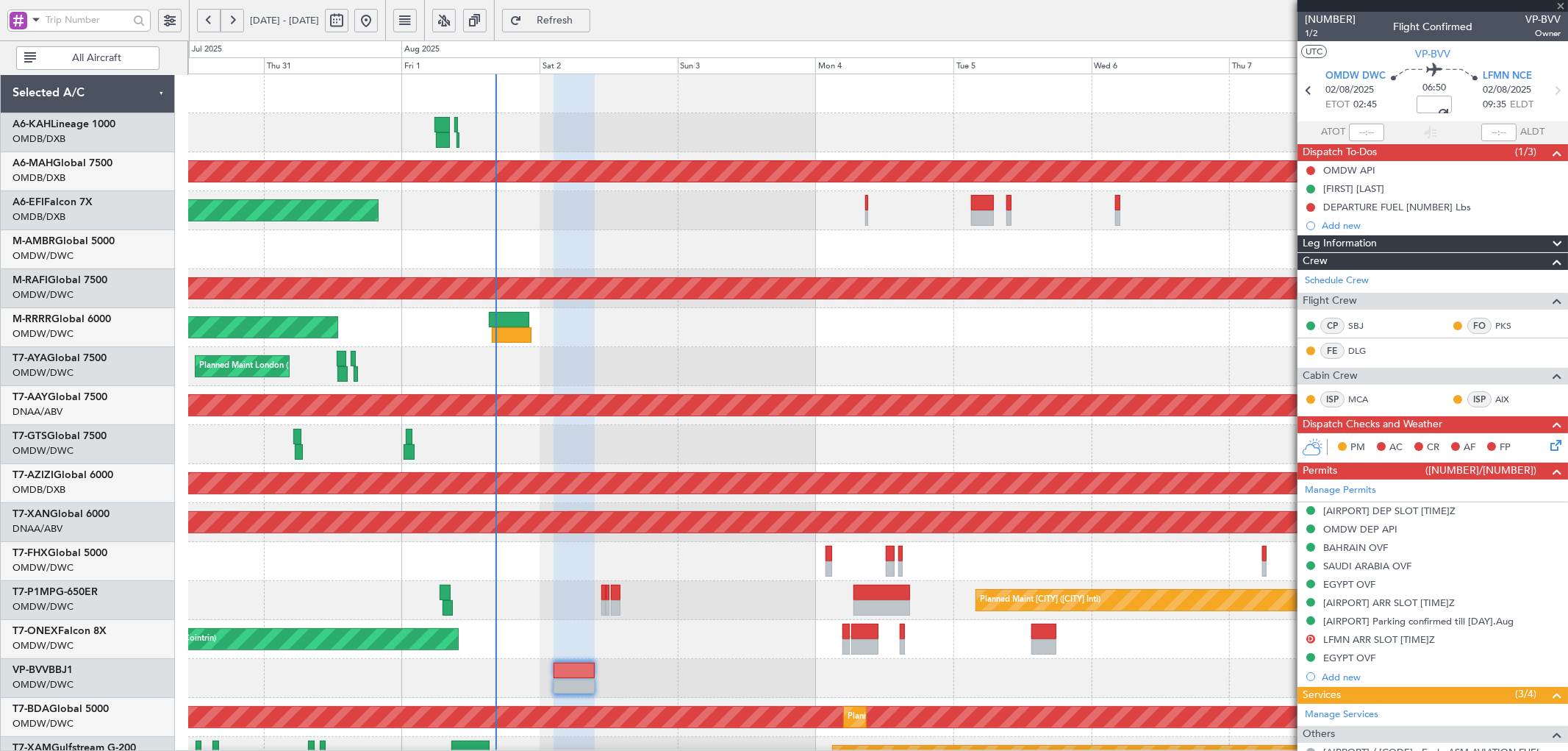 click on "Planned Maint [CITY] ([CITY] Intl)
Planned Maint [CITY] ([CITY] Intl)
Unplanned Maint [CITY] ([CITY] Intl)
Planned Maint [CITY] ([CITY] Intl)
Planned Maint [CITY] ([CITY] Intl)
Planned Maint [CITY] ([CITY] Intl)
Unplanned Maint [CITY] ([CITY] Intl)
[TIME] Z
[TIME] Z
KBGR
[TIME] Z
OMDW
[TIME] Z
AOG Maint [CITY] ([CITY] Intl)
Planned Maint [CITY] ([CITY] Intl)
Unplanned Maint [CITY] ([CITY] Intl)
Planned Maint [CITY] ([CITY] Intl)
Planned Maint [CITY] ([CITY] Intl)
Planned Maint [CITY] ([CITY] Intl)
Planned Maint [CITY] ([CITY] Intl)
Planned Maint [CITY] ([CITY] Intl)
Planned Maint [CITY] ([CITY] Intl)" 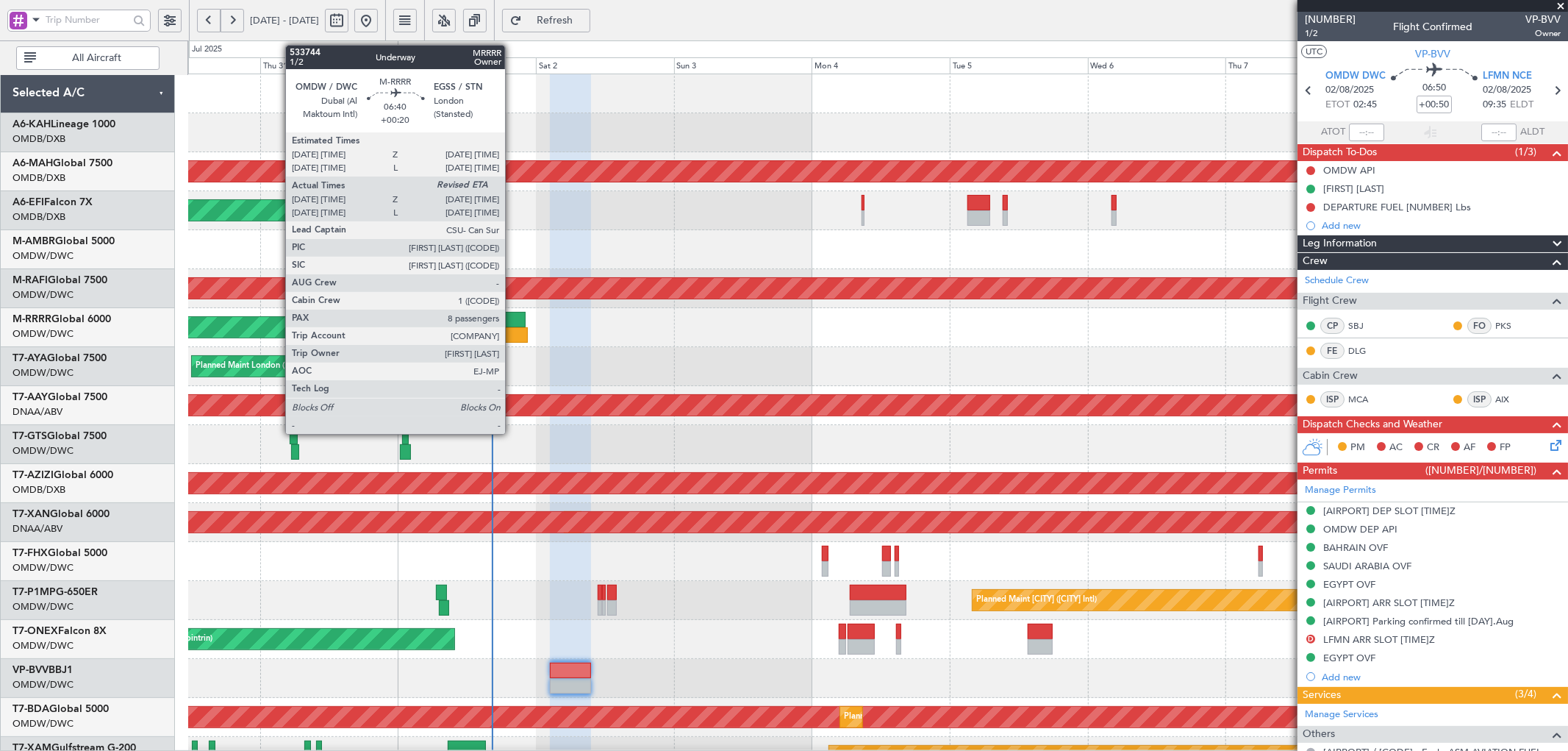 click 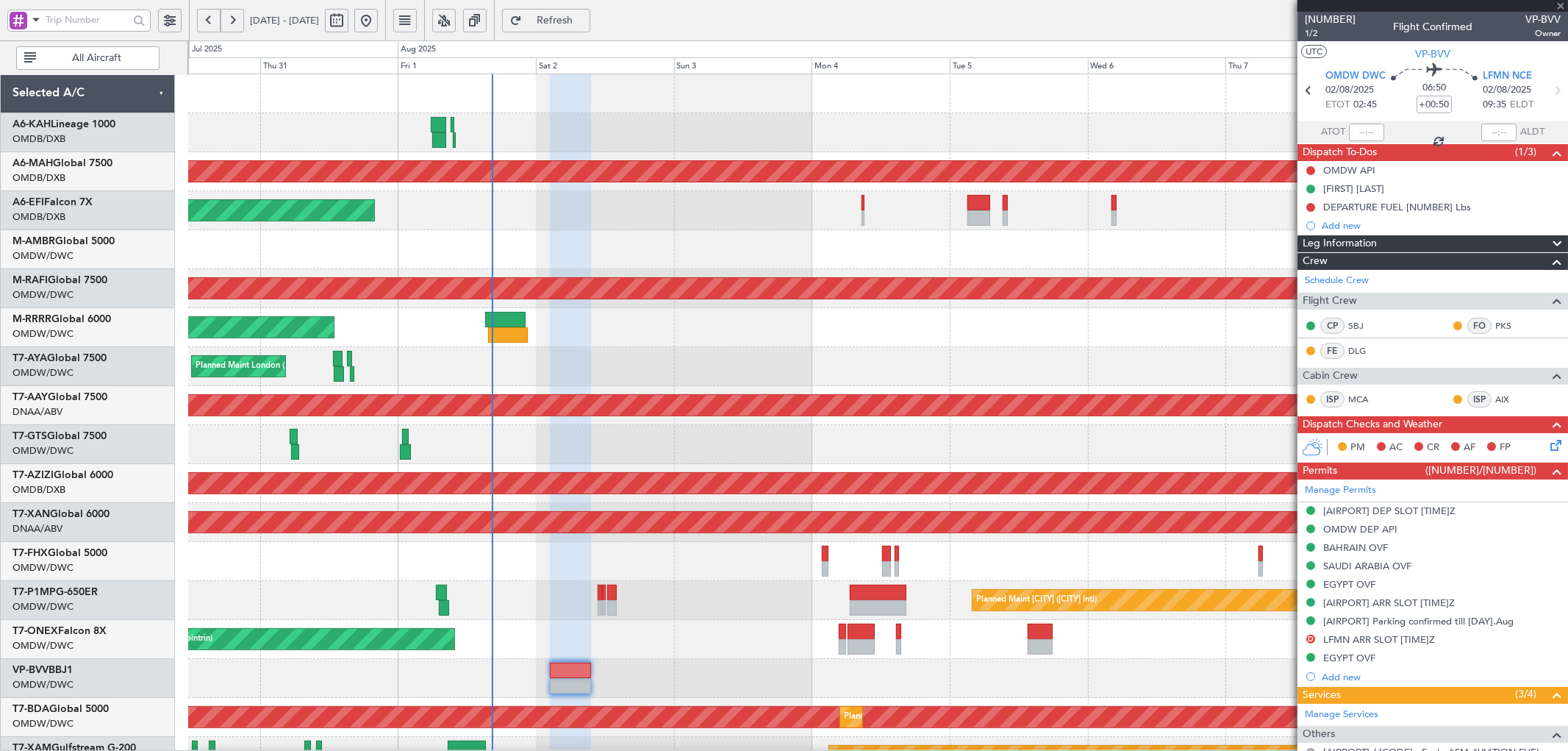 type on "+00:20" 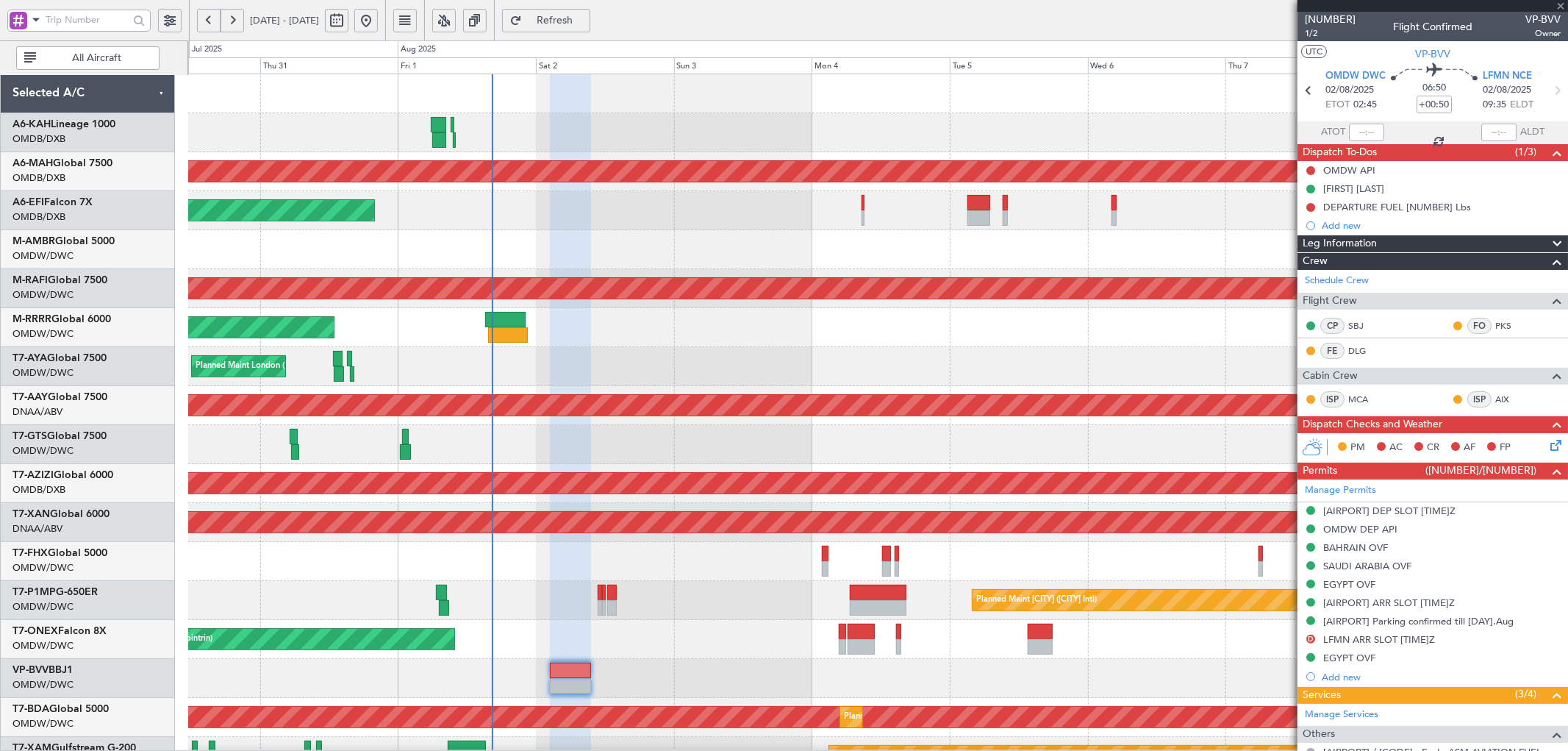 type on "15:58" 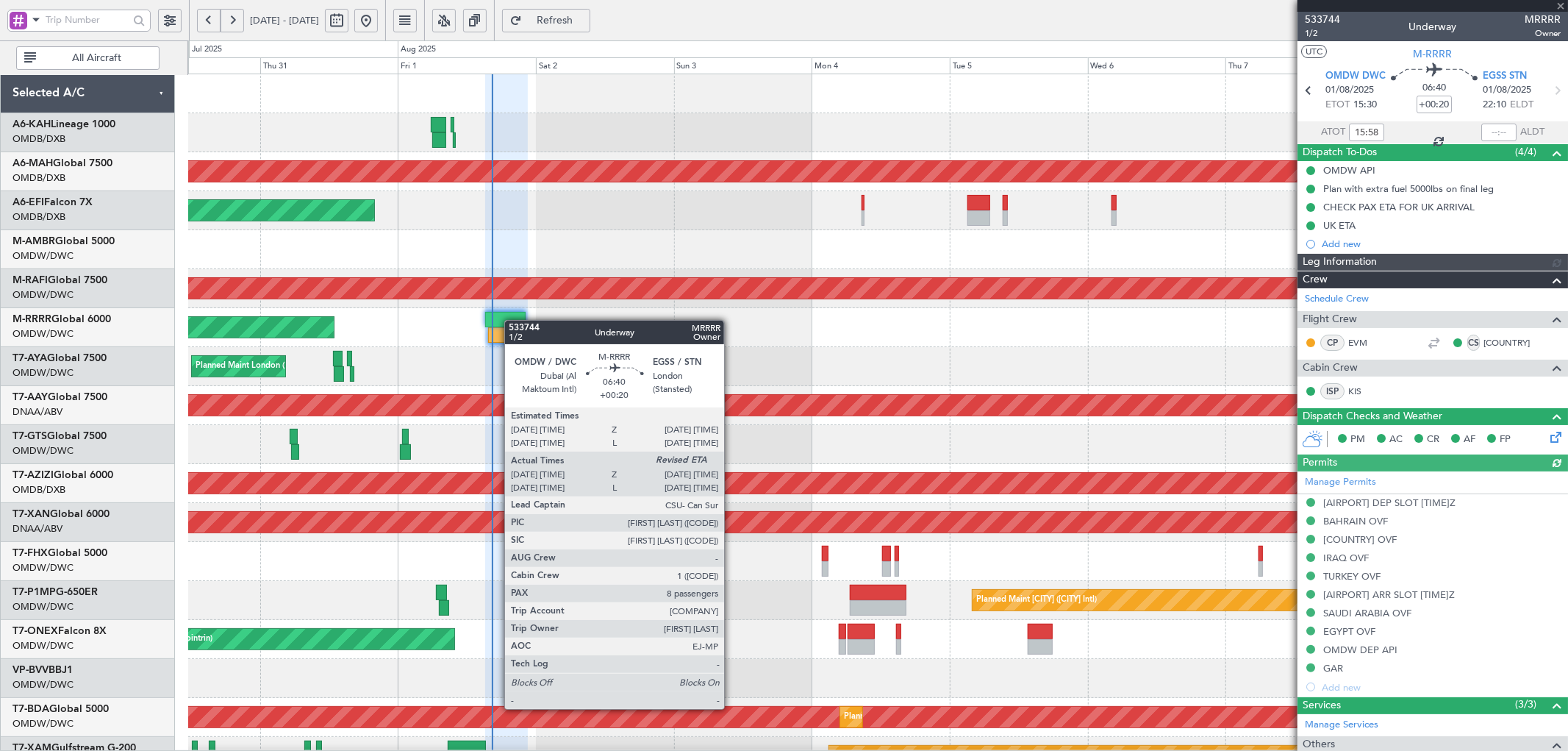 type on "Dherander Fithani (DHF)" 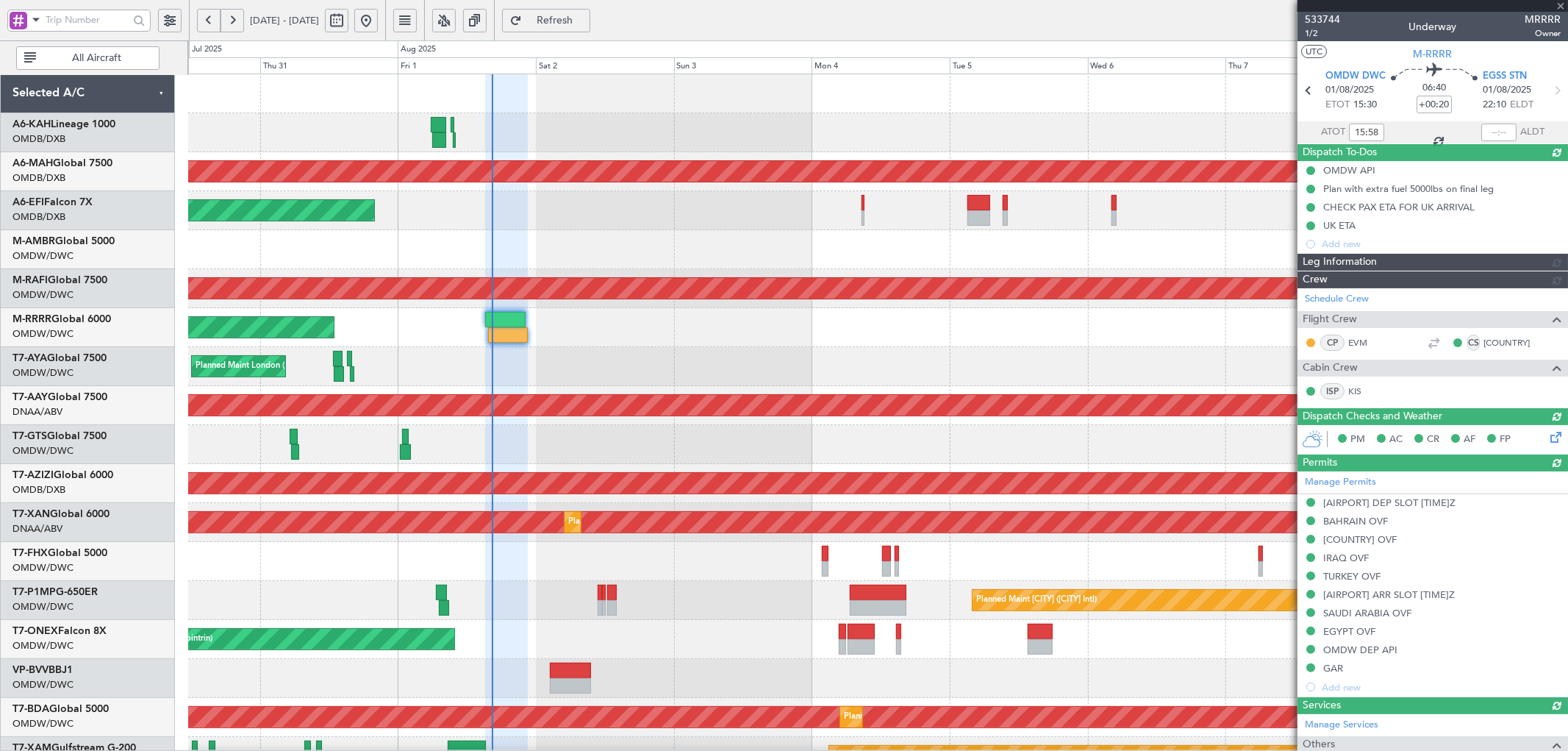 type 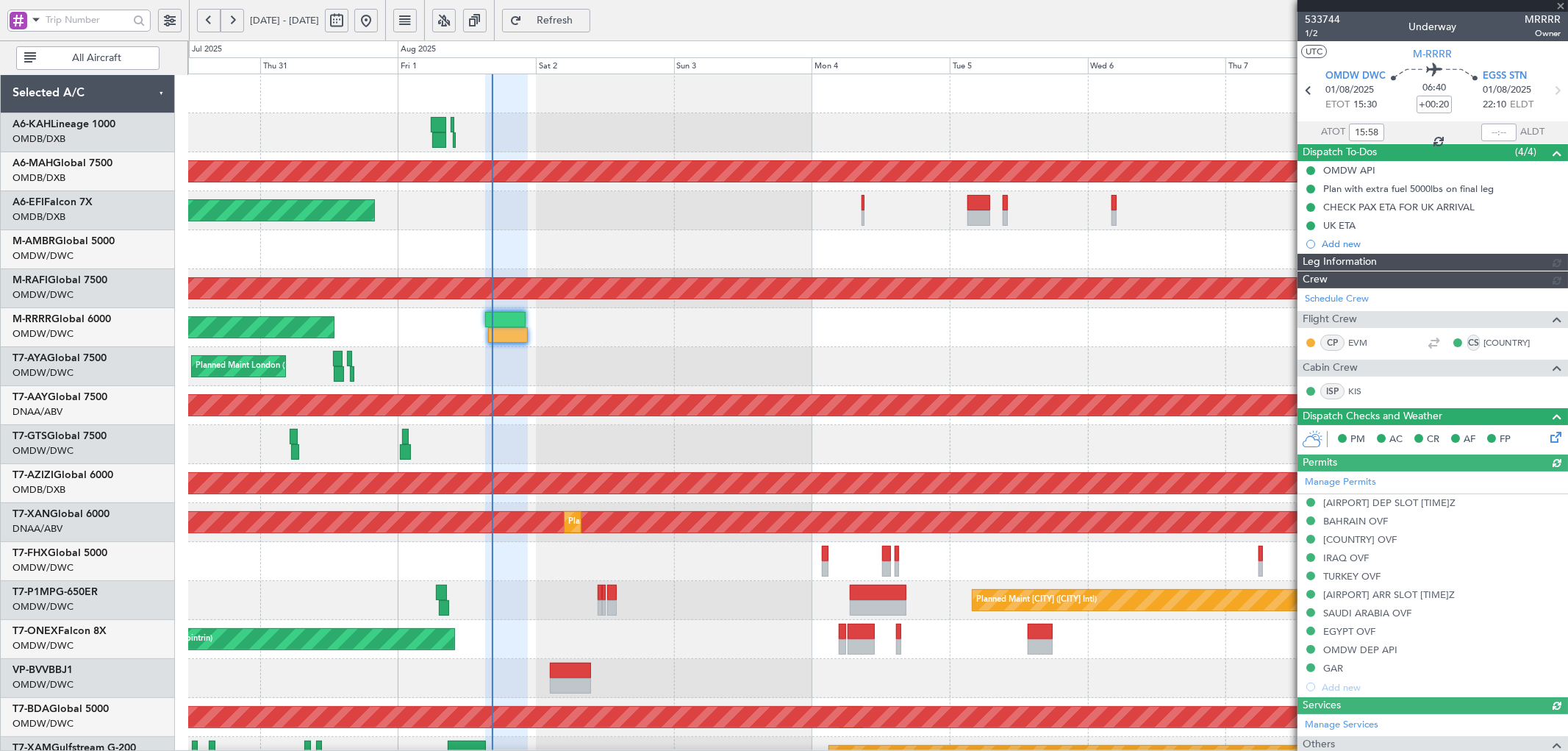 type on "Dherander Fithani (DHF)" 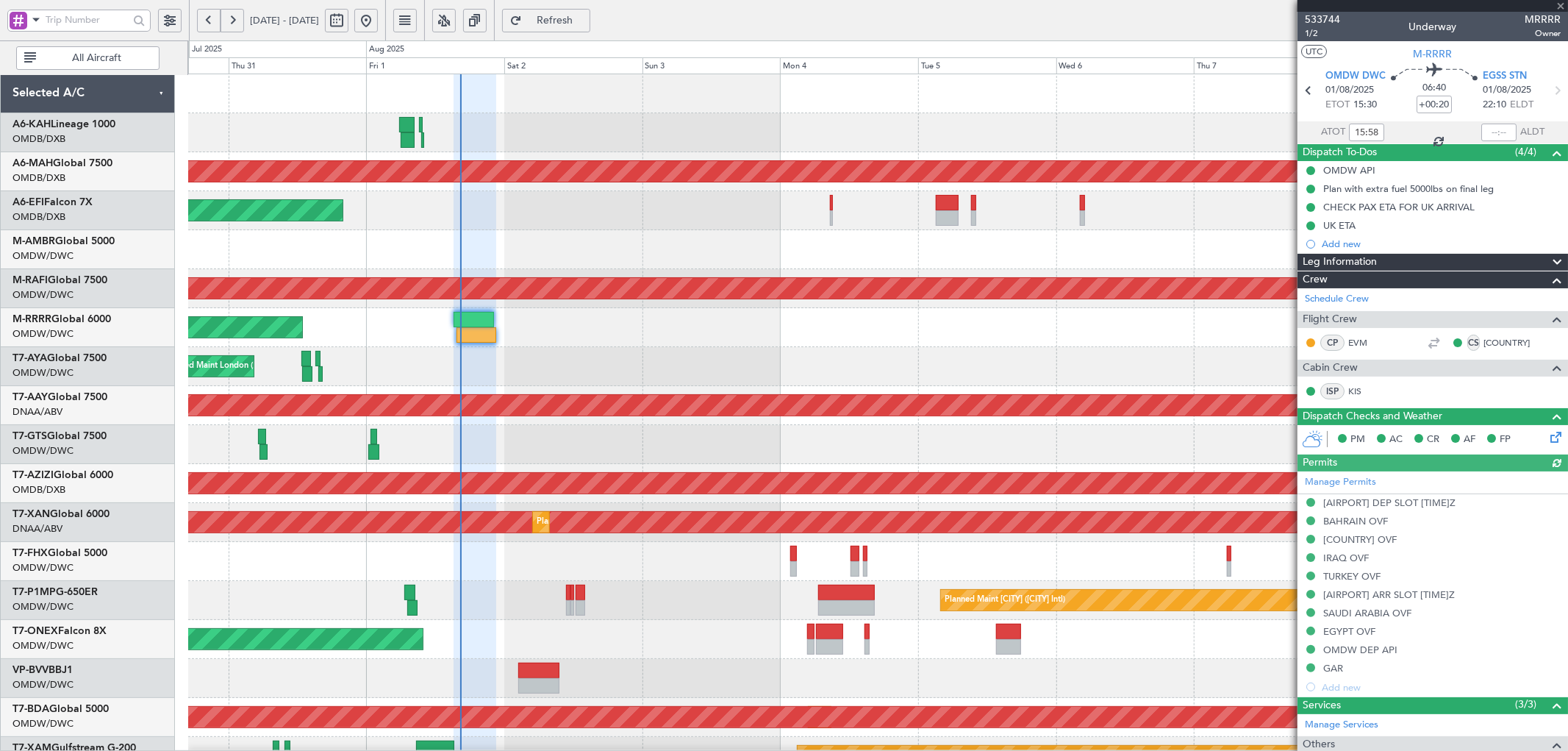 click on "Planned Maint [CITY] ([AIRPORT])
Planned Maint [CITY] ([AIRPORT])
Unplanned Maint [CITY] ([AIRPORT])
Planned Maint [CITY] ([AIRPORT])
Planned Maint [CITY] ([AIRPORT])
Planned Maint [CITY] ([AIRPORT])
Unplanned Maint [CITY] ([AIRPORT])
AOG Maint [CITY] ([AIRPORT])
Unplanned Maint [CITY] ([AIRPORT])
Planned Maint [CITY] ([AIRPORT])
Planned Maint [CITY] ([AIRPORT])
Planned Maint [CITY] ([AIRPORT])
Planned Maint [CITY] ([AIRPORT])
Planned Maint [CITY] ([AIRPORT])
Planned Maint [CITY] ([AIRPORT])" 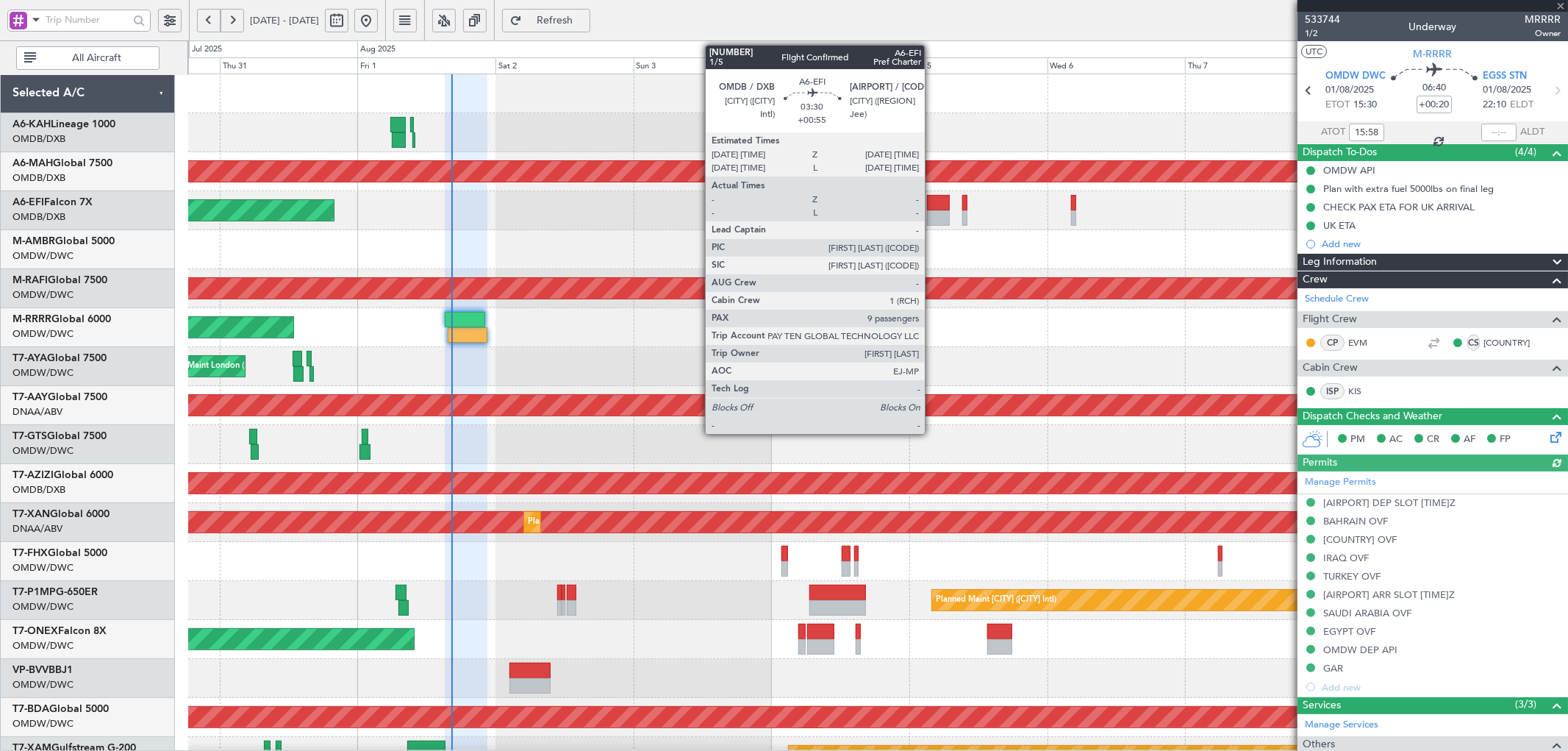 click 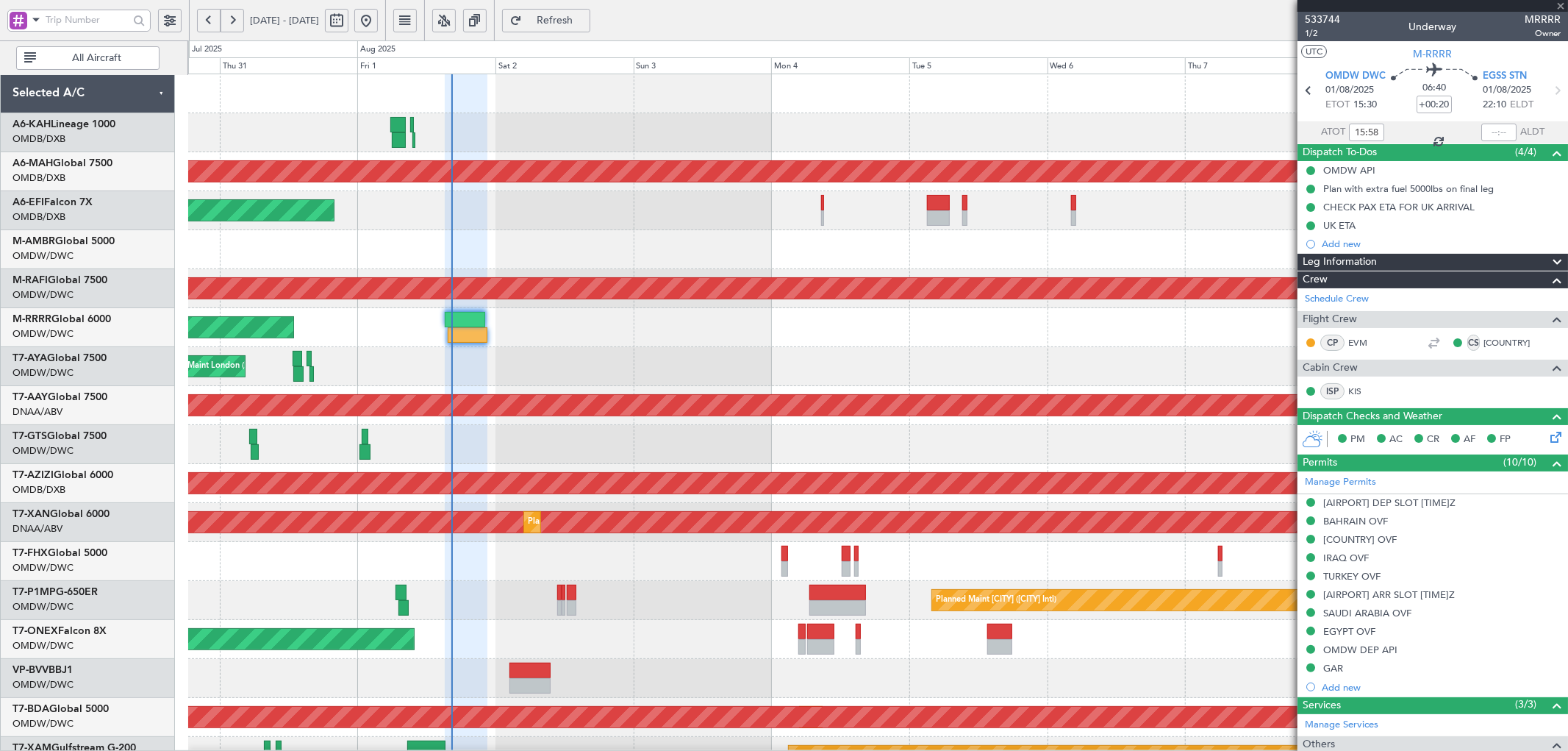 type on "+00:55" 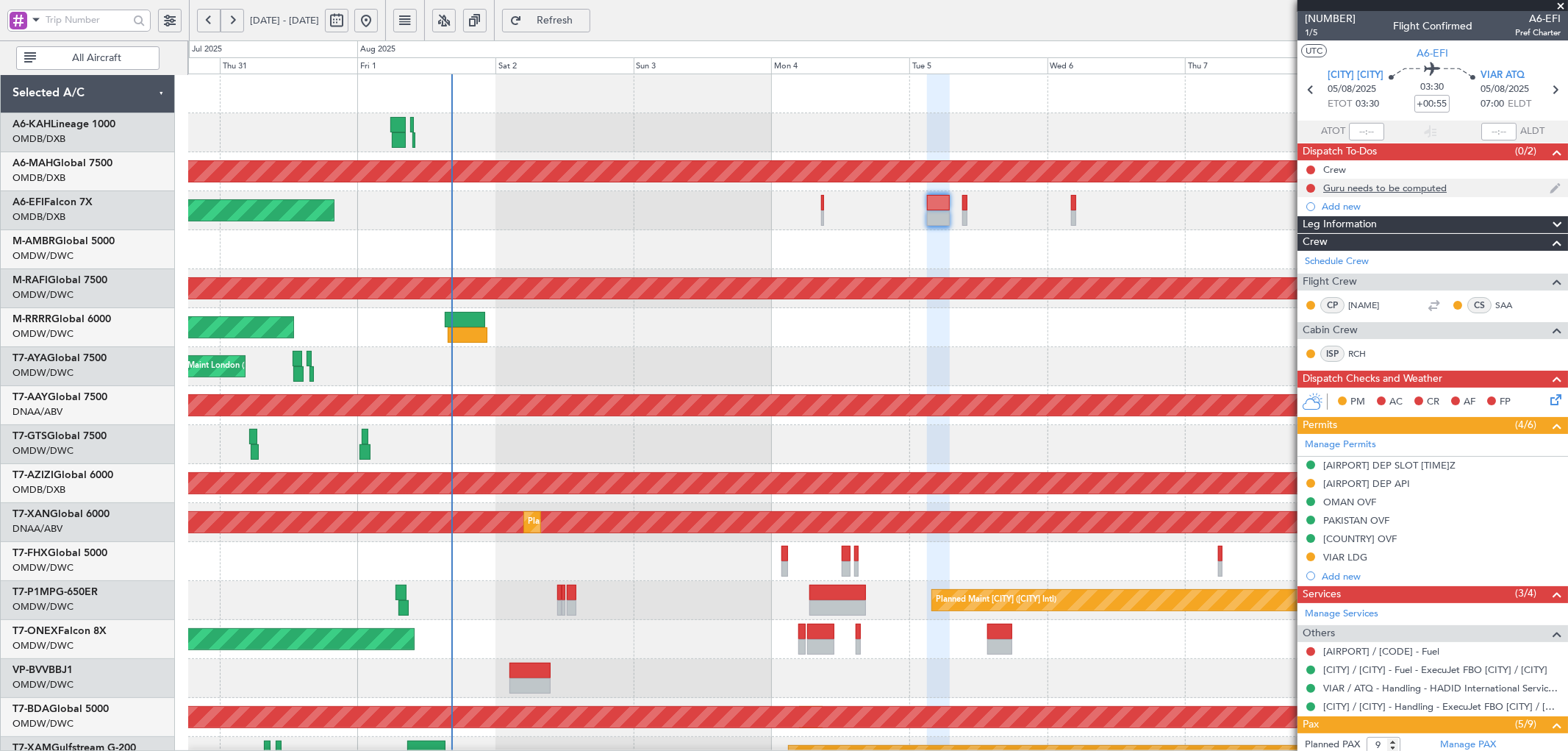 scroll, scrollTop: 0, scrollLeft: 0, axis: both 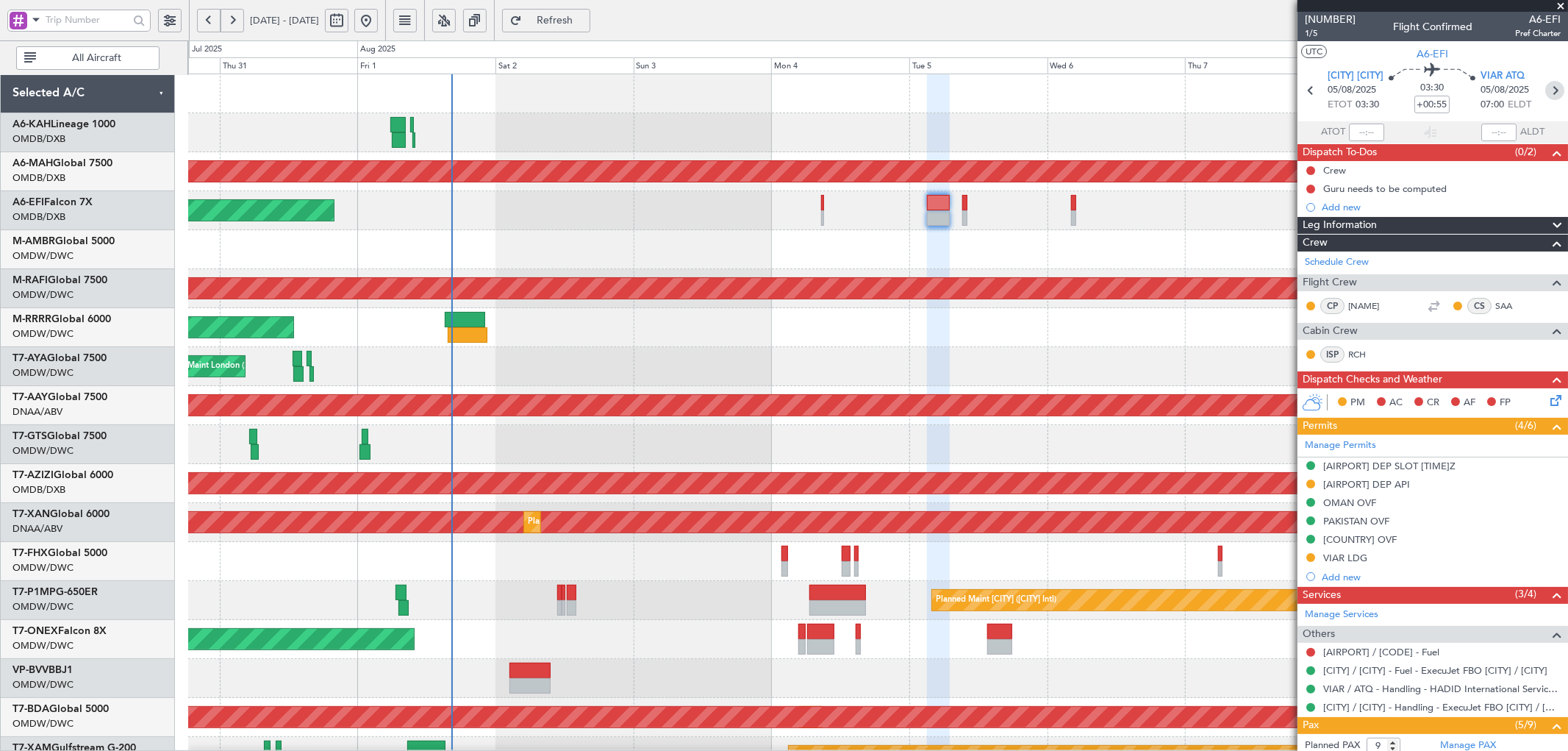 click at bounding box center (1555, 90) 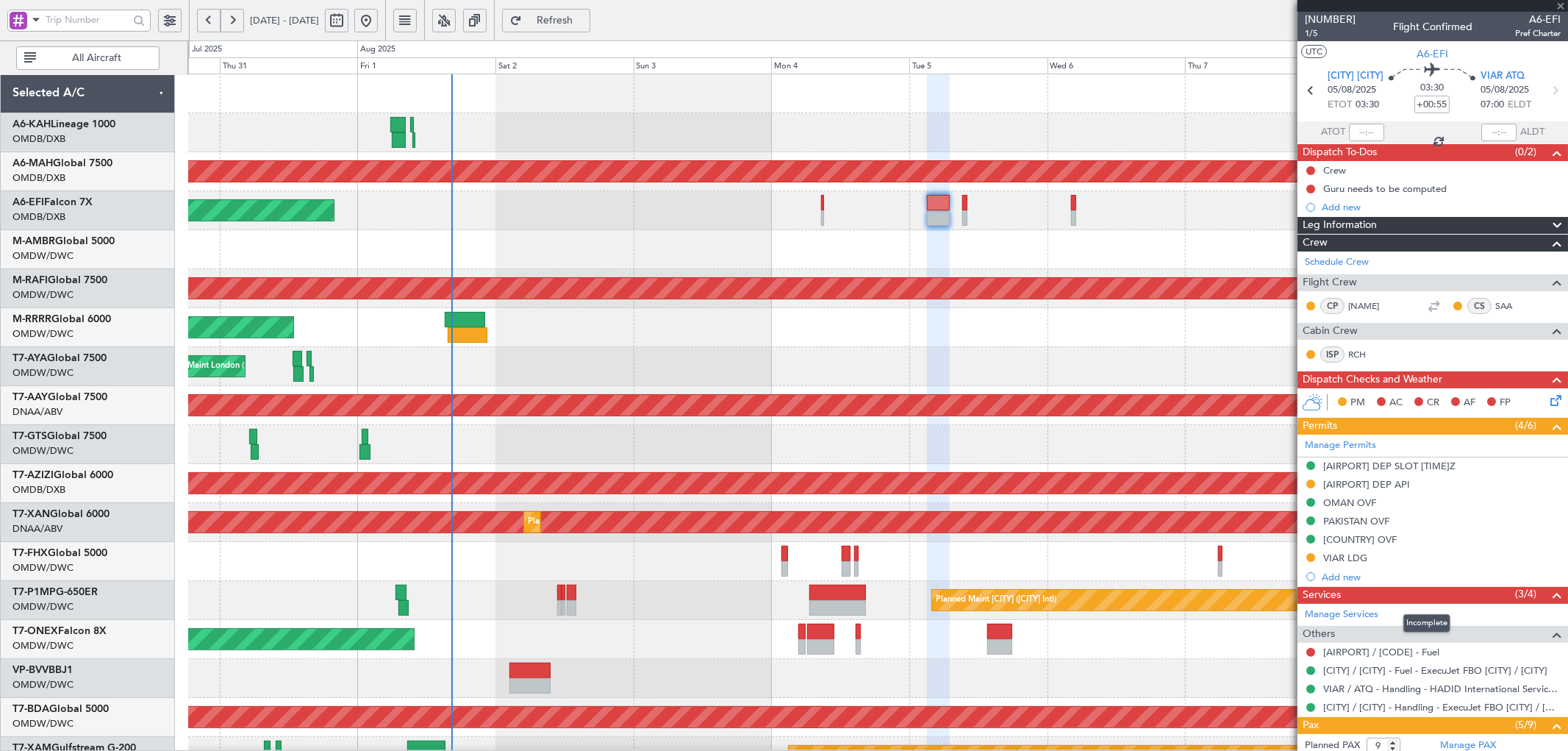 type 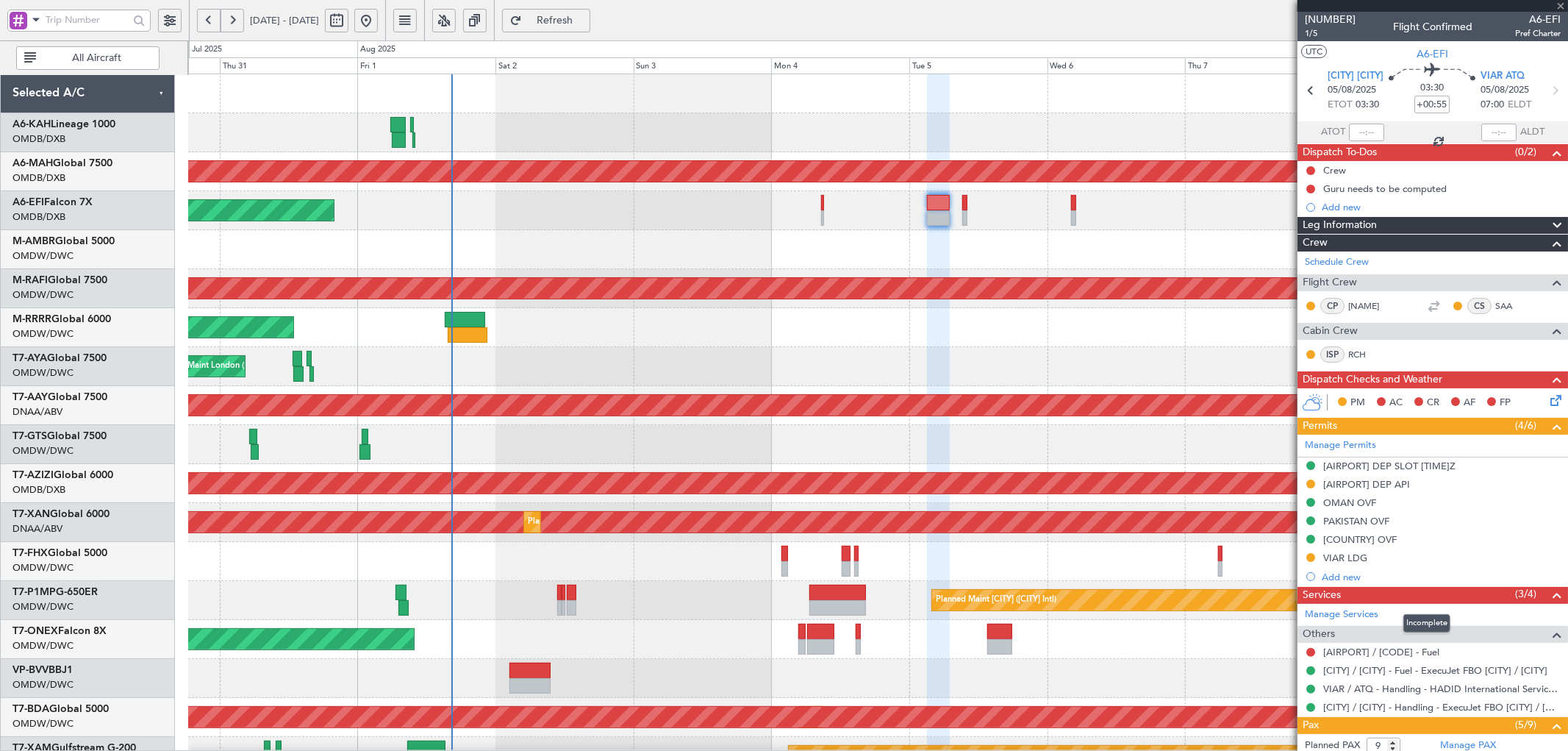 type on "10" 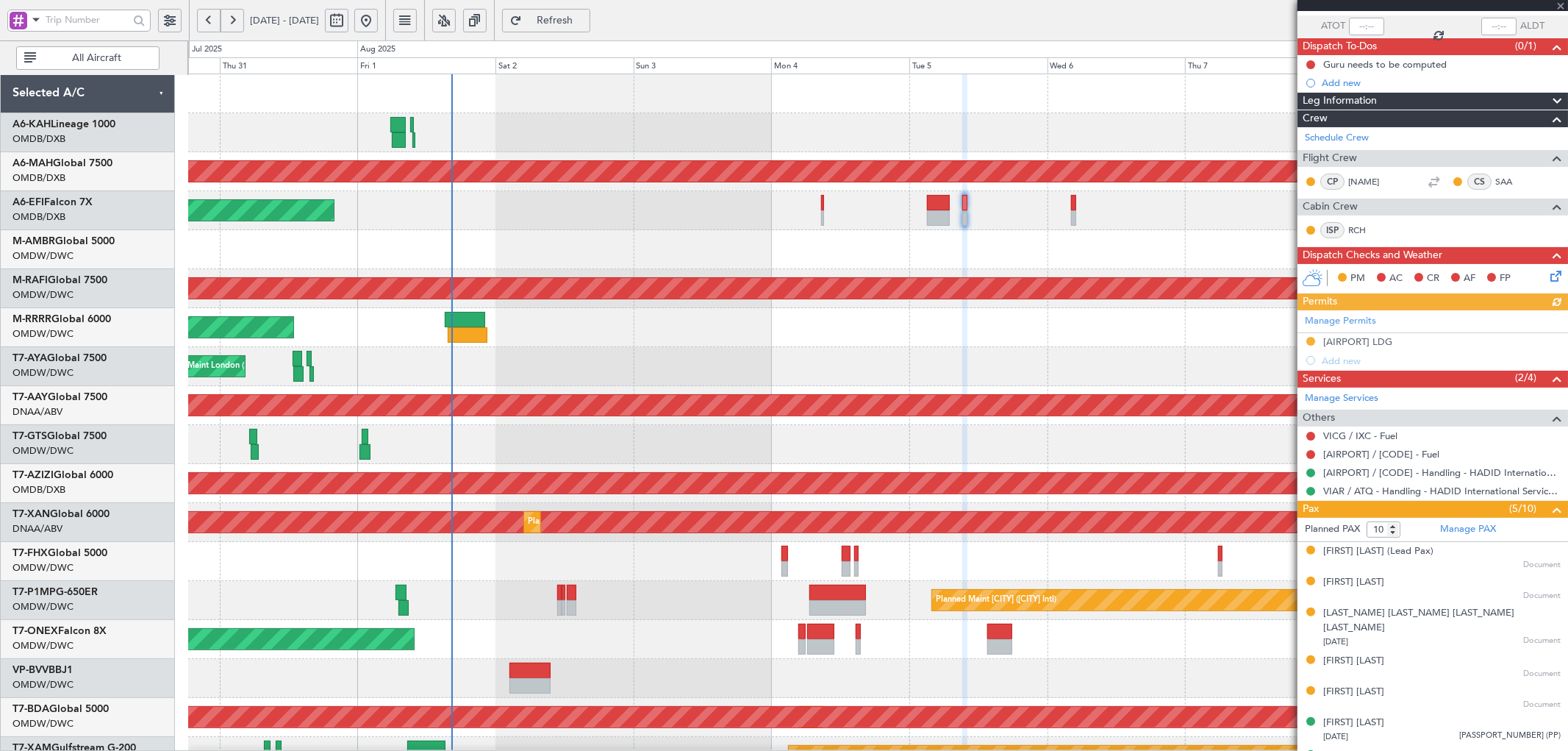 scroll, scrollTop: 108, scrollLeft: 0, axis: vertical 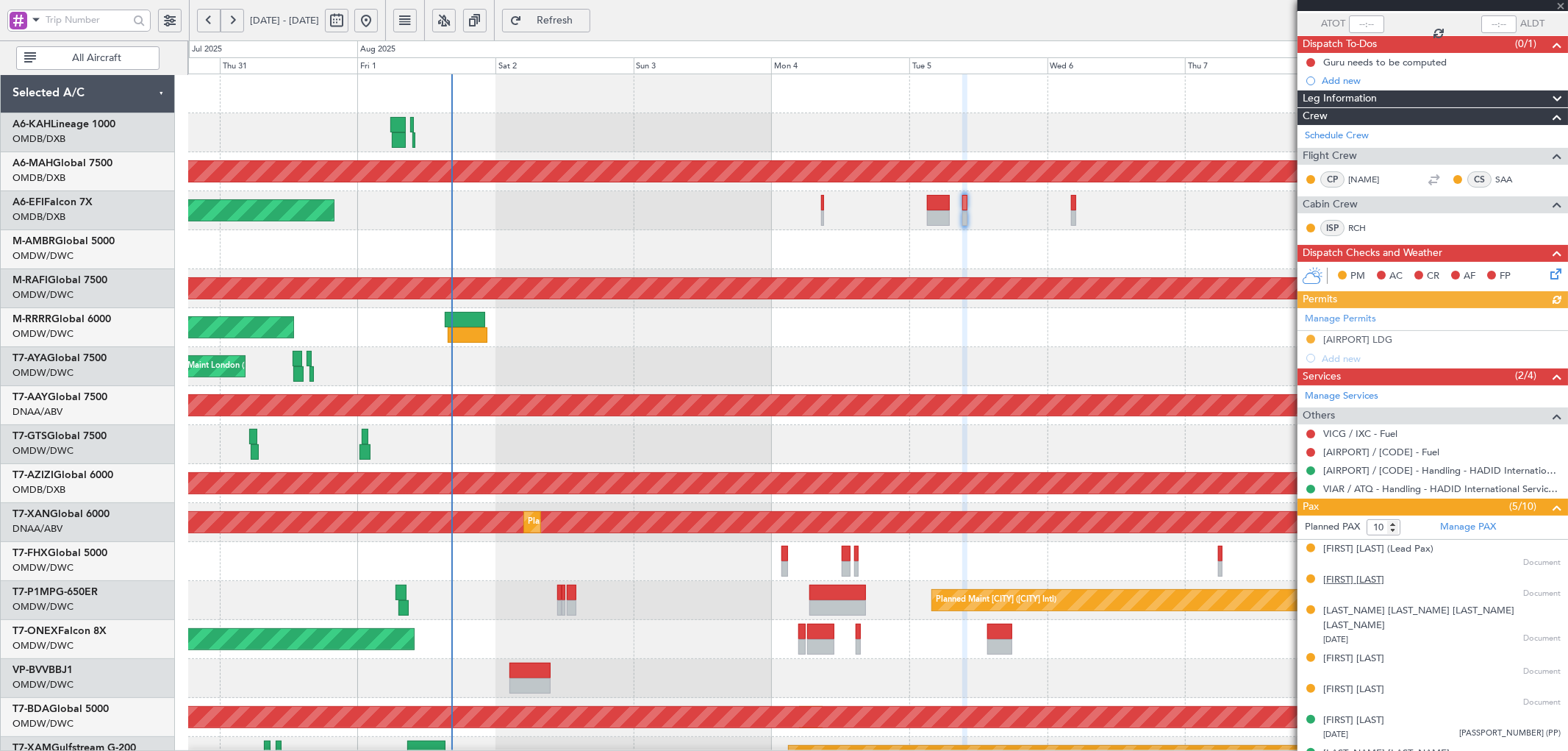 click on "[FIRST] [LAST]" 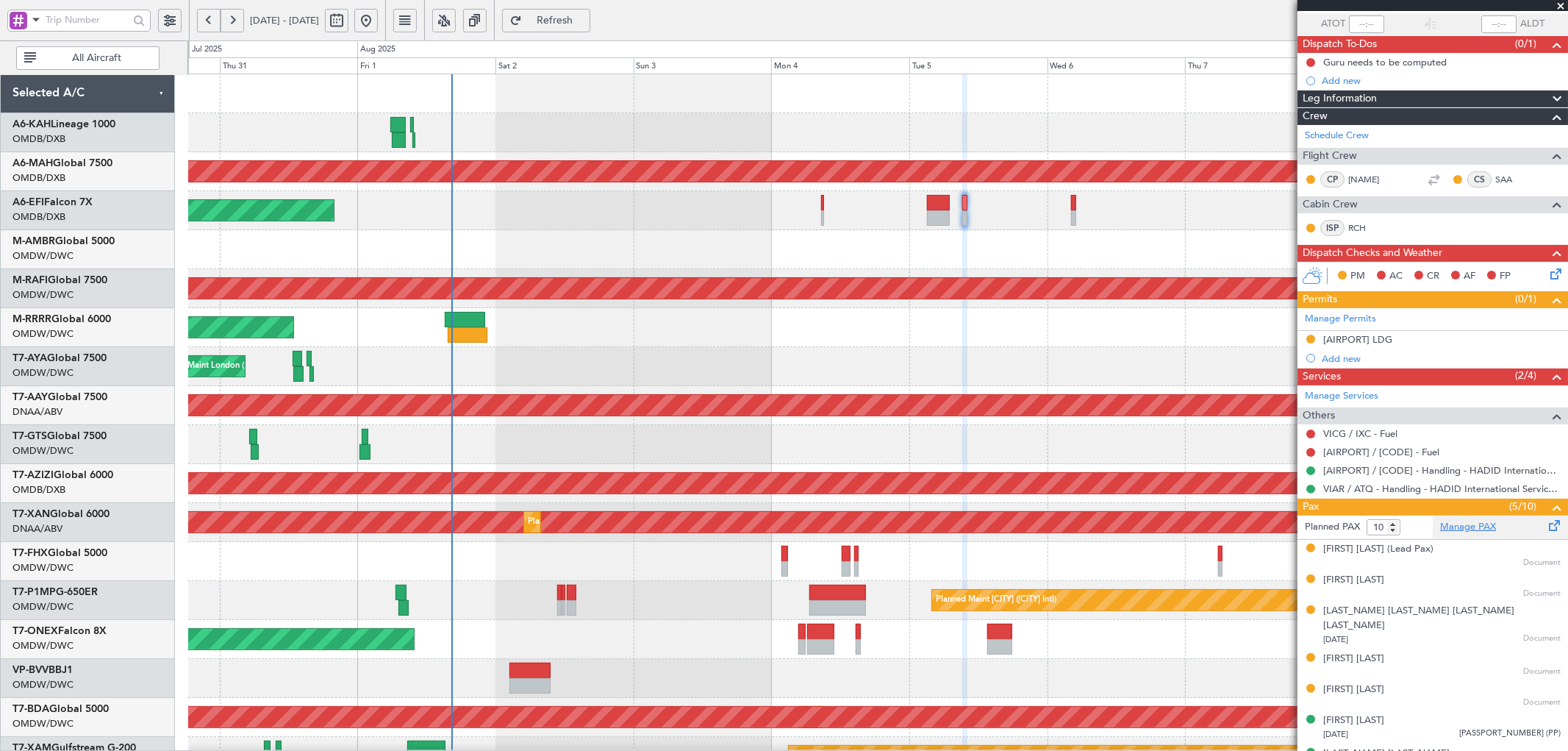 click on "Manage PAX" 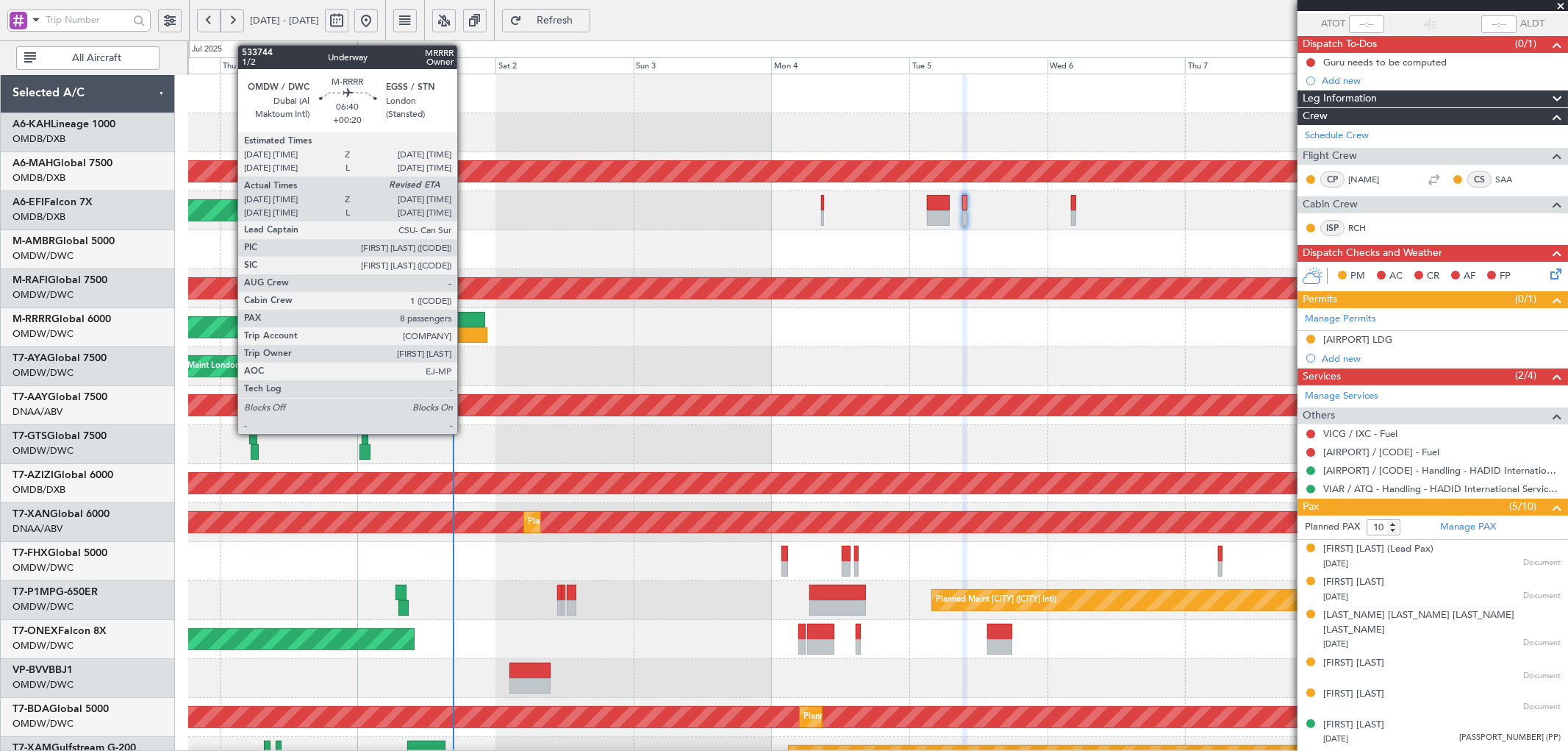 click 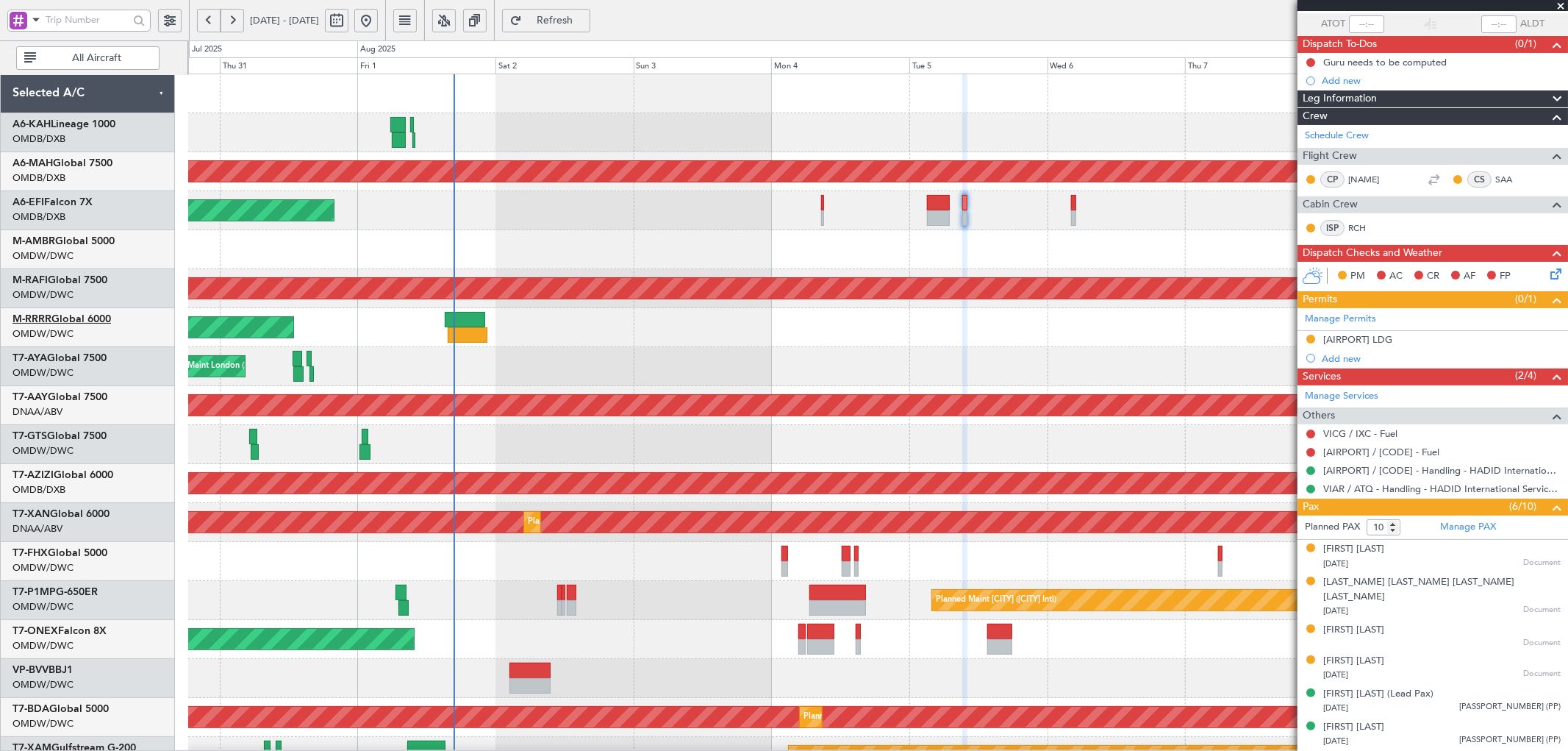 click on "M-RRRR Global 6000" 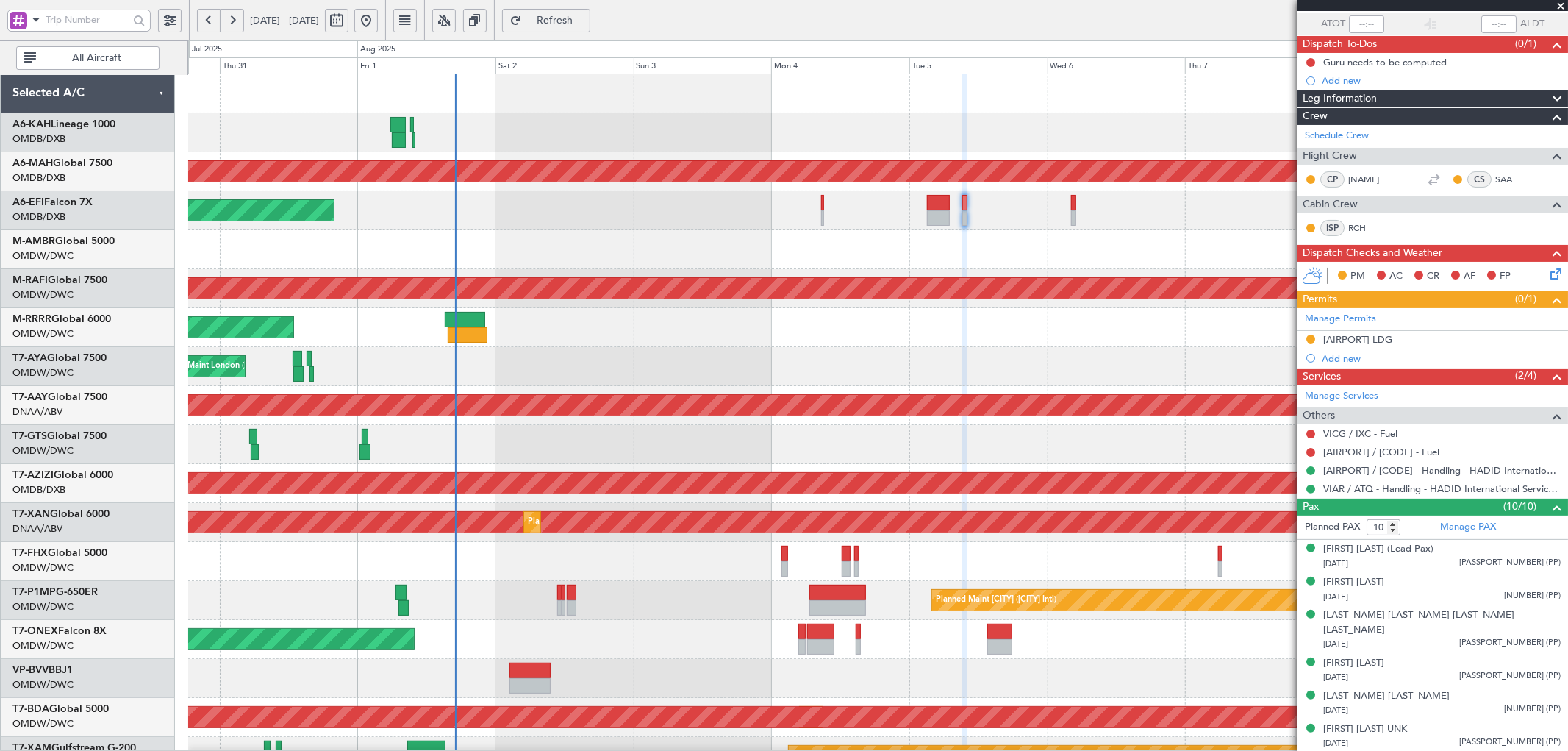 click on "Refresh" 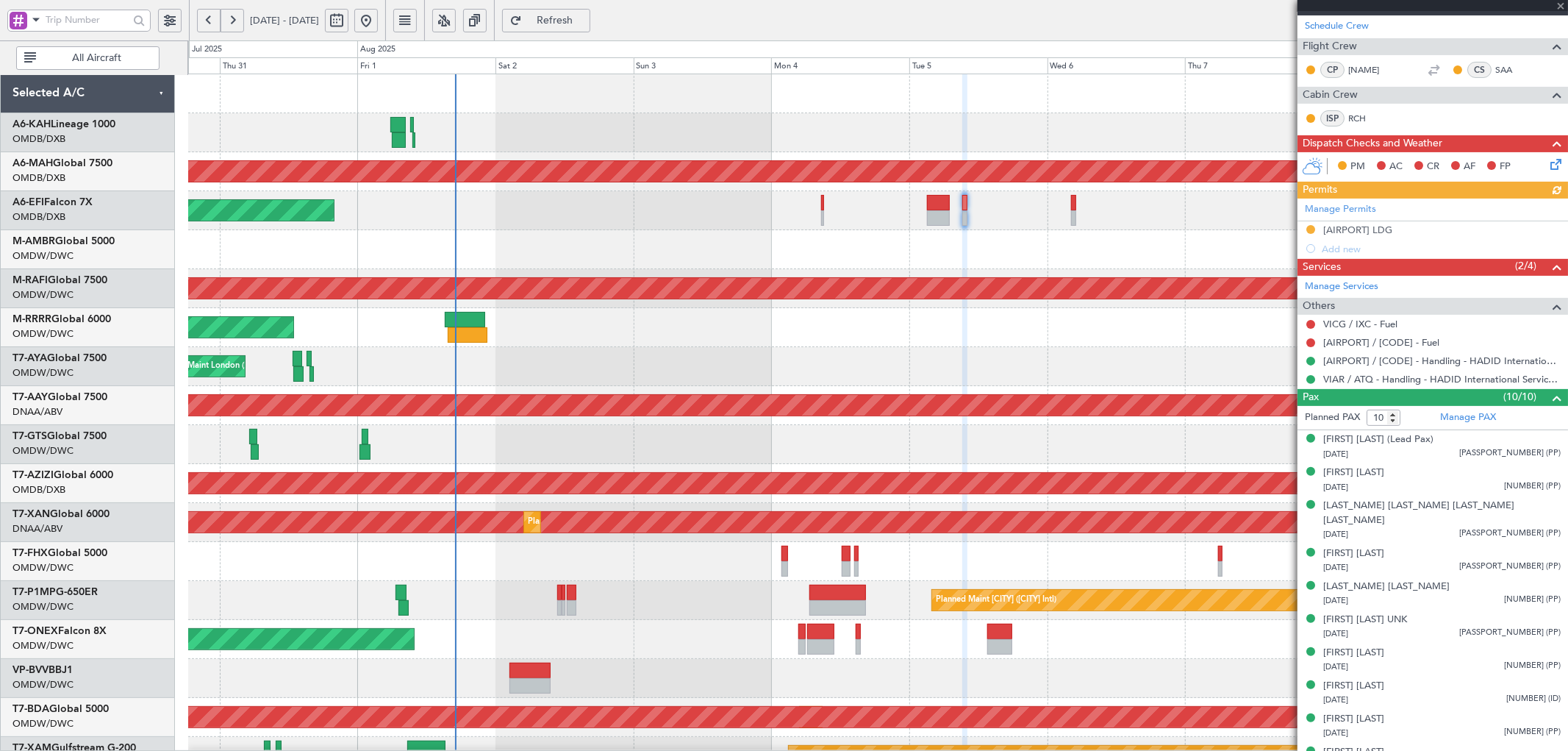 scroll, scrollTop: 228, scrollLeft: 0, axis: vertical 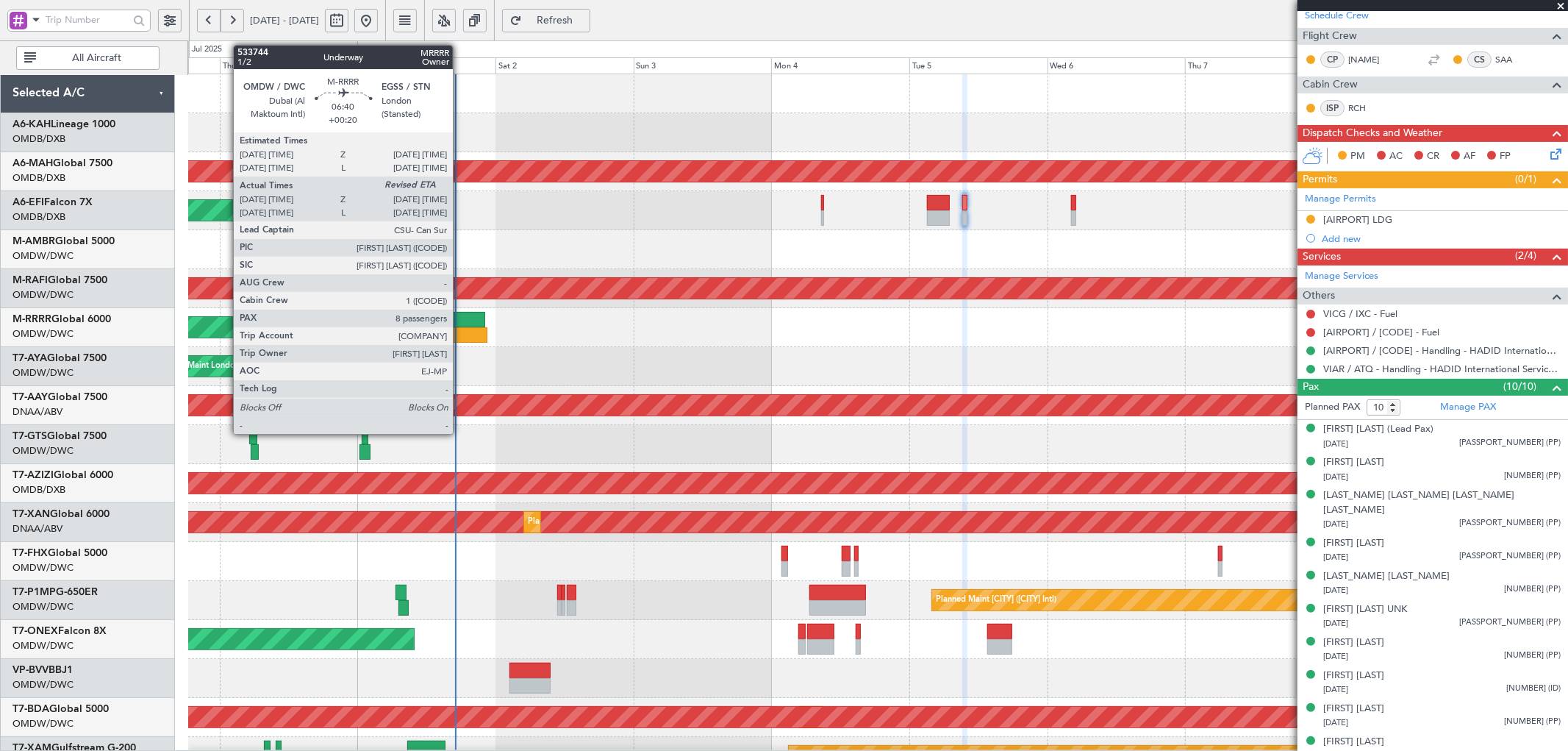 click 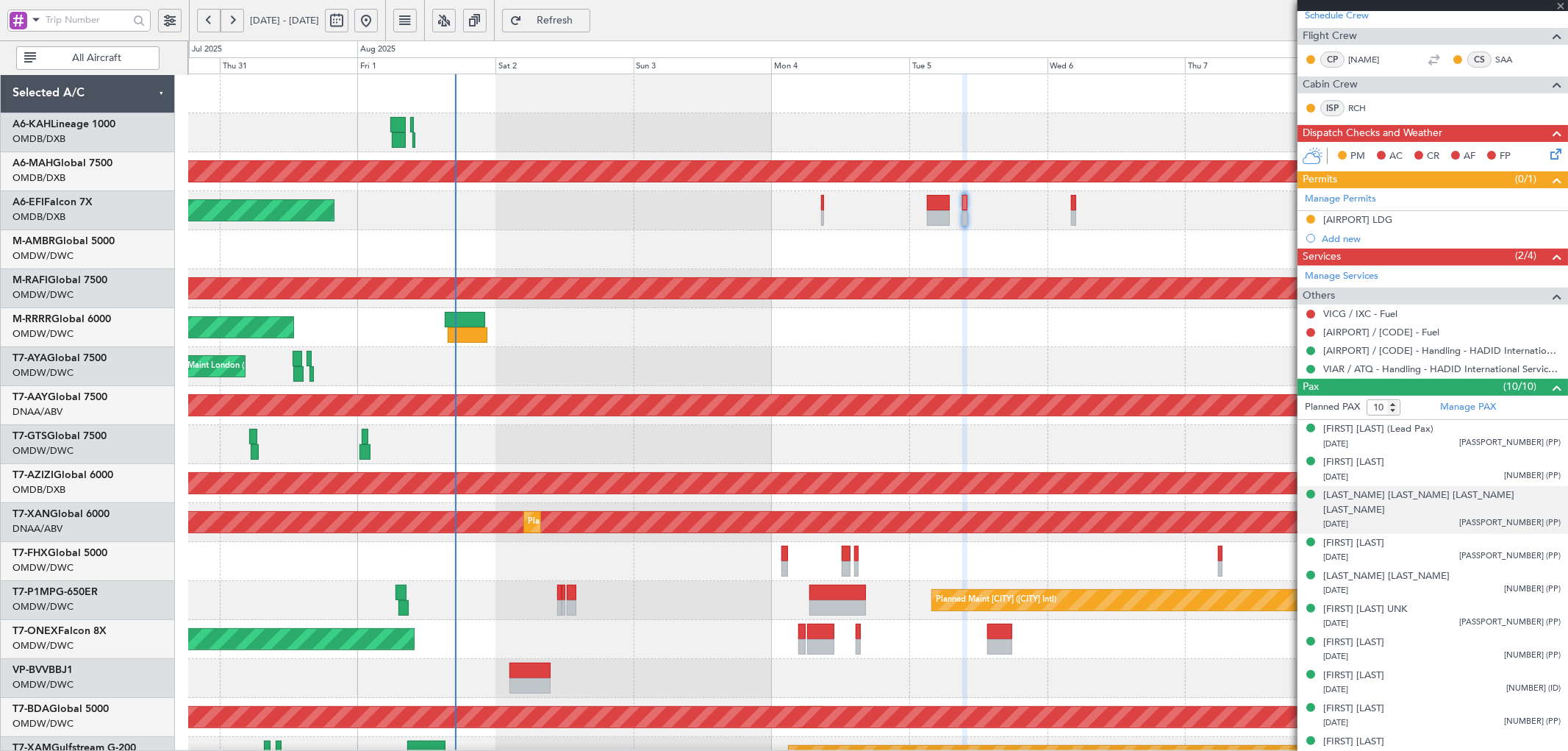 type on "+00:20" 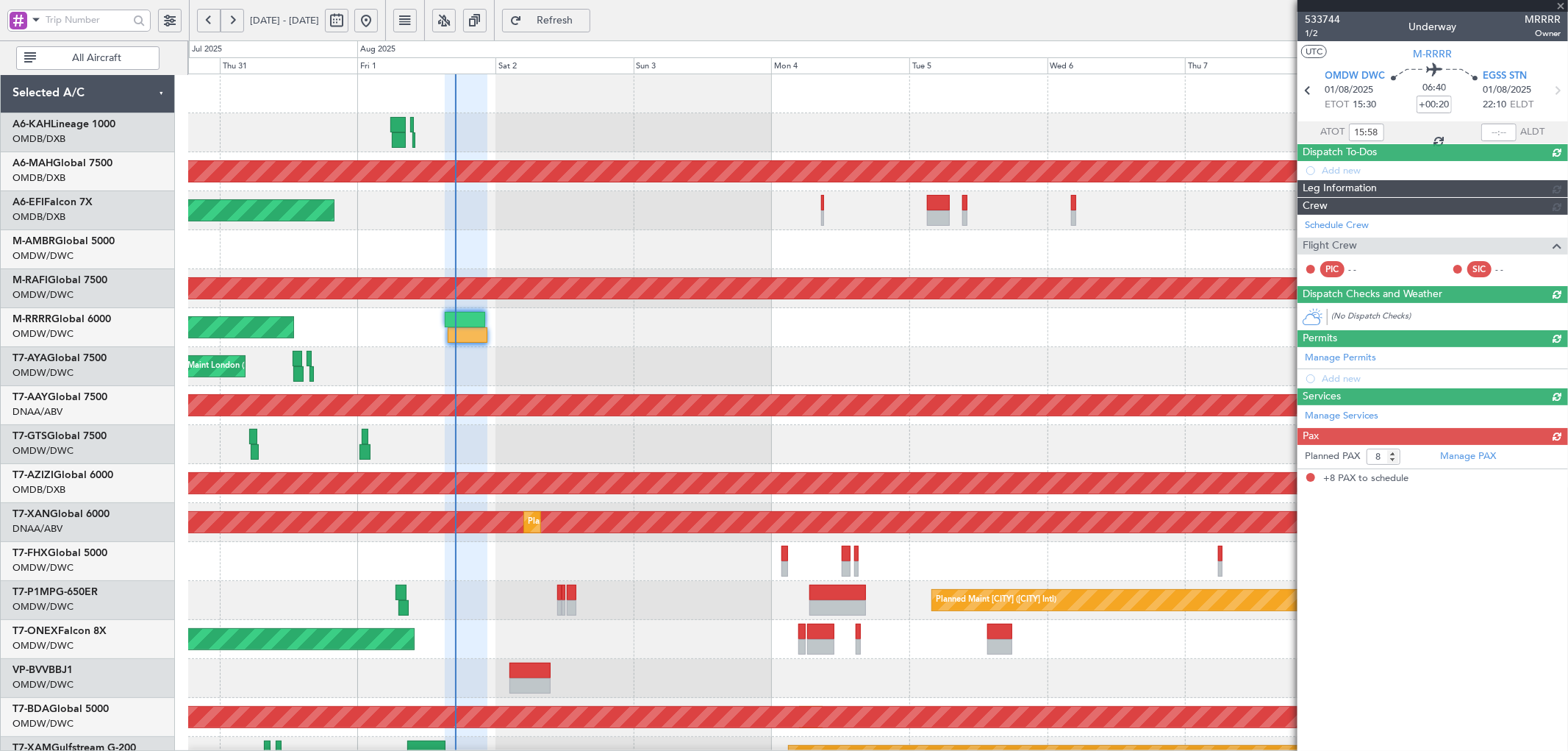 scroll, scrollTop: 0, scrollLeft: 0, axis: both 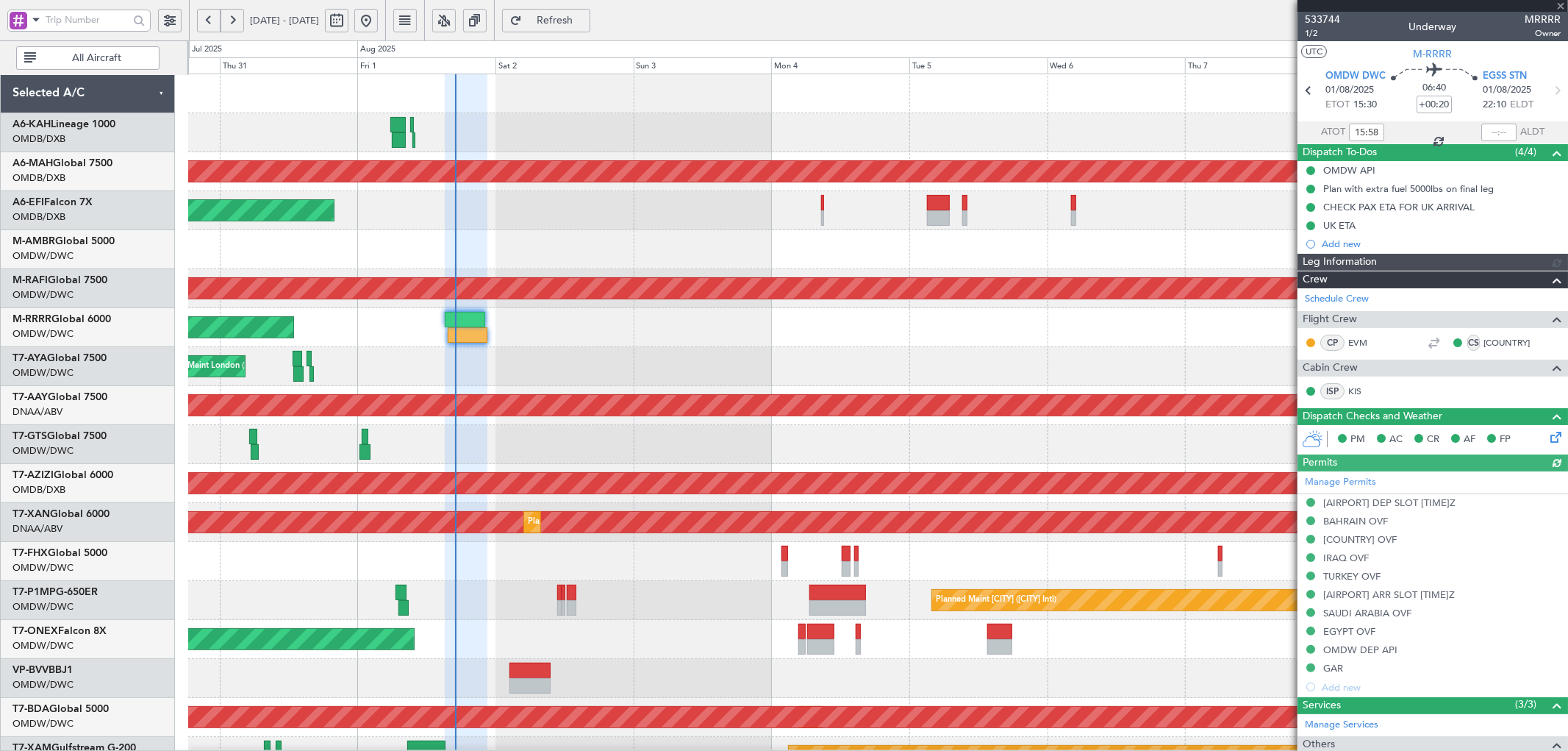 type on "Dherander Fithani (DHF)" 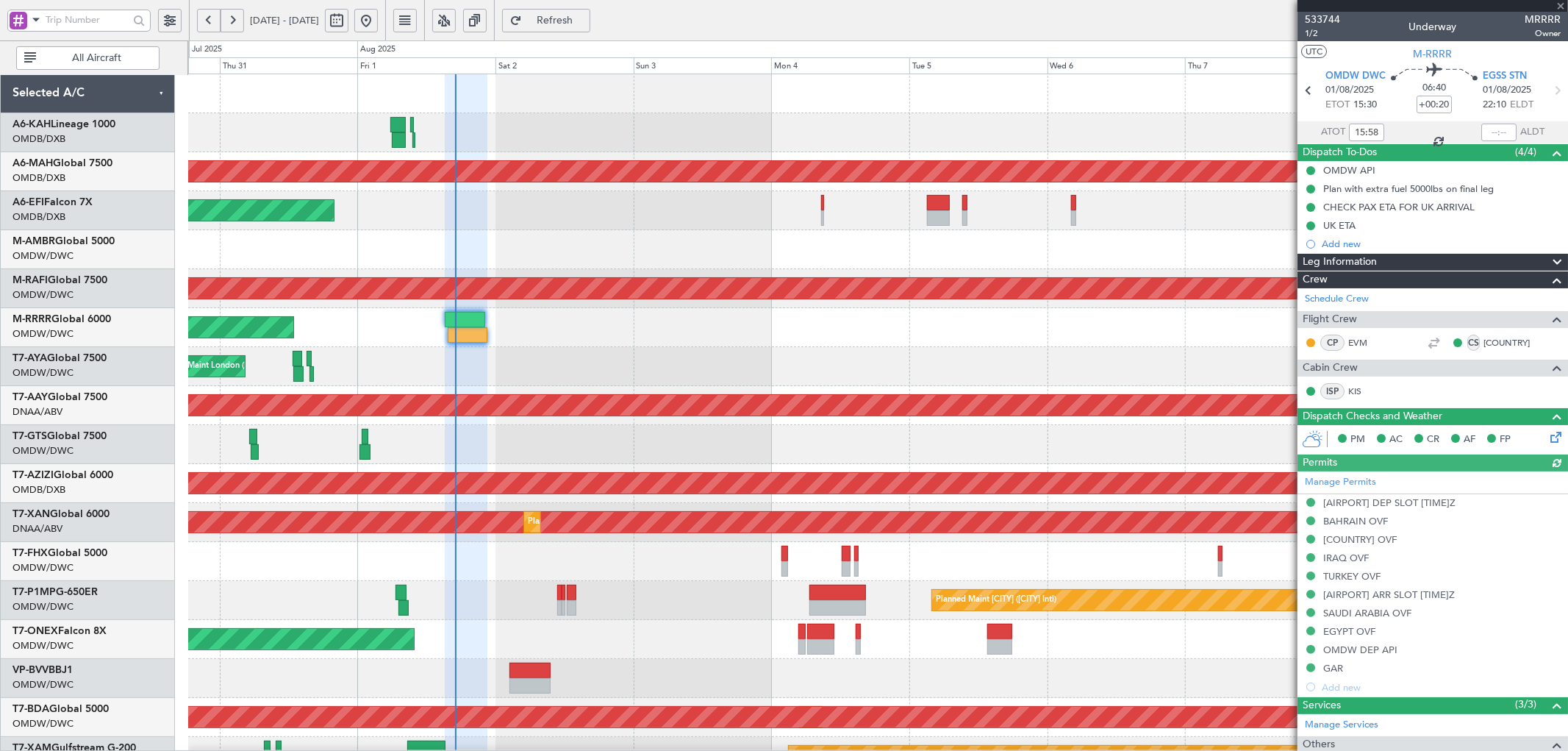 scroll, scrollTop: 218, scrollLeft: 0, axis: vertical 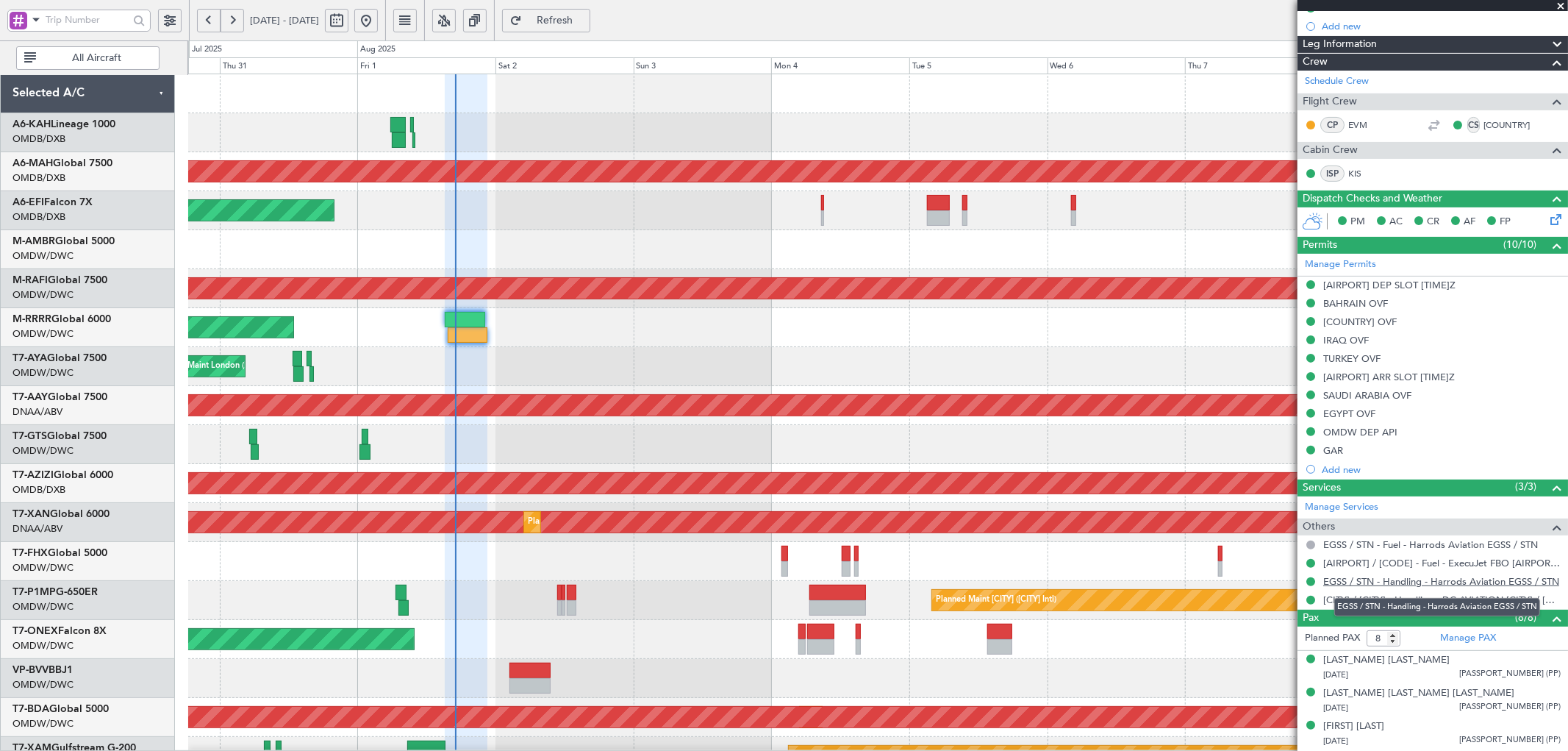 click on "EGSS / STN - Handling - Harrods Aviation EGSS / STN" at bounding box center [1441, 581] 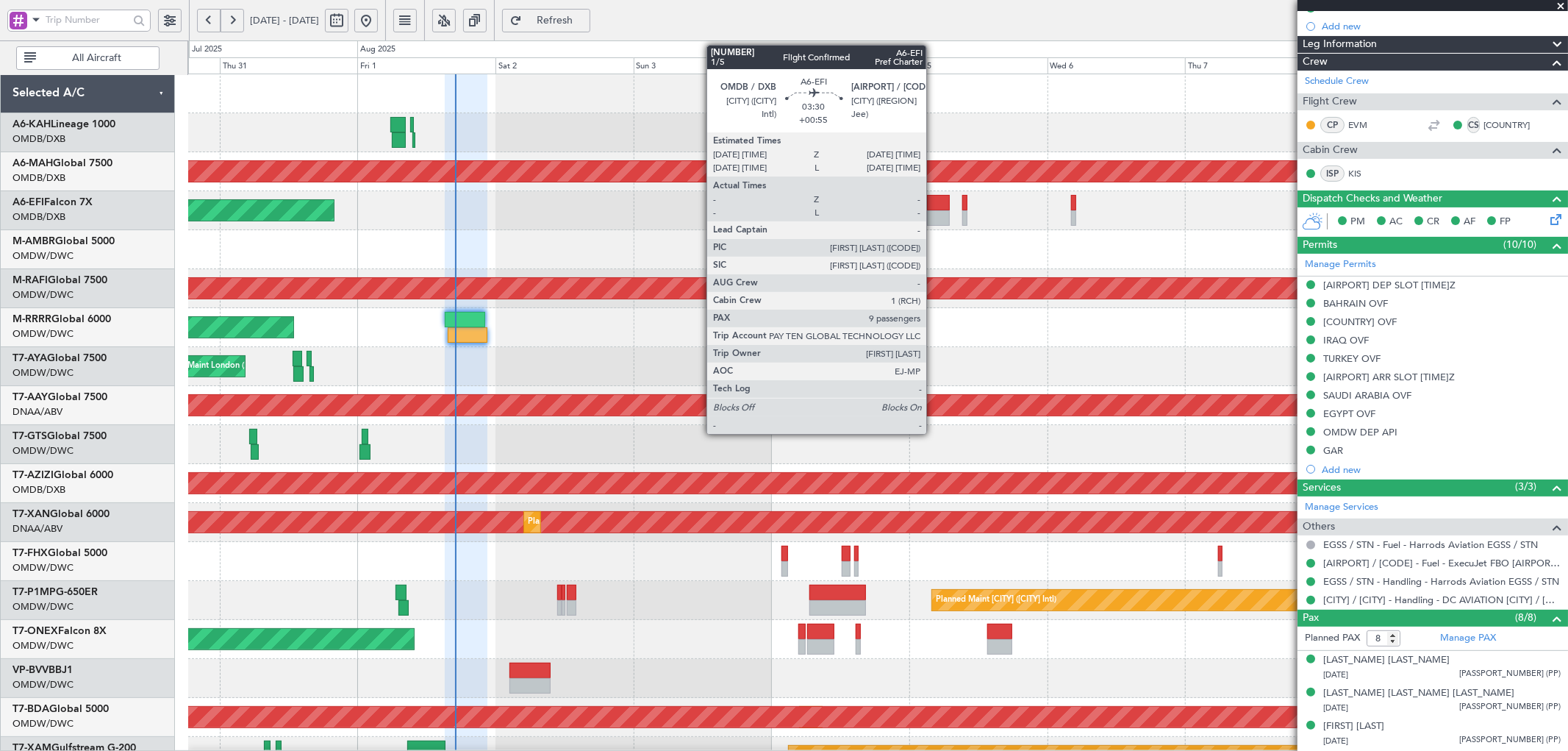 click 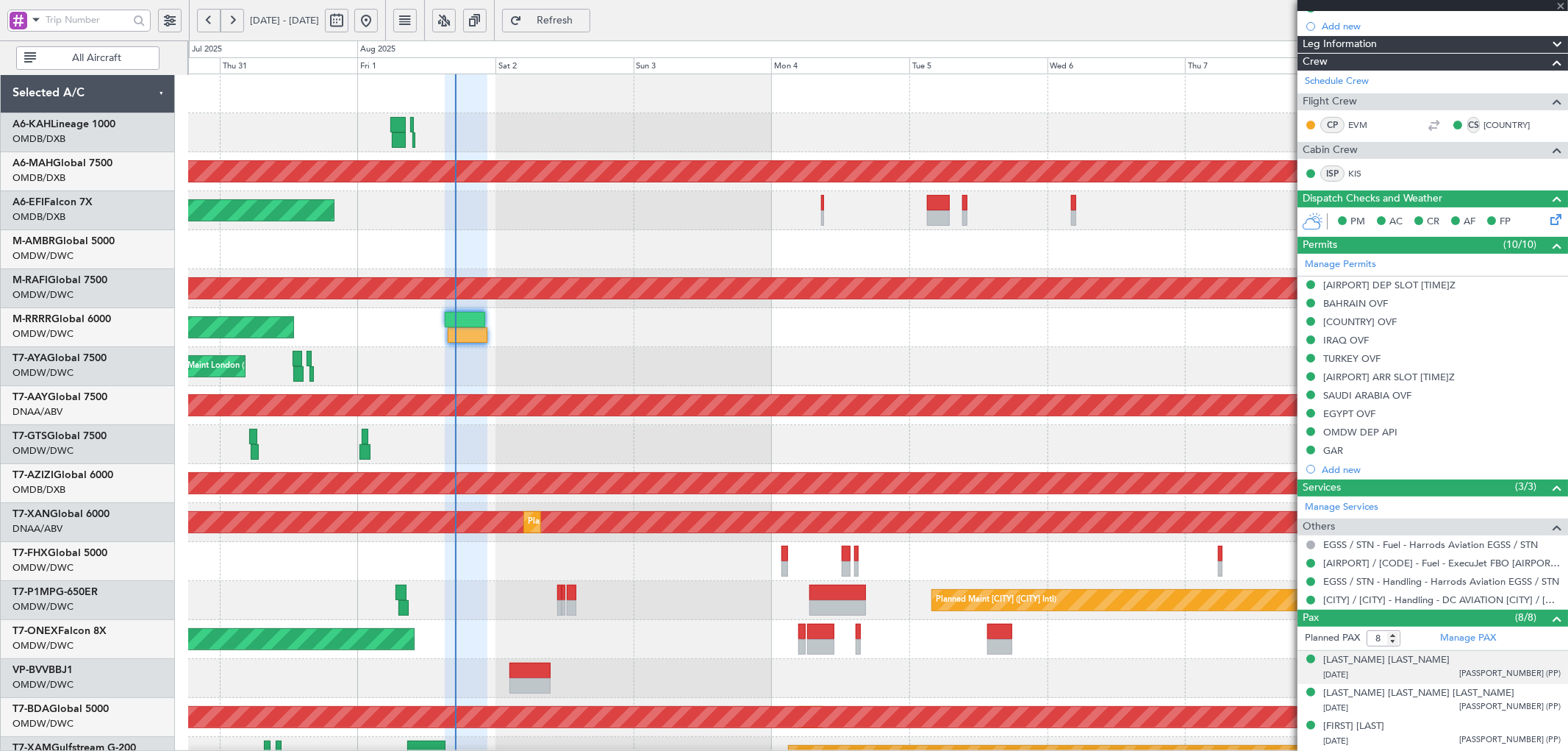 type on "+00:55" 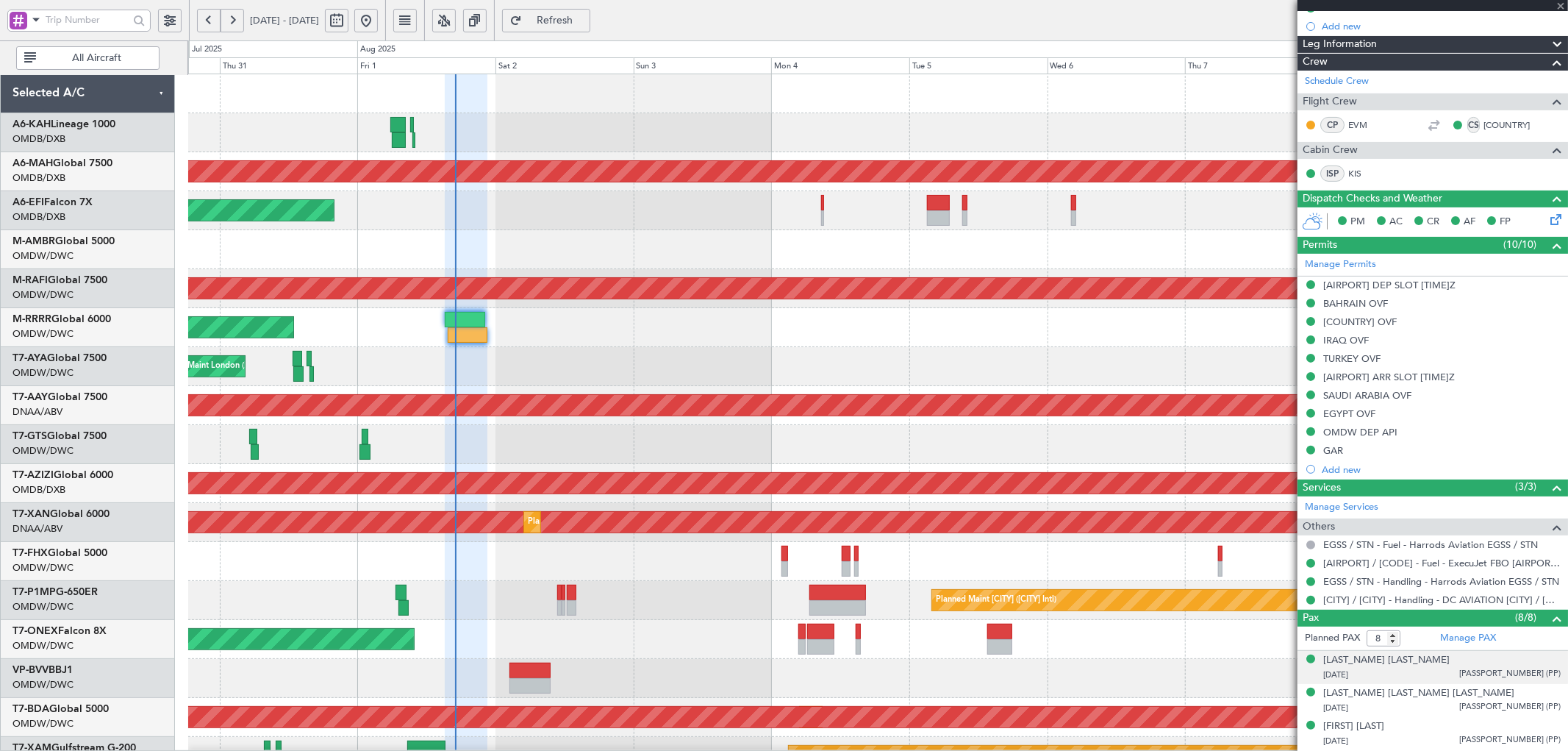 type 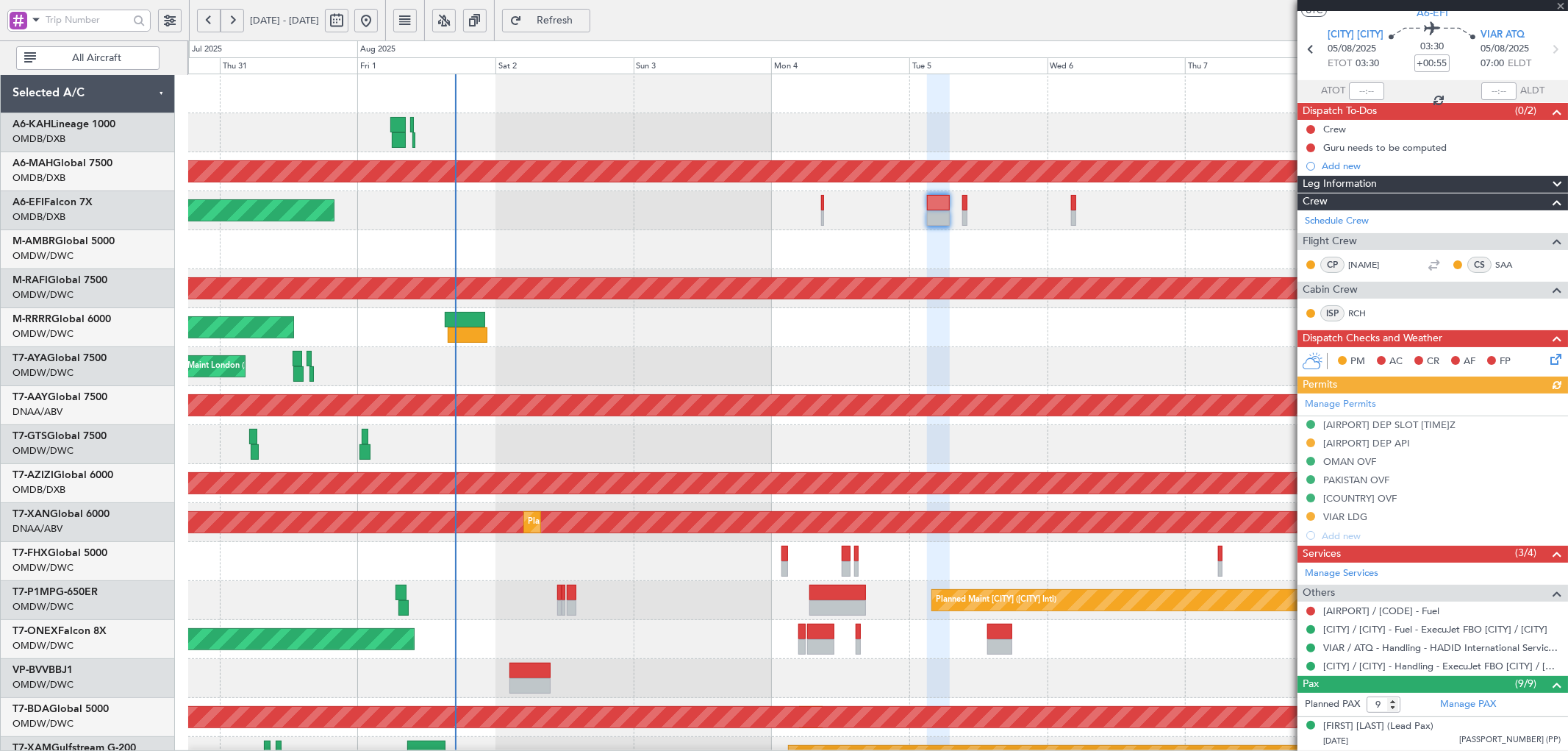 scroll, scrollTop: 108, scrollLeft: 0, axis: vertical 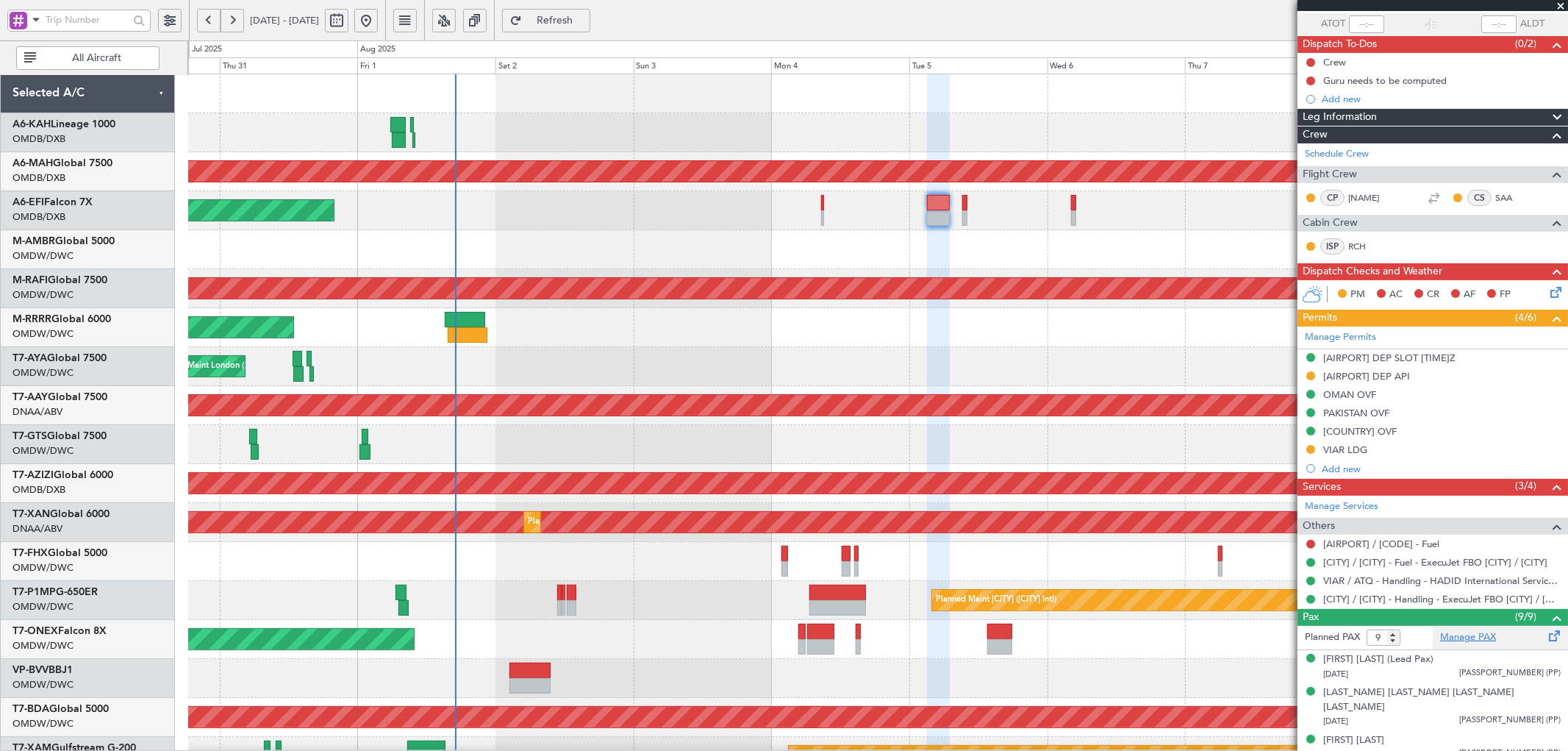 click on "Manage PAX" 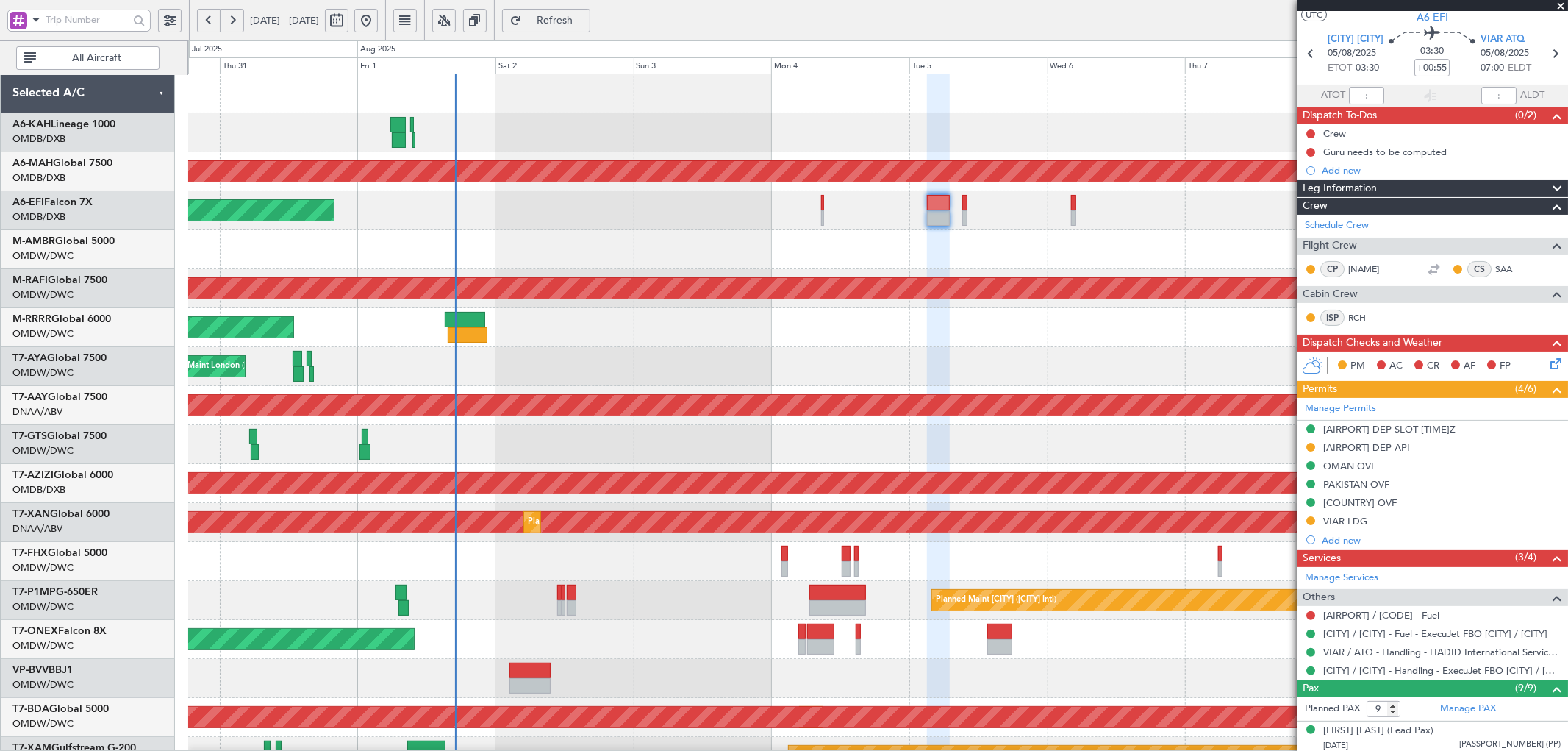 scroll, scrollTop: 0, scrollLeft: 0, axis: both 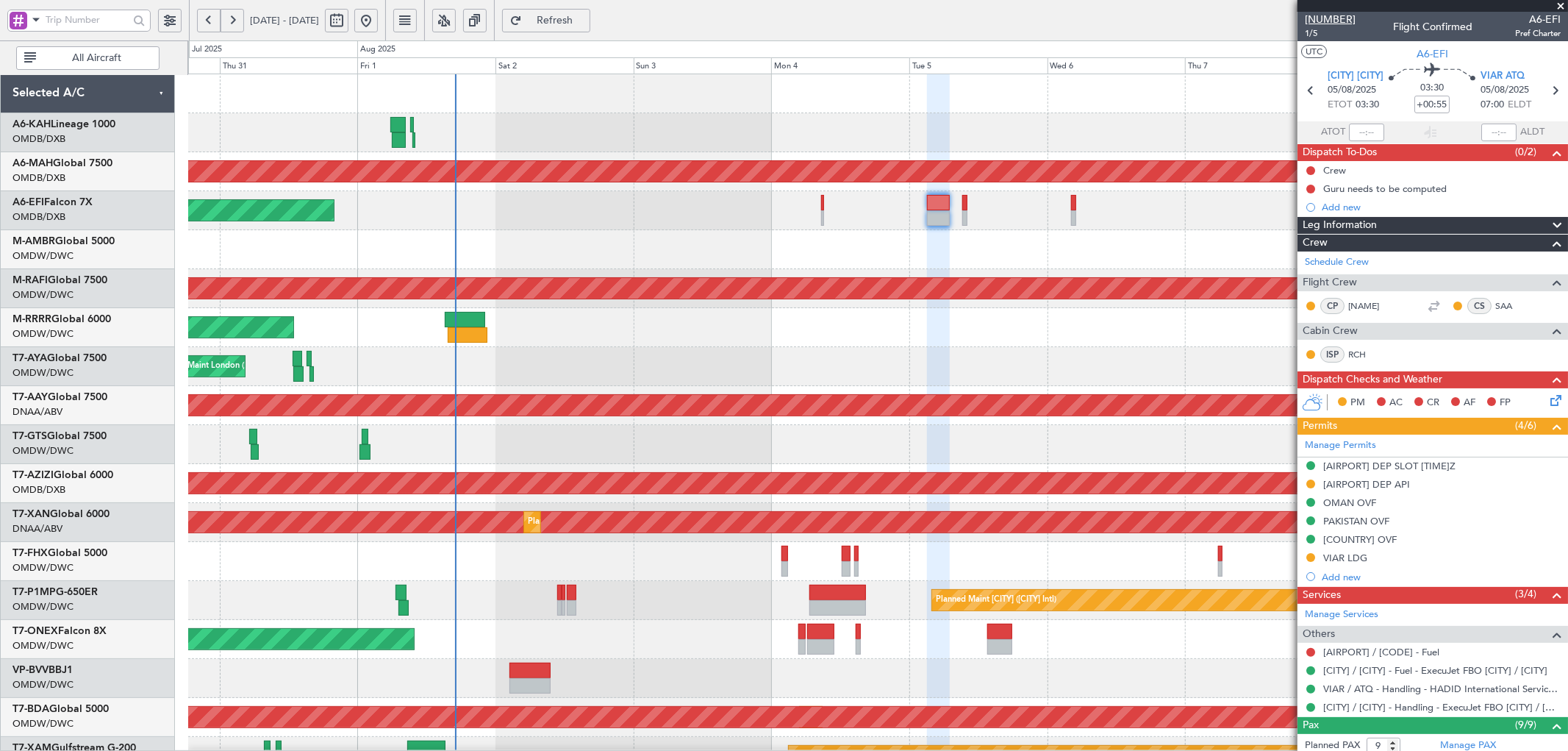 click on "[NUMBER]" at bounding box center [1330, 19] 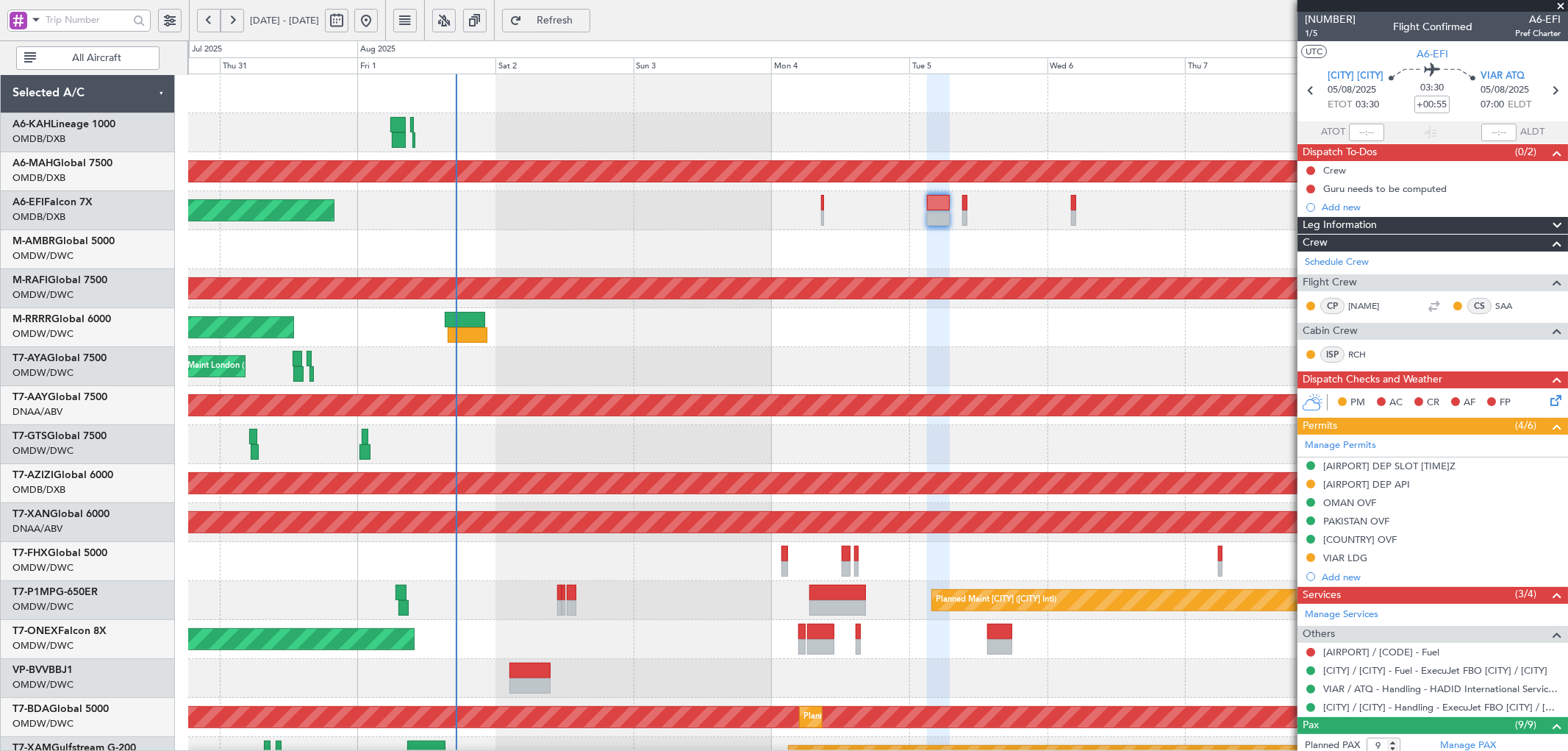 click on "Refresh" 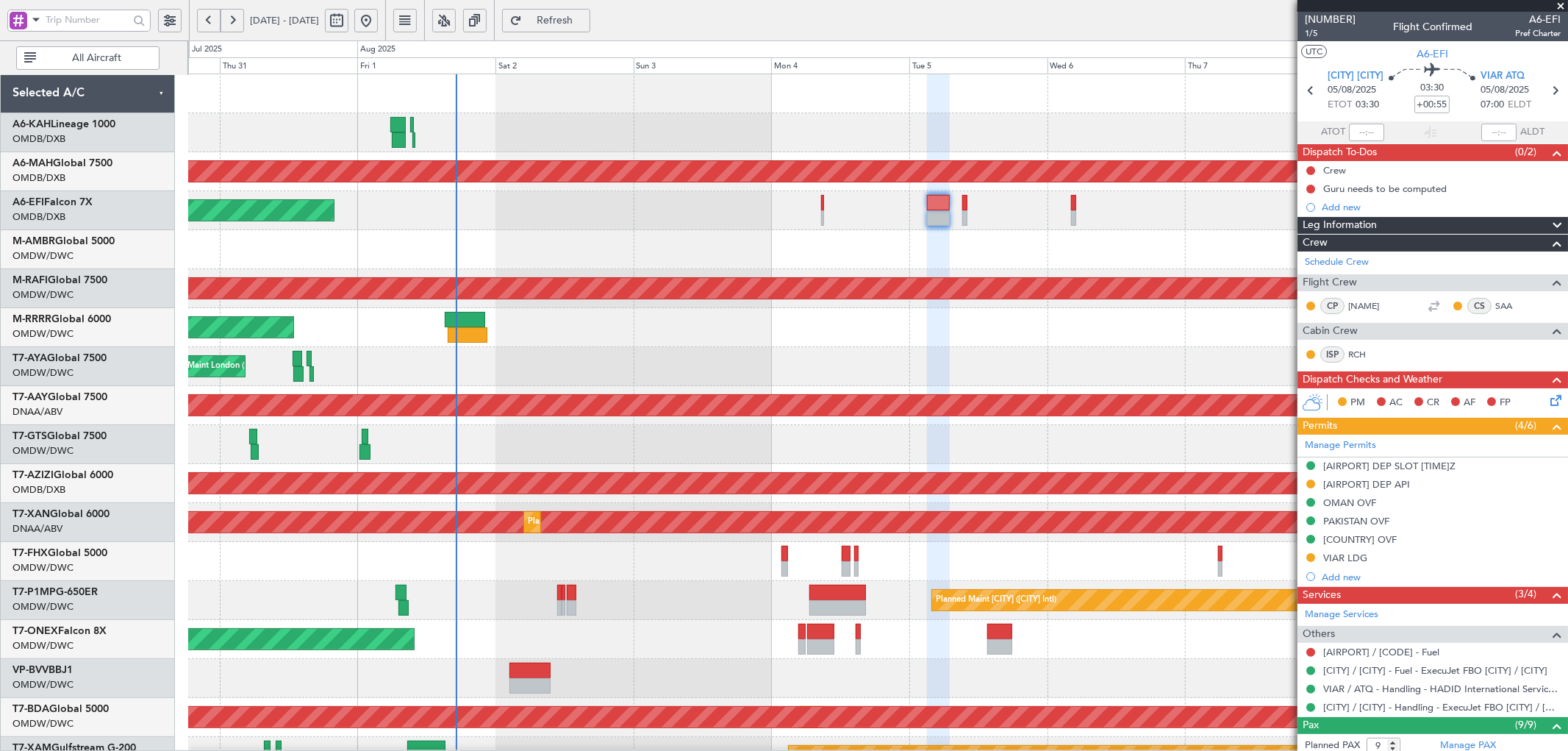 click on "Unplanned Maint [CITY] ([AIRPORT])" 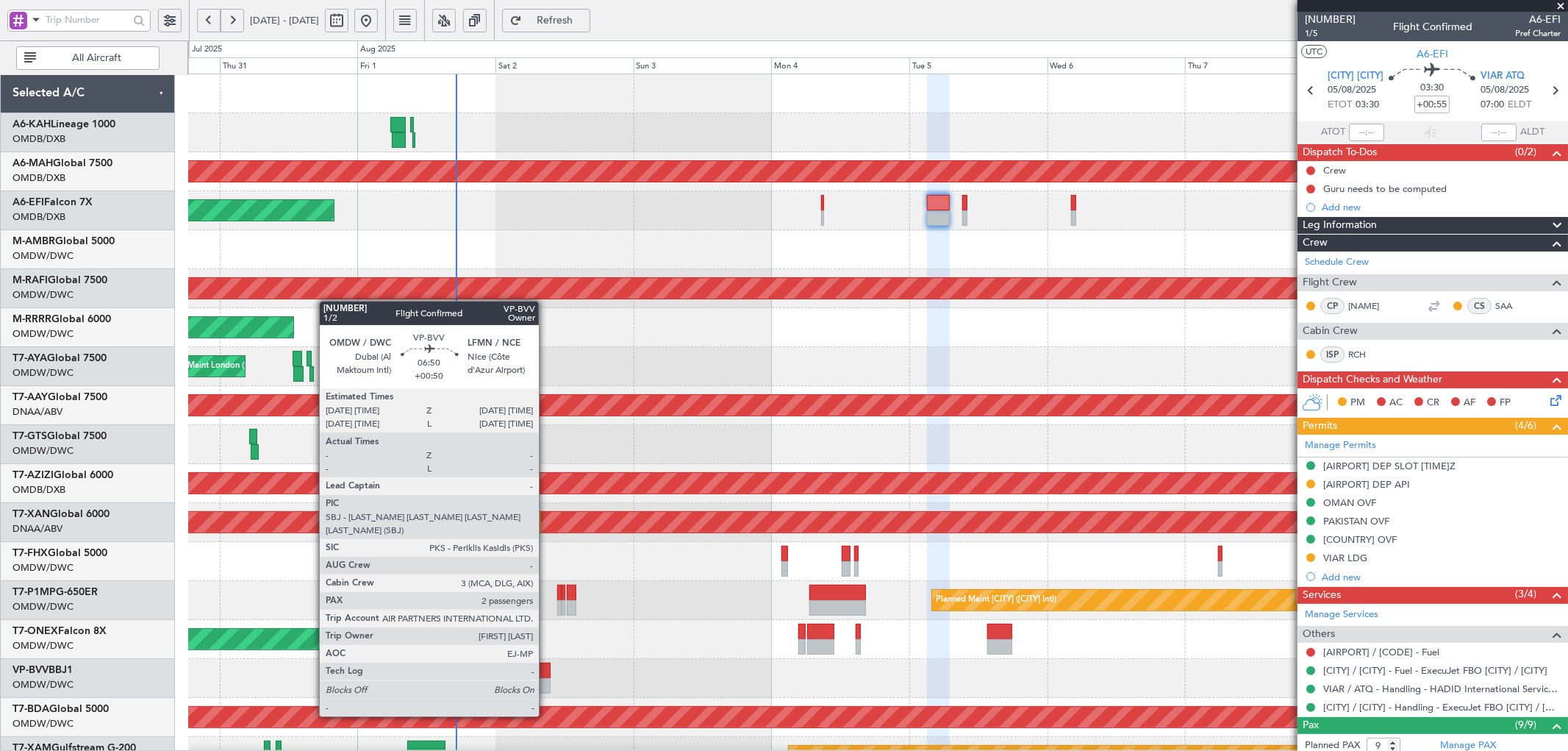 click 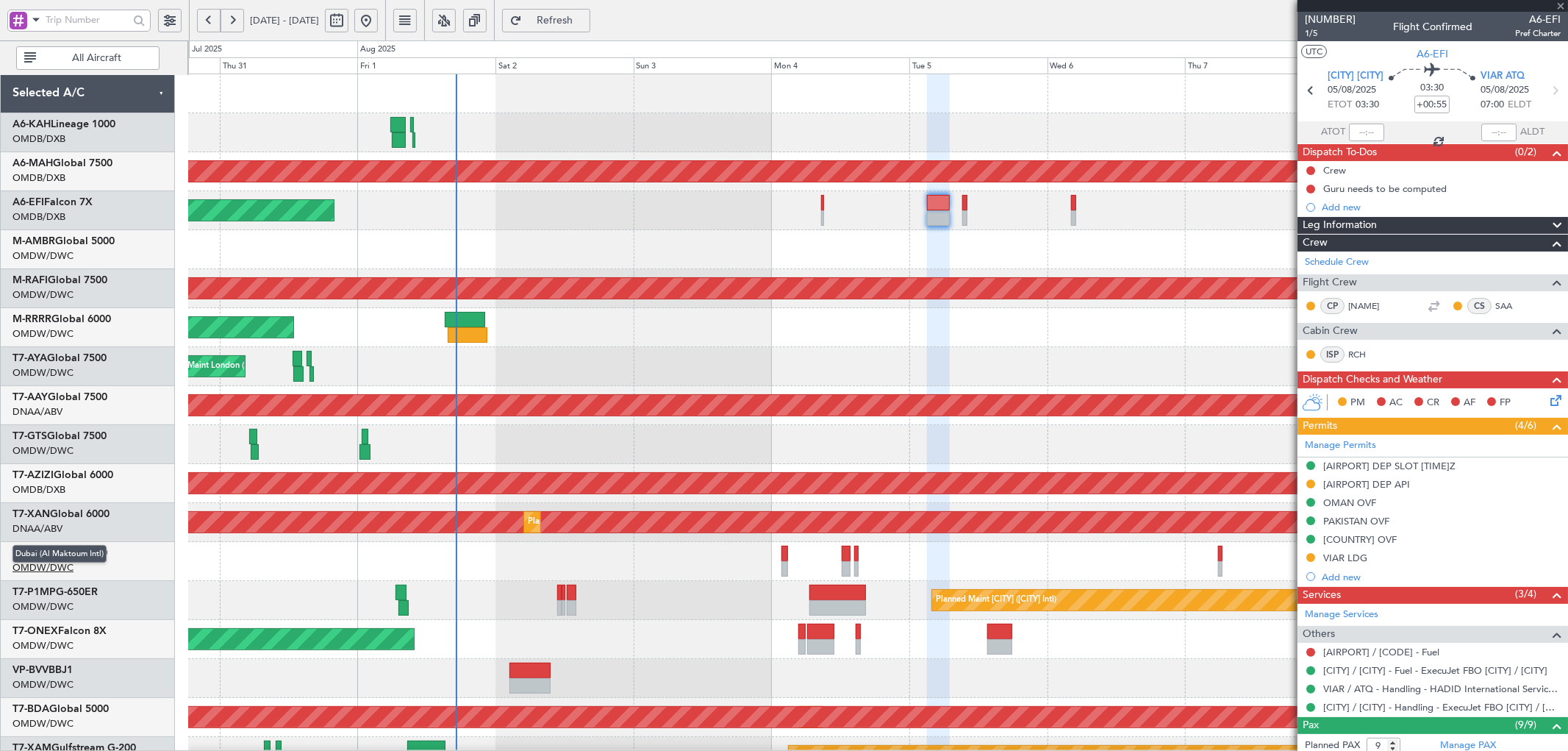 type on "+00:50" 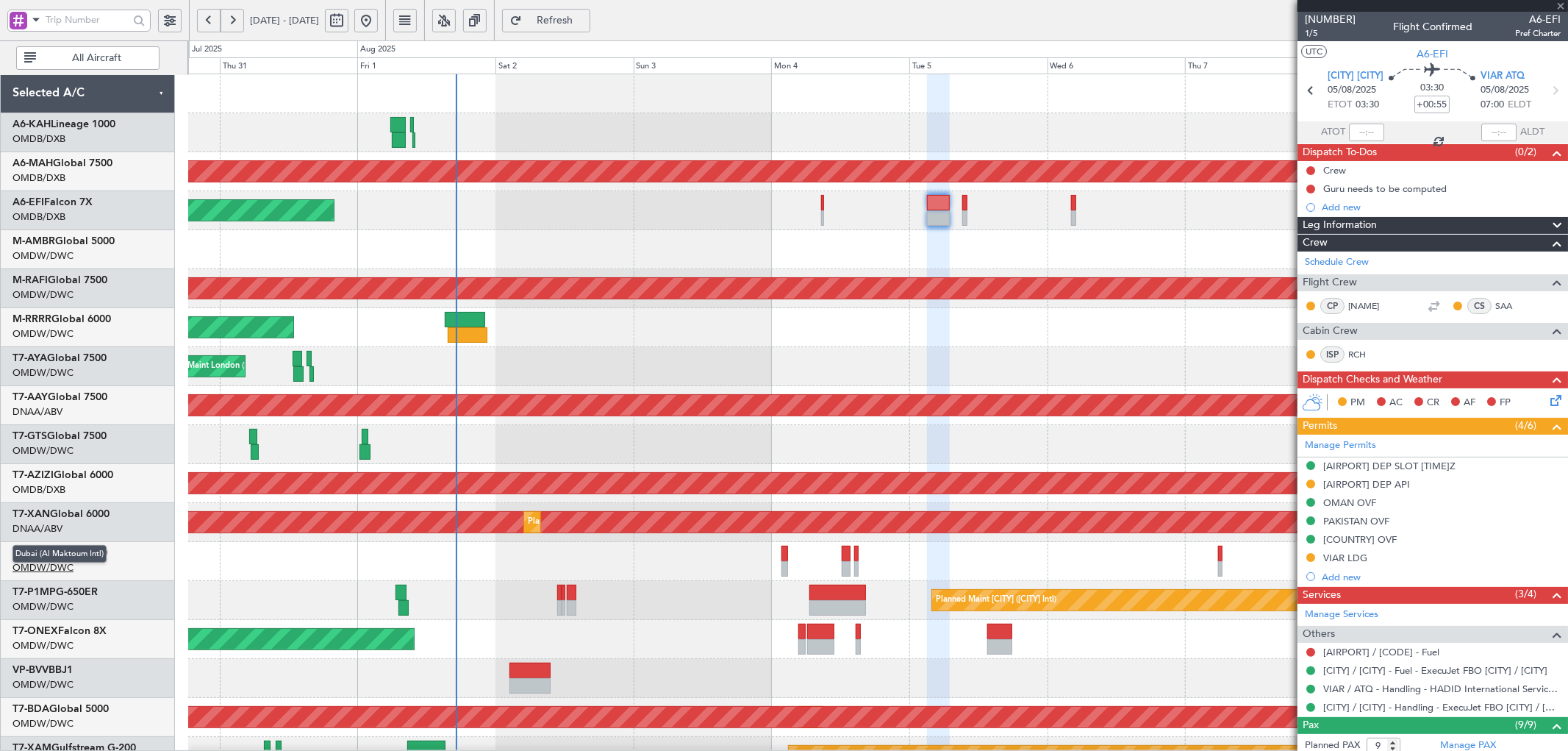 type on "2" 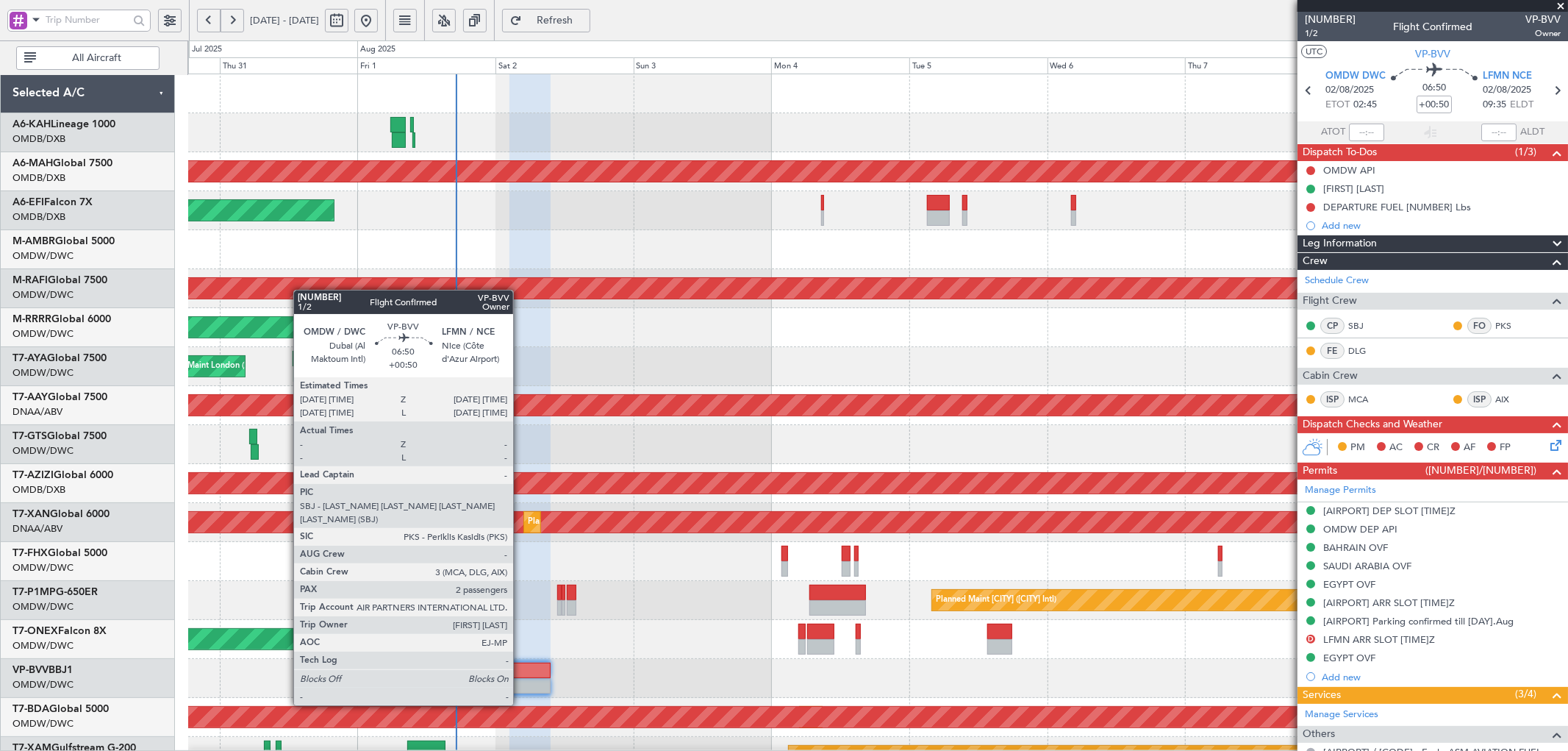 click 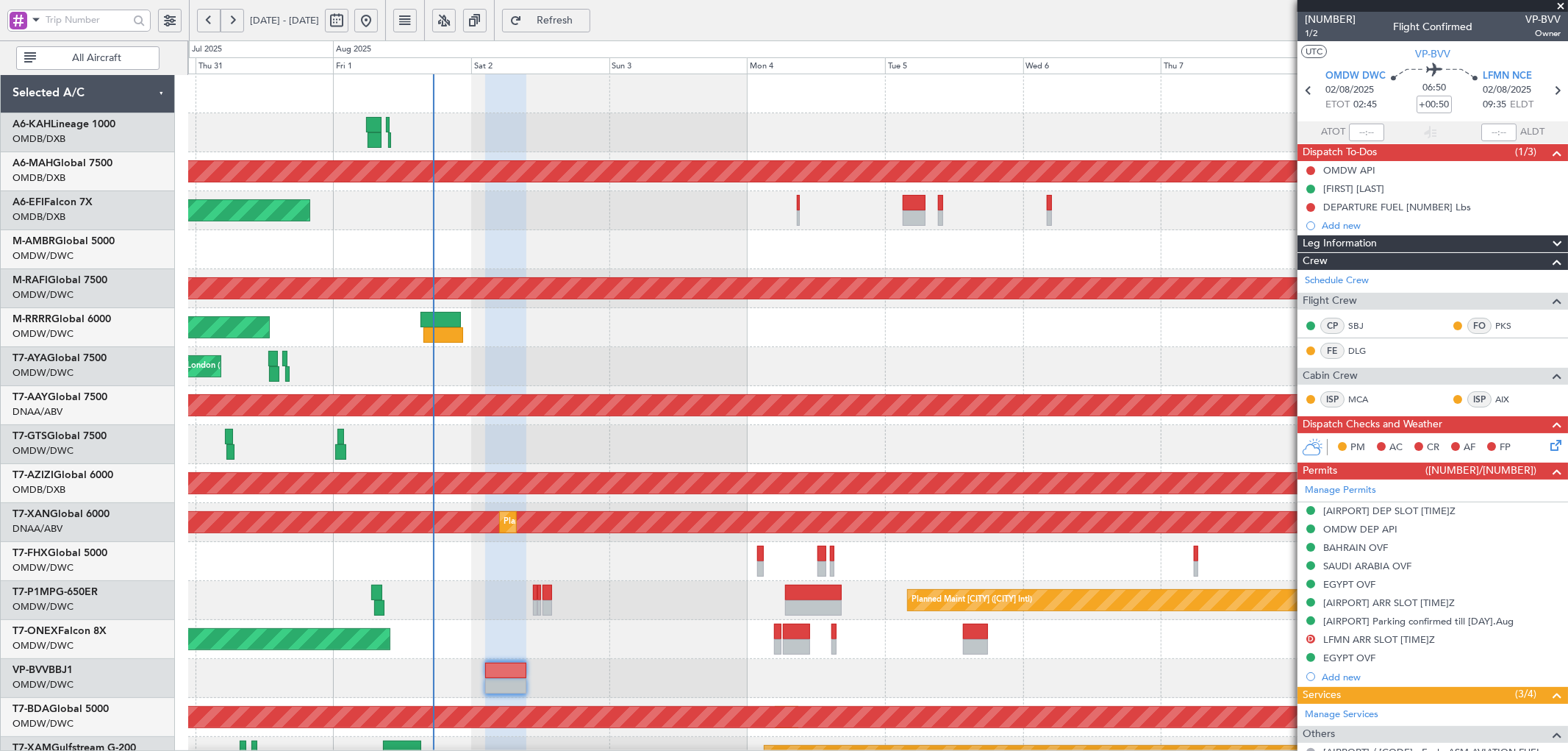 click on "Planned Maint [CITY] ([AIRPORT])
Planned Maint [CITY] ([AIRPORT])
Unplanned Maint [CITY] ([AIRPORT])
Planned Maint [CITY] ([AIRPORT])
Planned Maint [CITY] ([AIRPORT])
Planned Maint [CITY] ([AIRPORT])
Unplanned Maint [CITY] ([AIRPORT])
AOG Maint [CITY] ([AIRPORT])
Unplanned Maint [CITY] ([AIRPORT])
Planned Maint [CITY] ([AIRPORT])
Planned Maint [CITY] ([AIRPORT])
Planned Maint [CITY] ([AIRPORT])
Planned Maint [CITY] ([AIRPORT])
Planned Maint [CITY] ([AIRPORT])
Planned Maint [CITY] ([AIRPORT])" 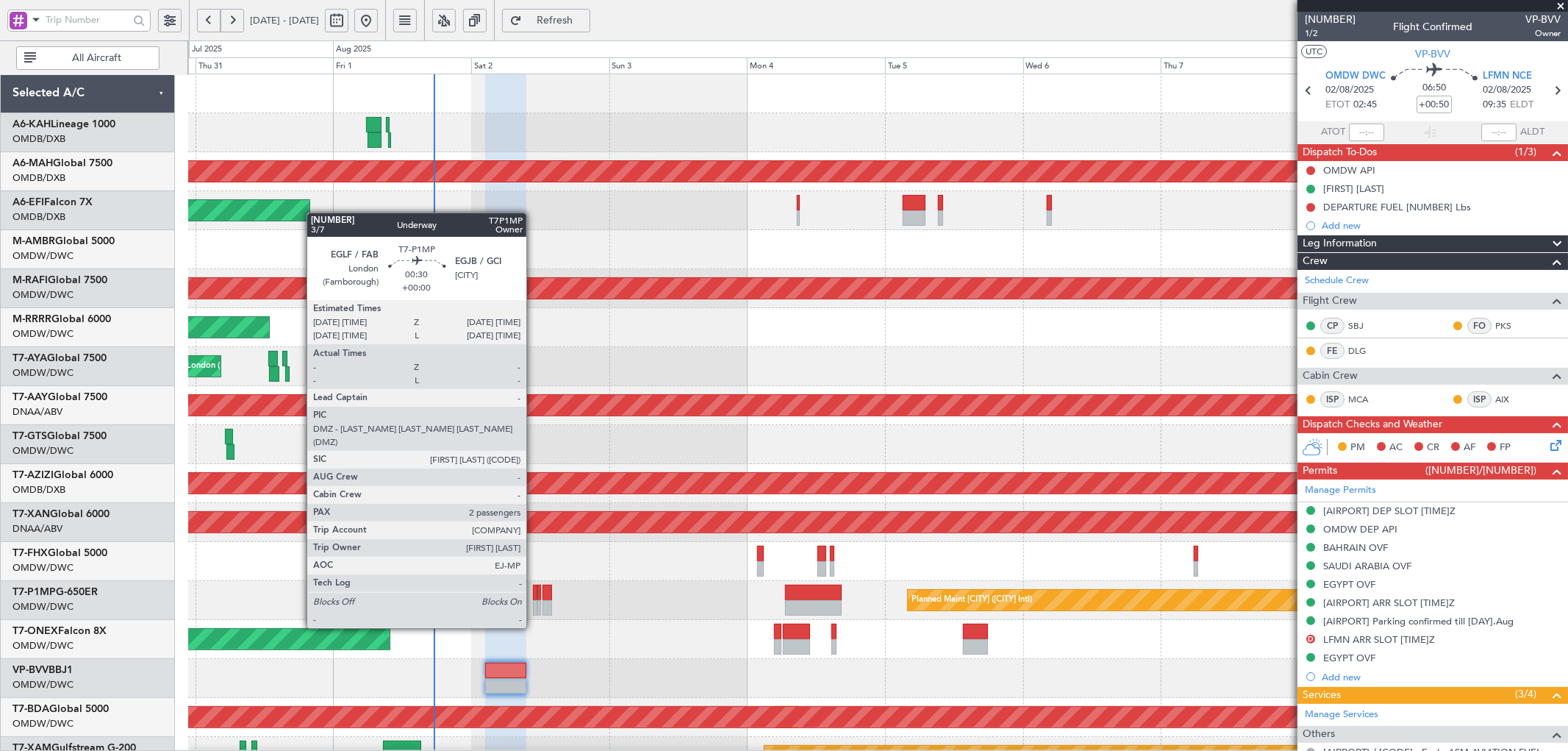 click 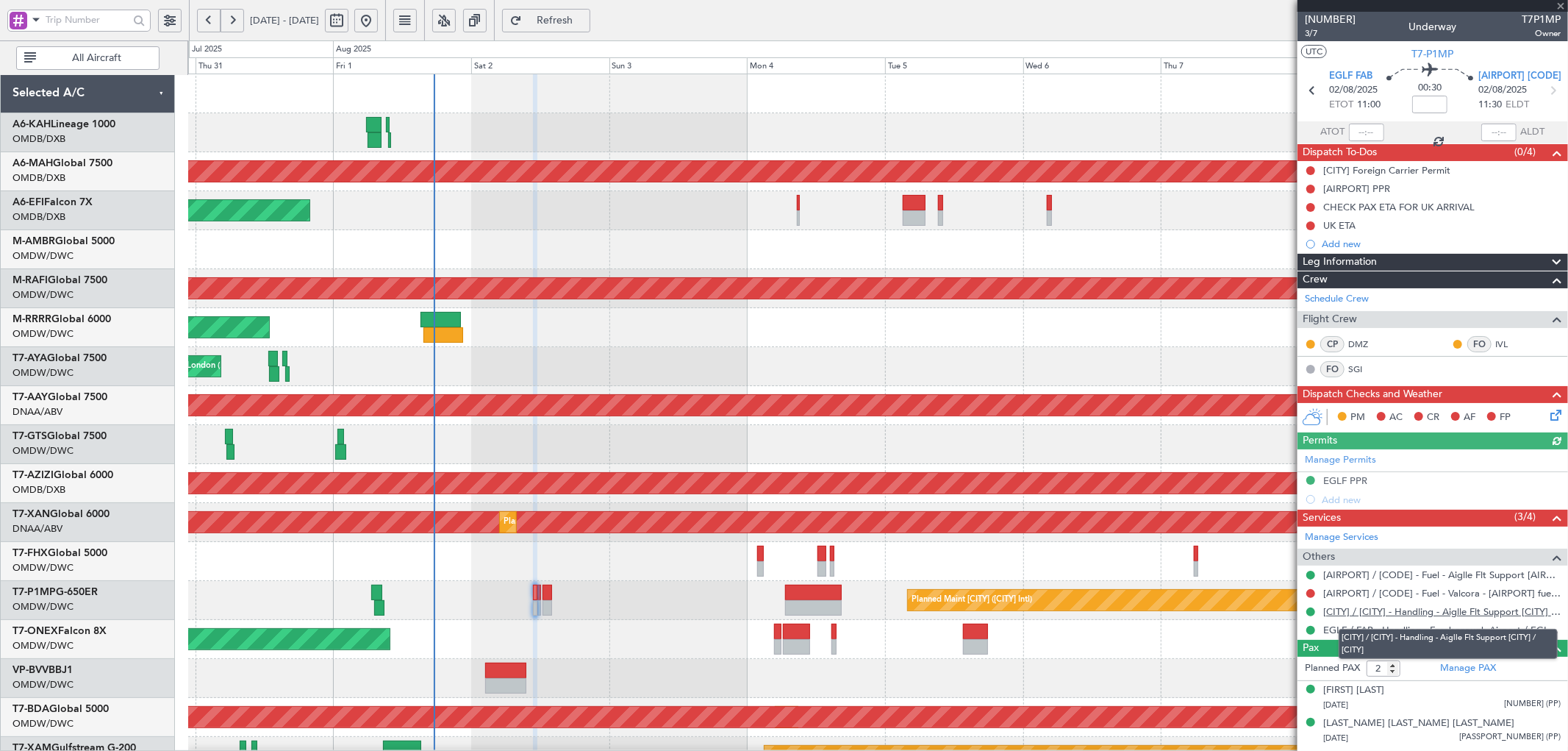 click on "[CITY] / [CITY] - Handling - Aiglle Flt Support [CITY] / [CITY]" at bounding box center (1442, 611) 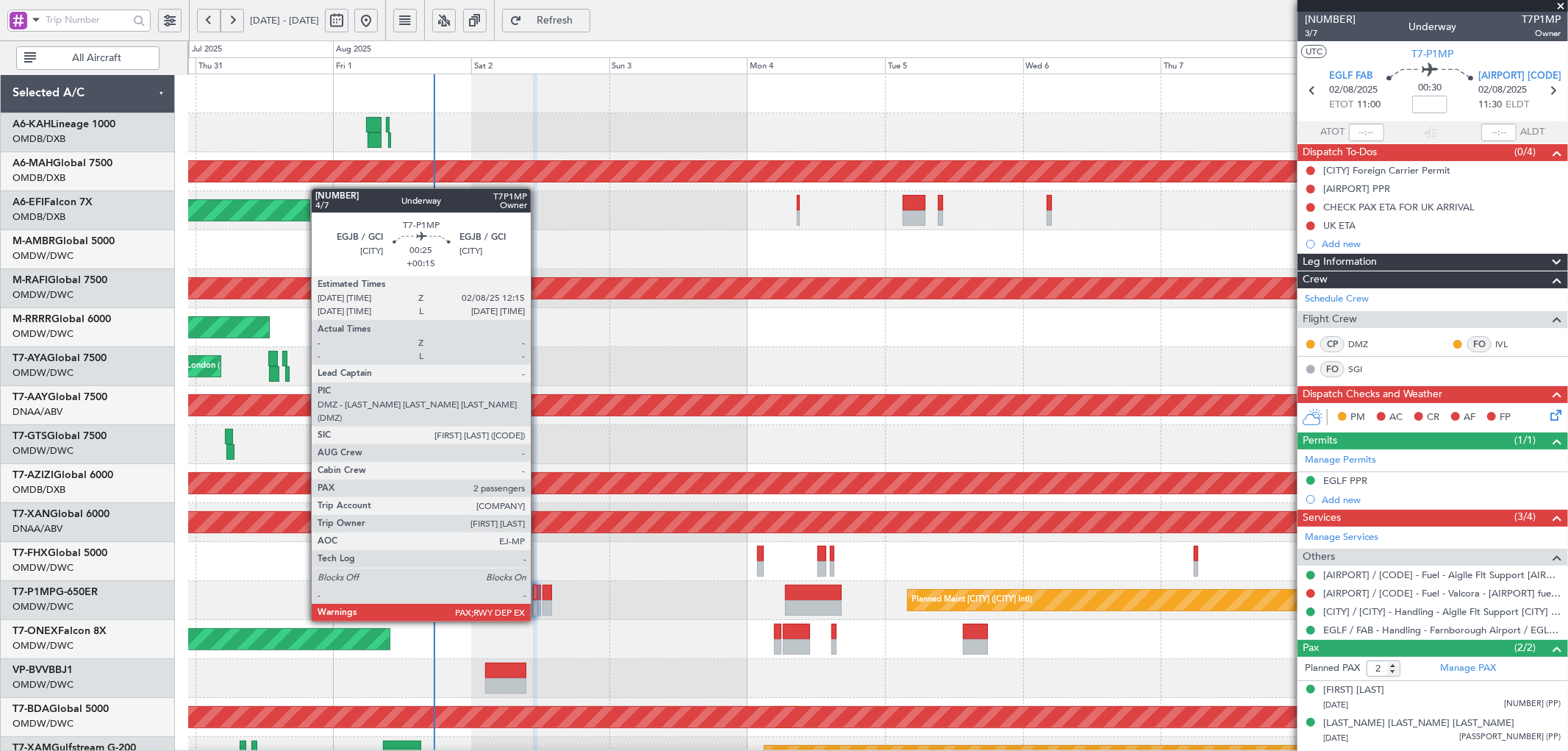 click 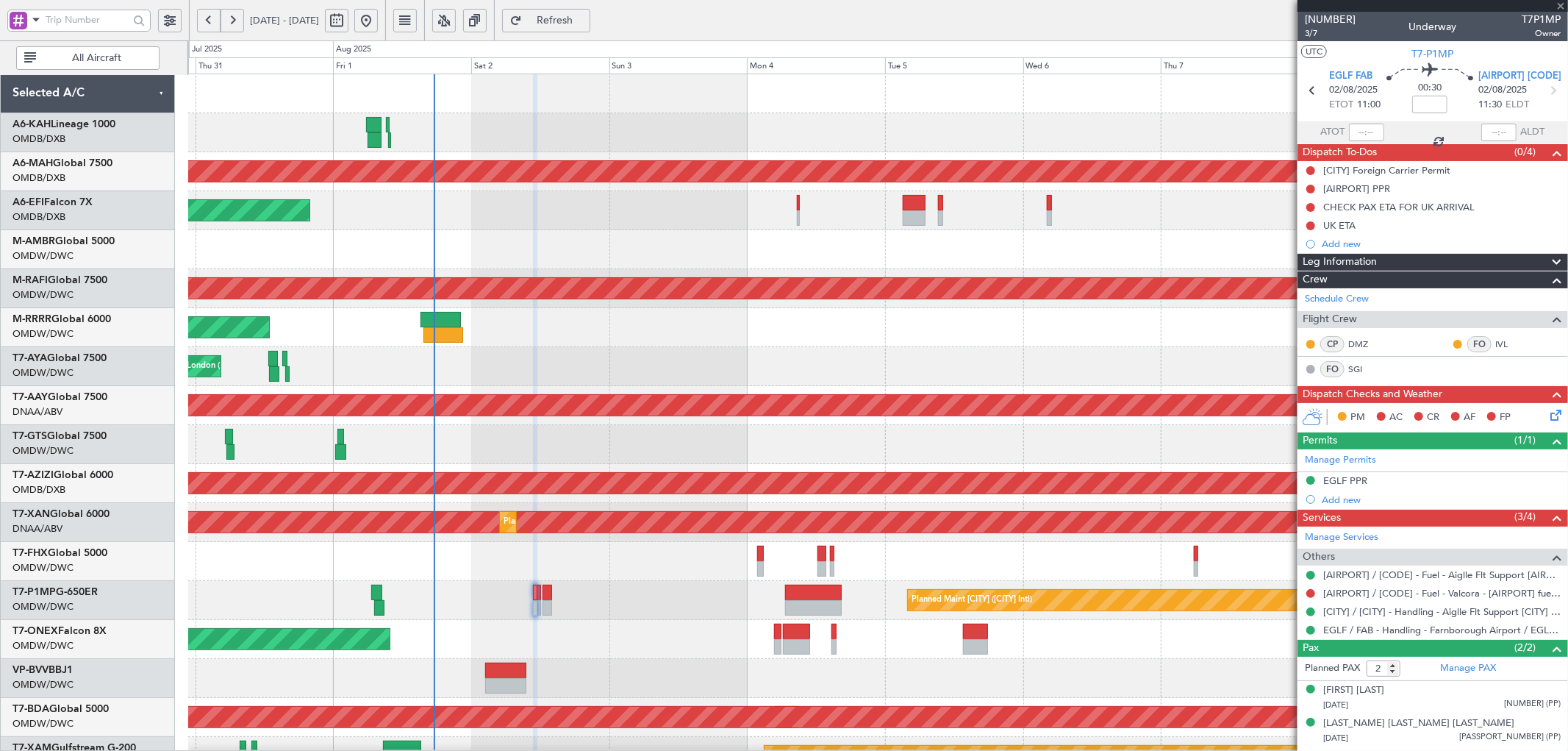 type on "+00:15" 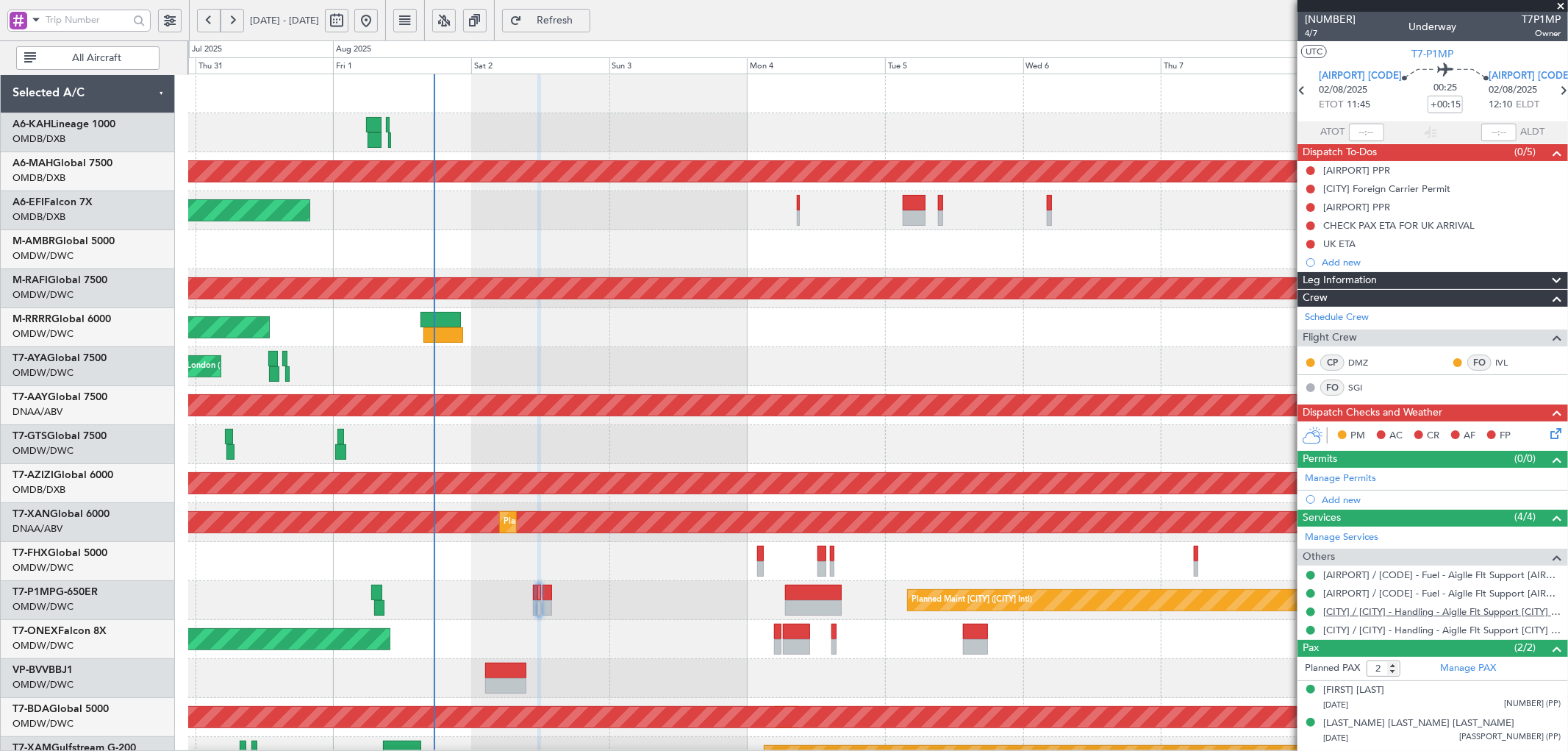 click on "[CITY] / [CITY] - Handling - Aiglle Flt Support [CITY] / [CITY]" at bounding box center [1442, 611] 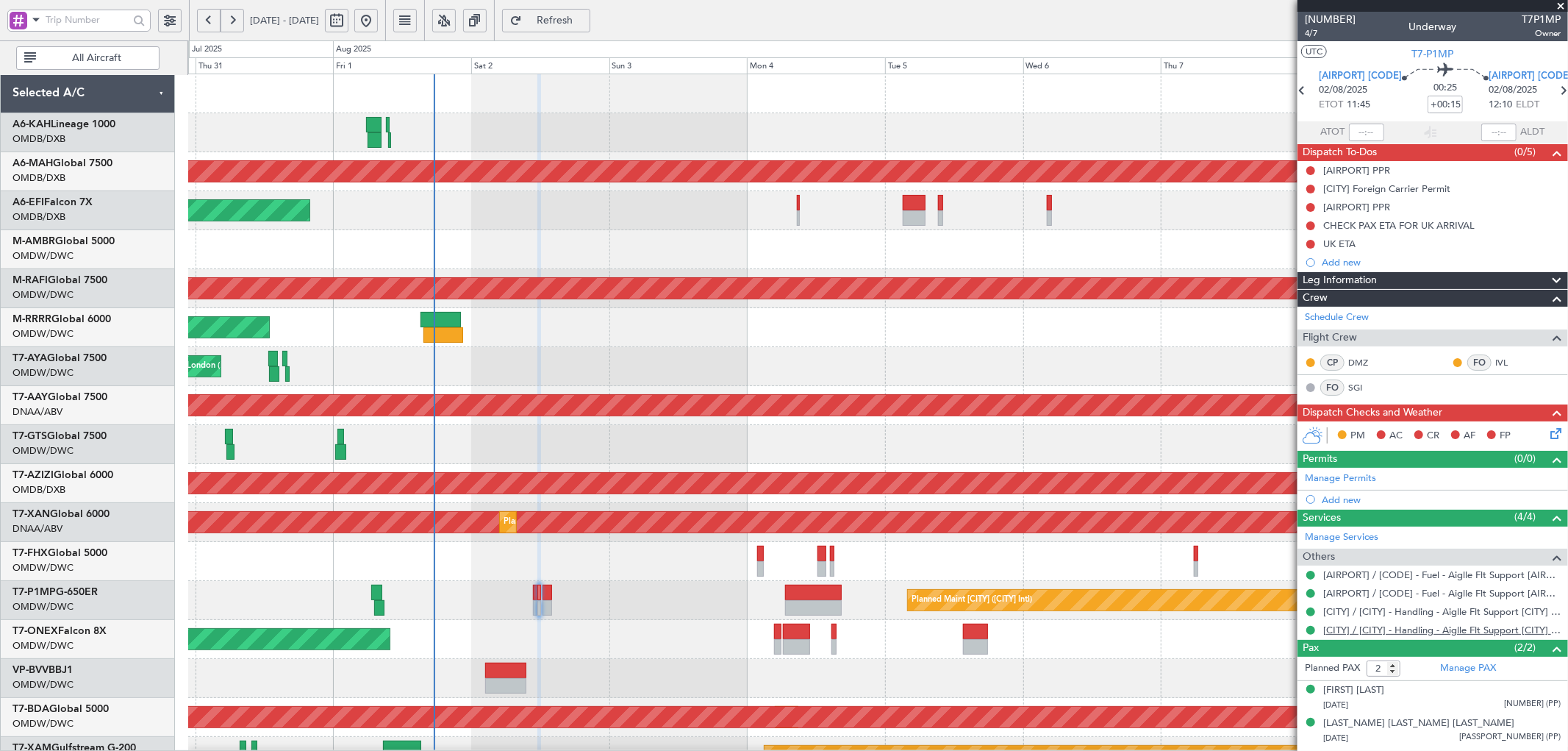 click on "[CITY] / [CITY] - Handling - Aiglle Flt Support [CITY] / [CITY]" at bounding box center [1442, 630] 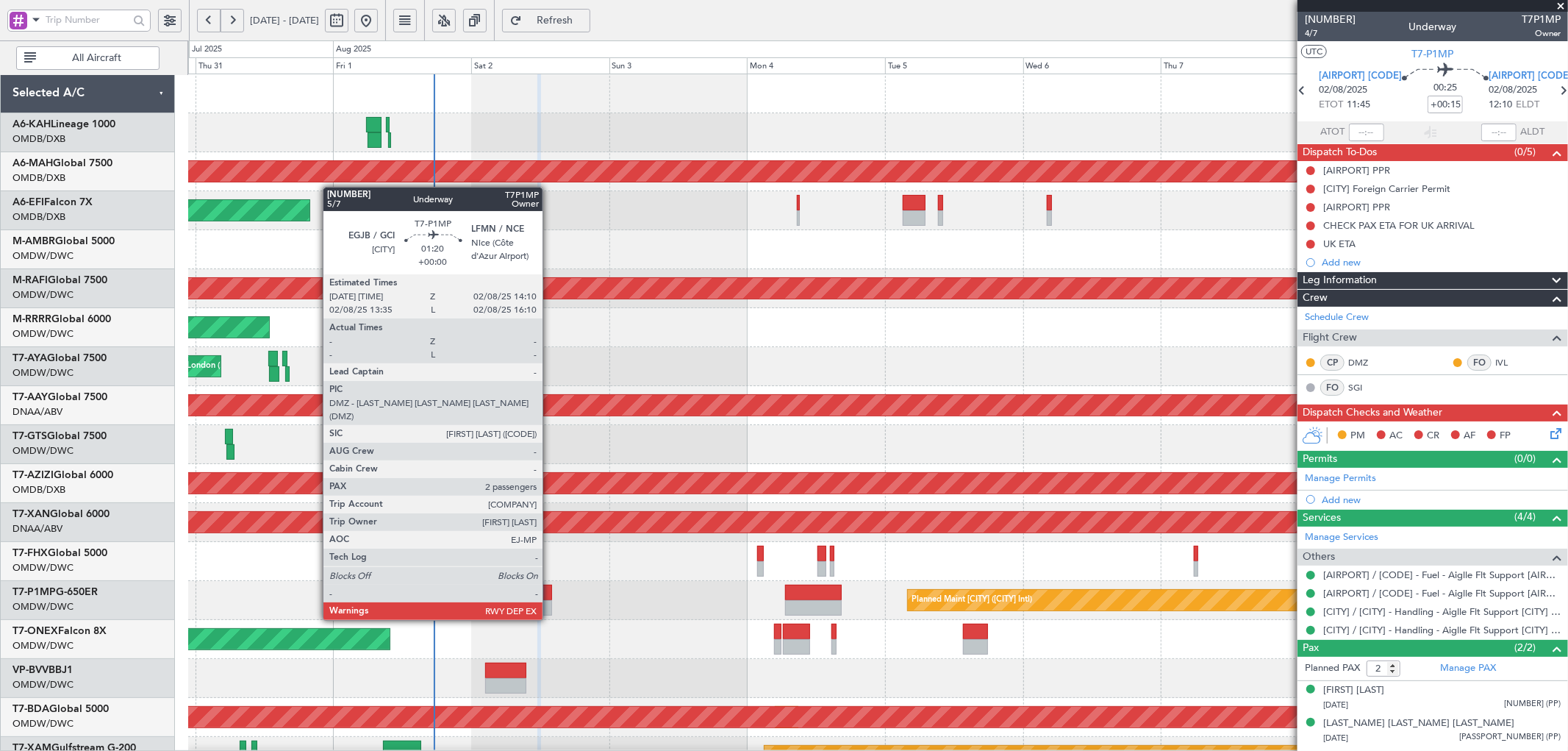 click 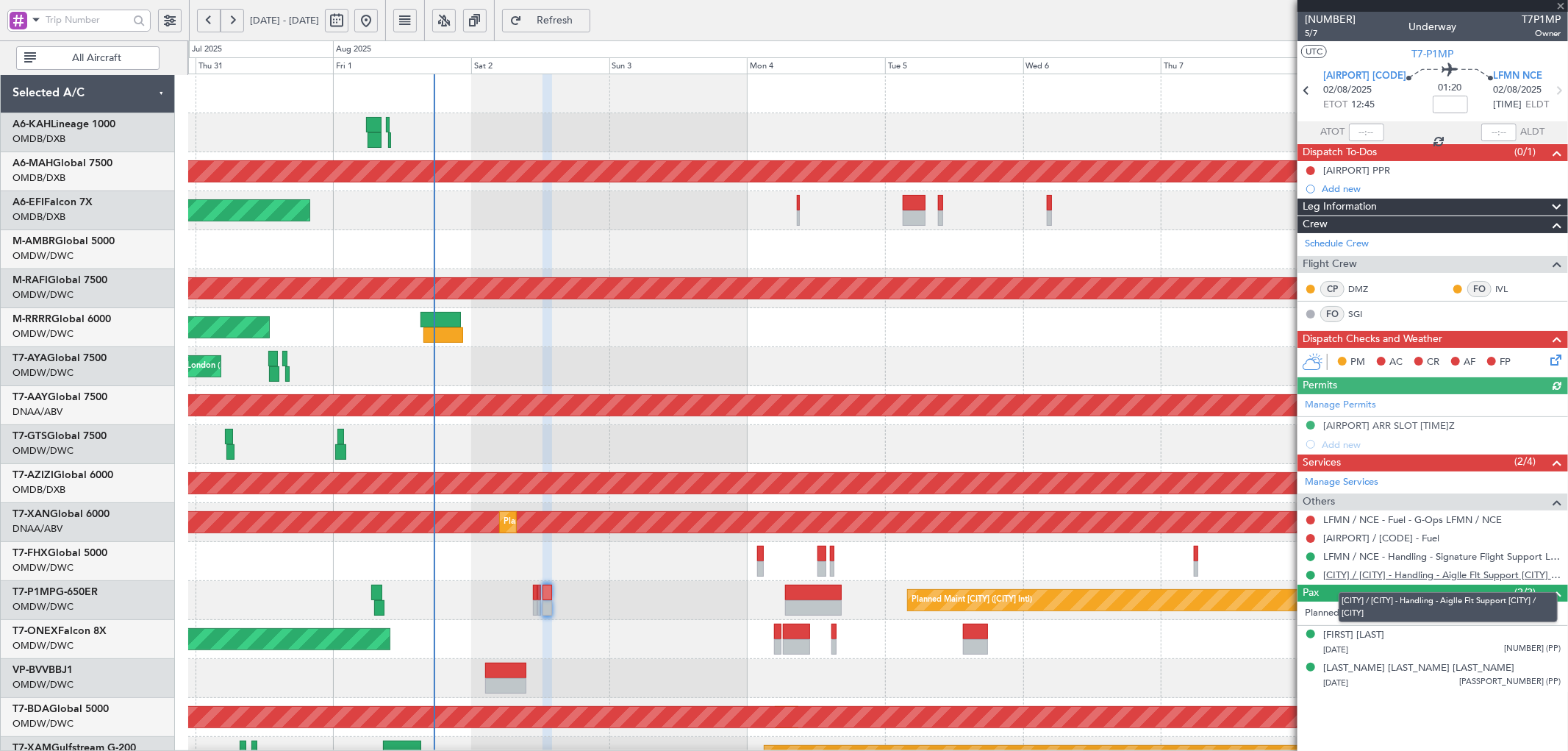 click on "[CITY] / [CITY] - Handling - Aiglle Flt Support [CITY] / [CITY]" at bounding box center [1442, 574] 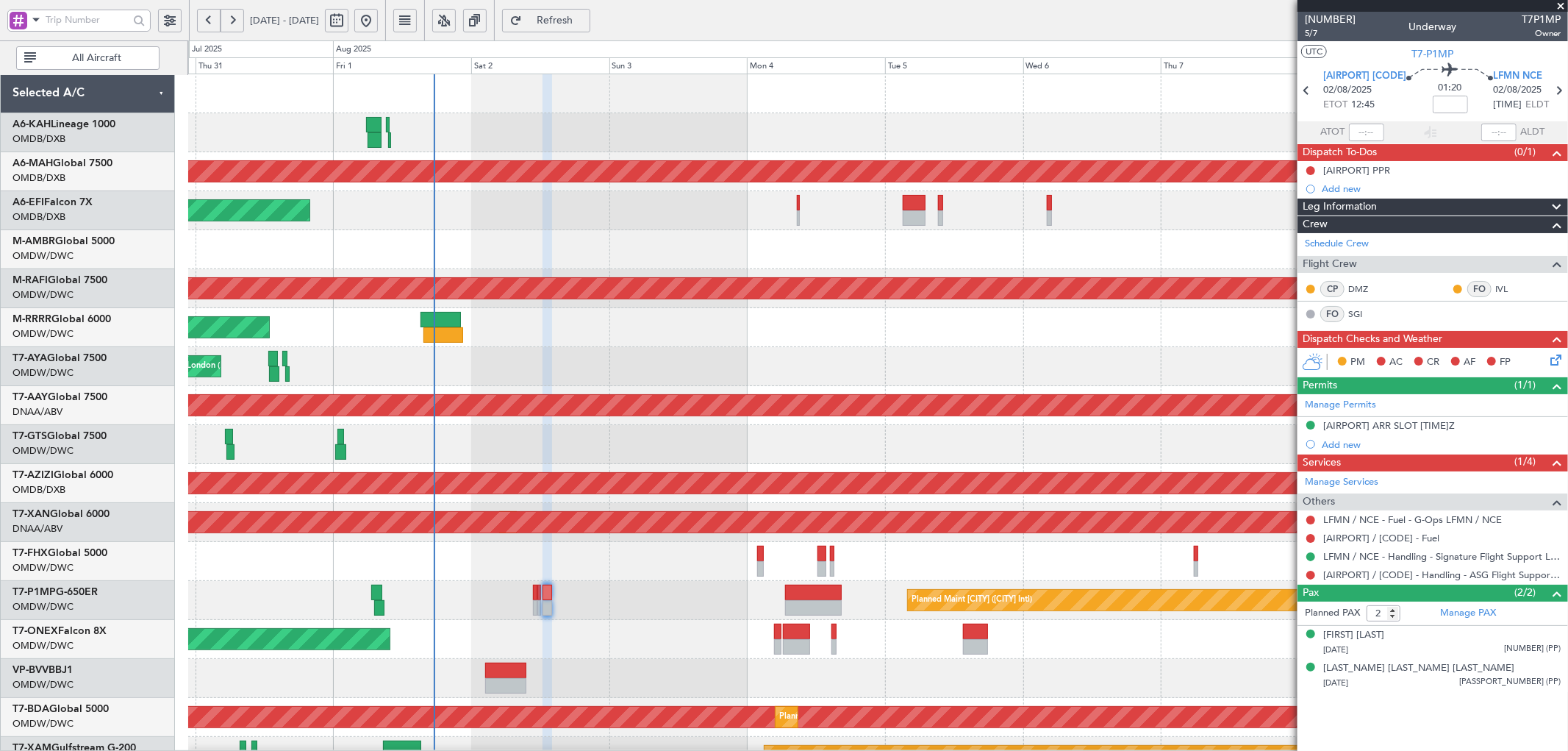click on "Refresh" 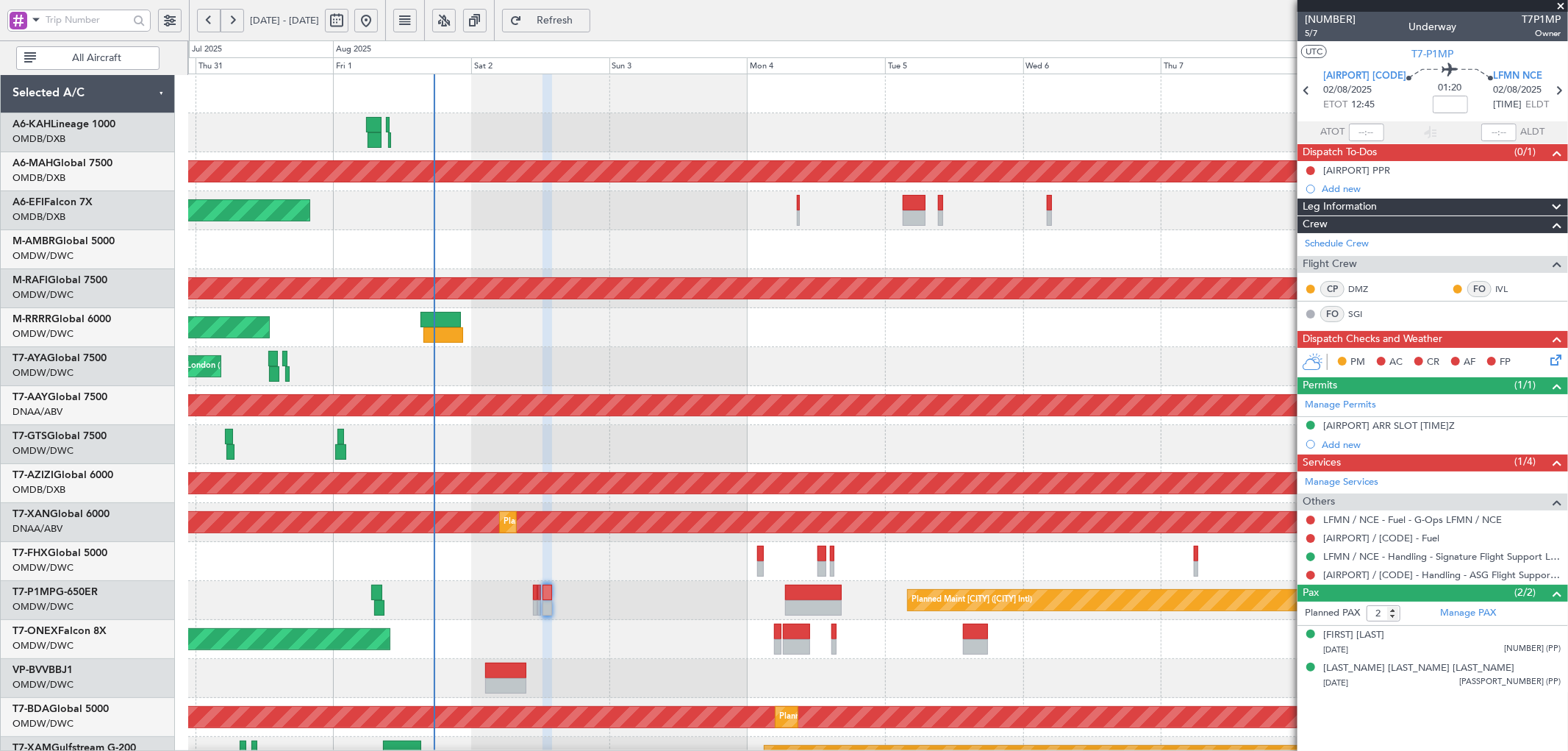 click on "Refresh" 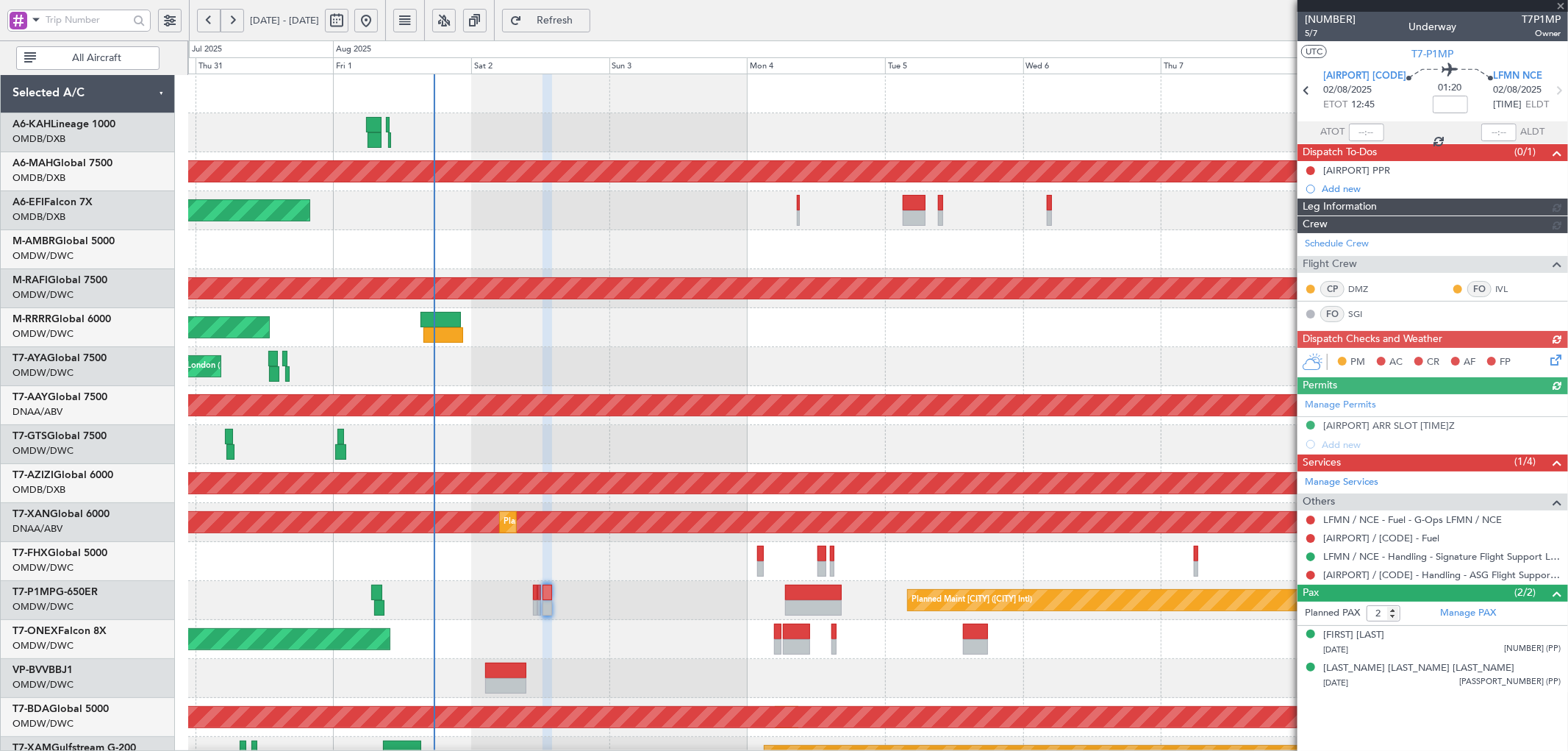 click at bounding box center (1311, 575) 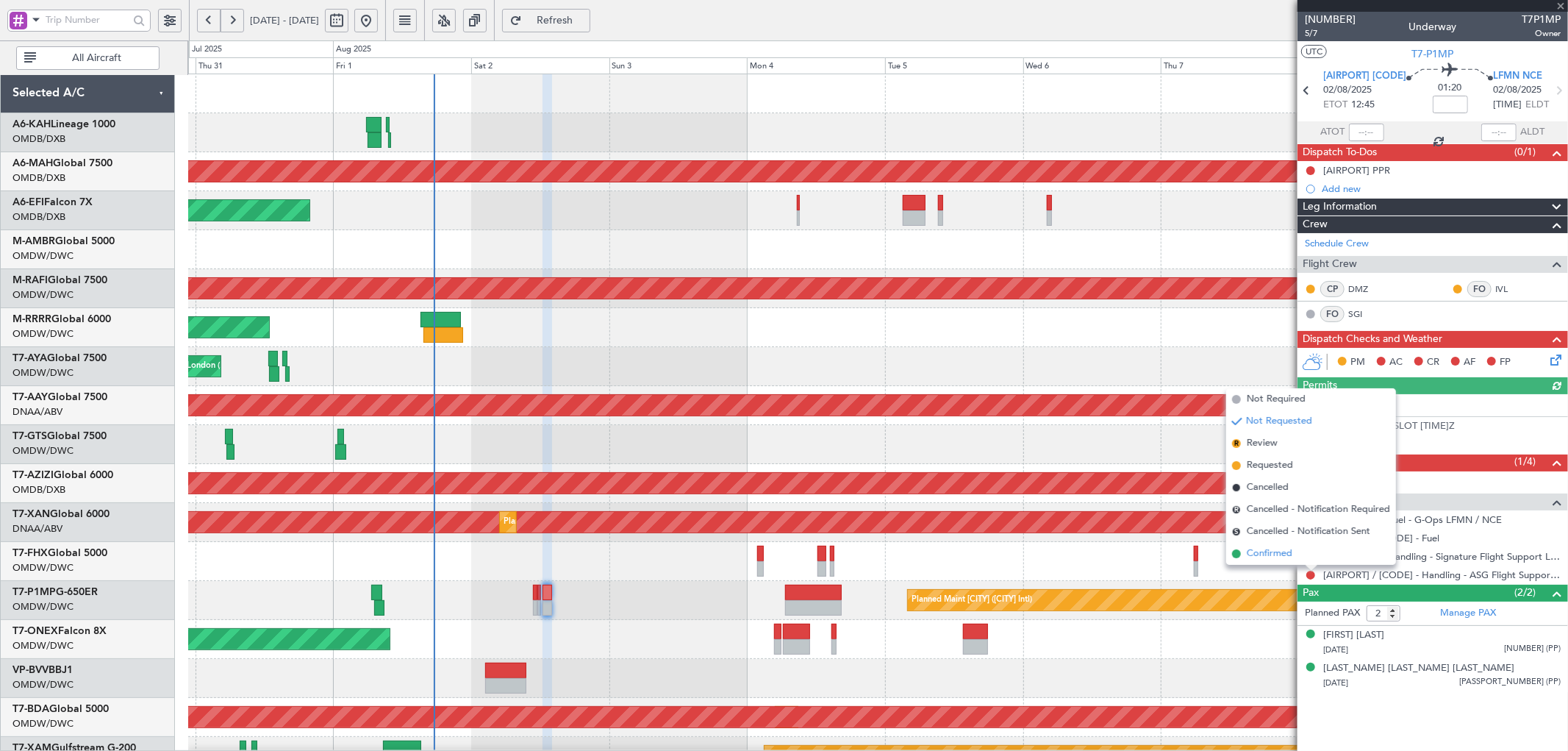 click on "Confirmed" at bounding box center [1270, 554] 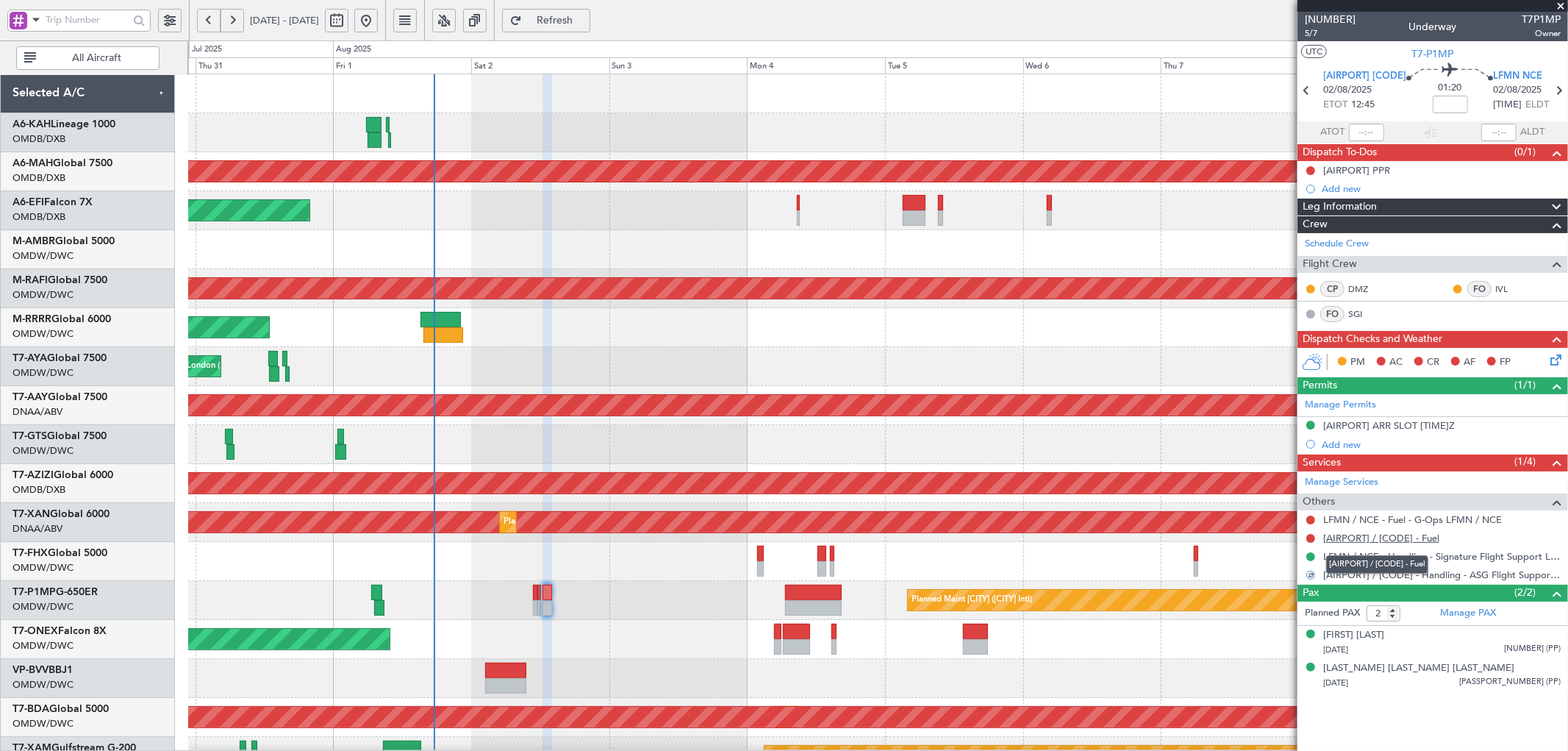 click on "[AIRPORT] / [CODE] - Fuel" at bounding box center [1381, 538] 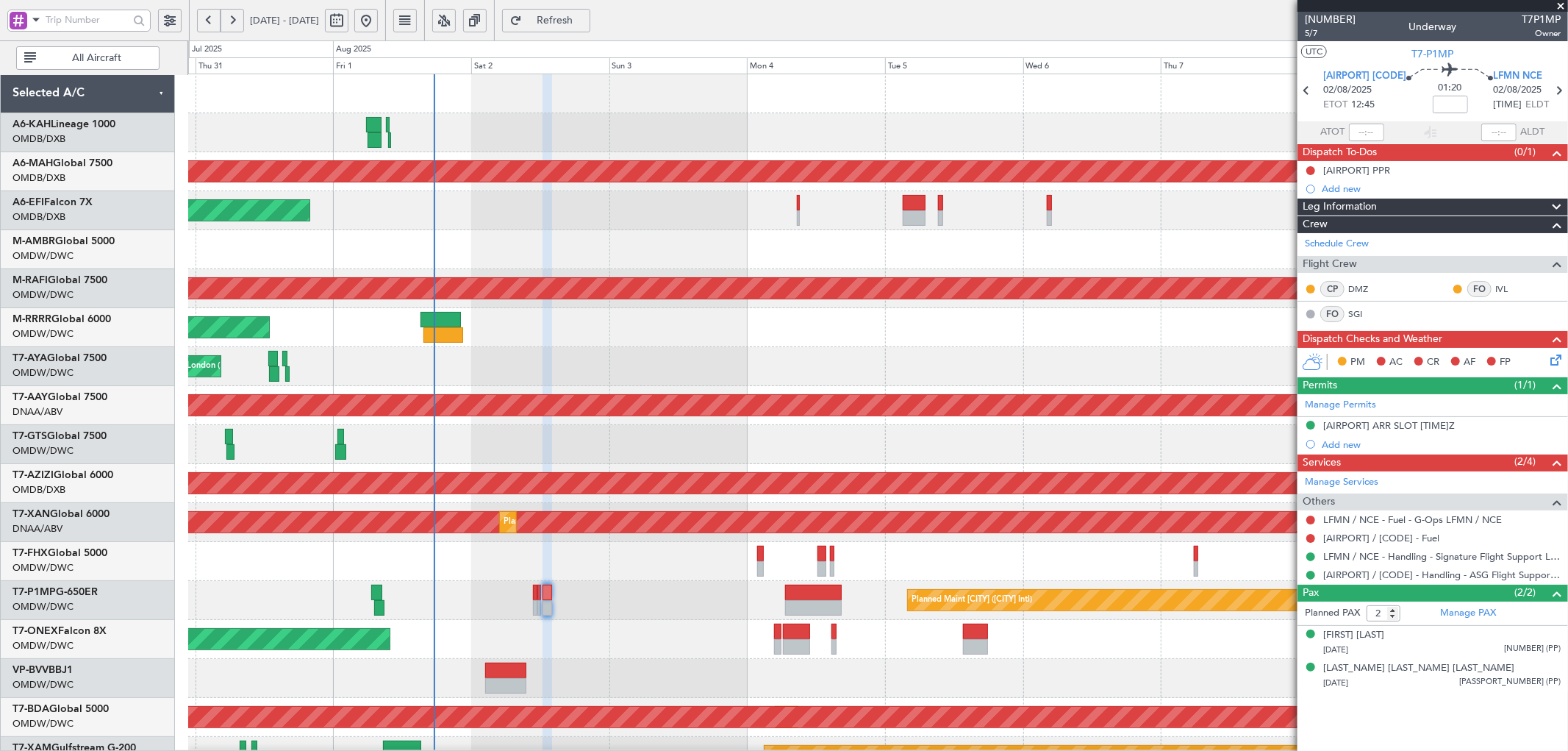 click on "Refresh" 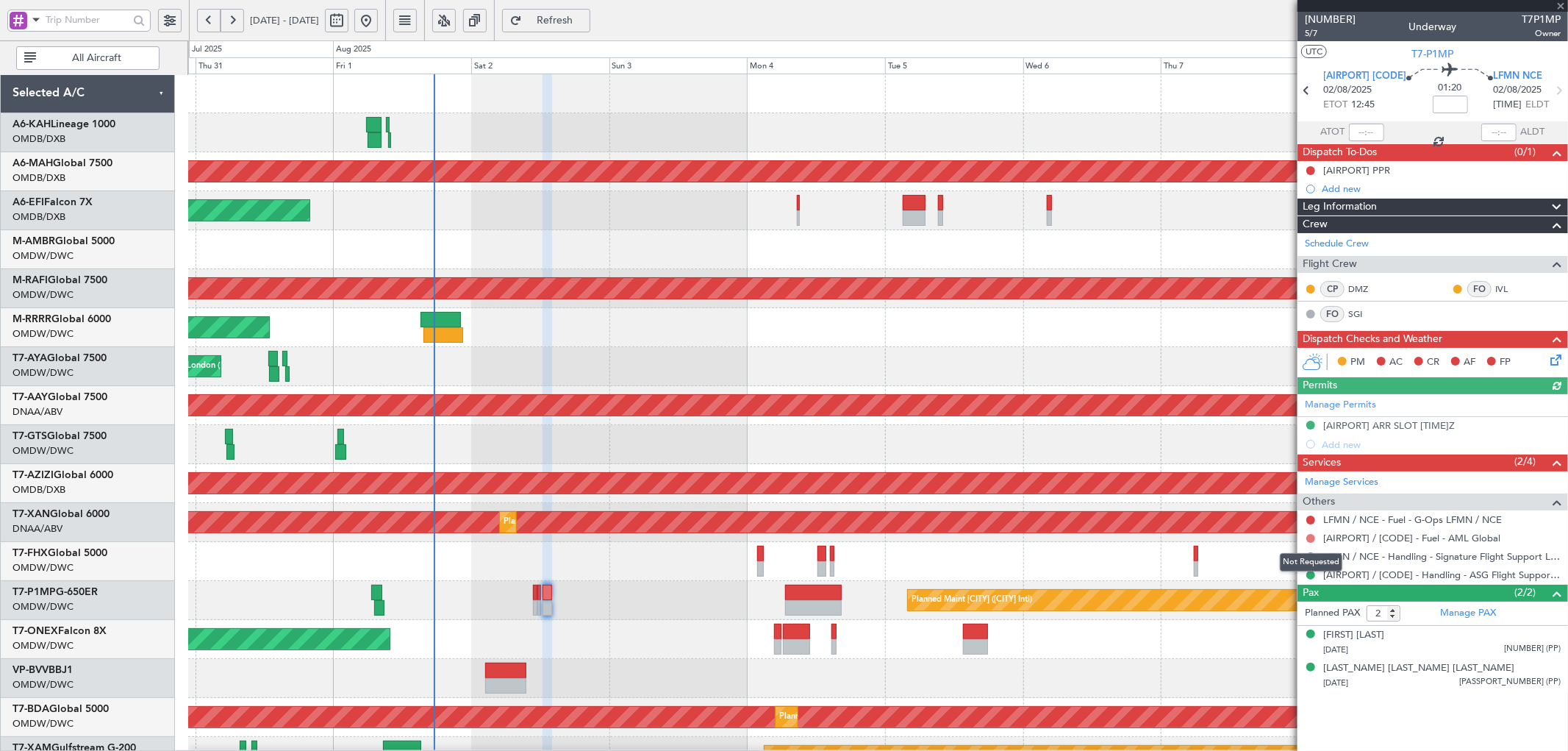 click at bounding box center [1311, 538] 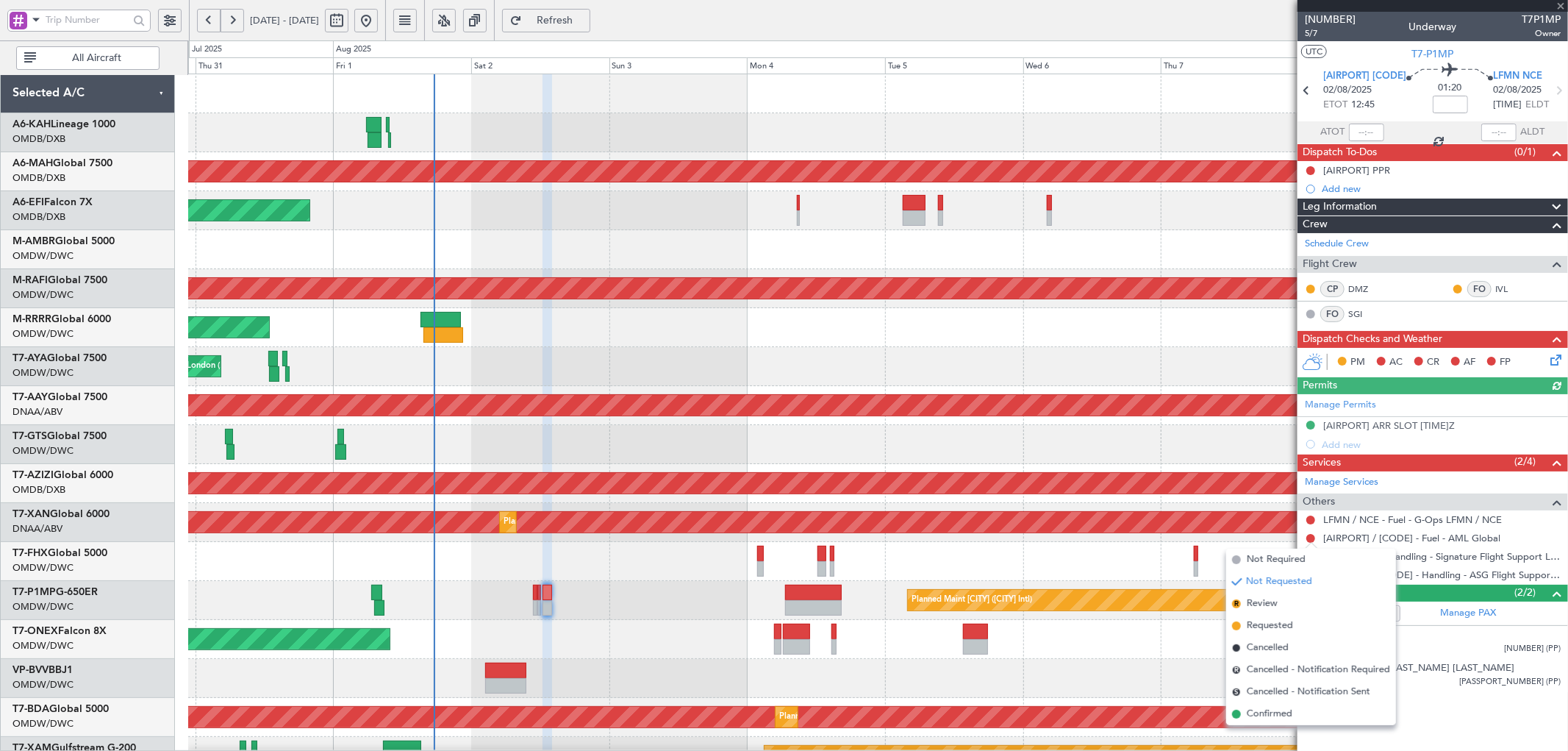 drag, startPoint x: 1250, startPoint y: 714, endPoint x: 985, endPoint y: 622, distance: 280.5156 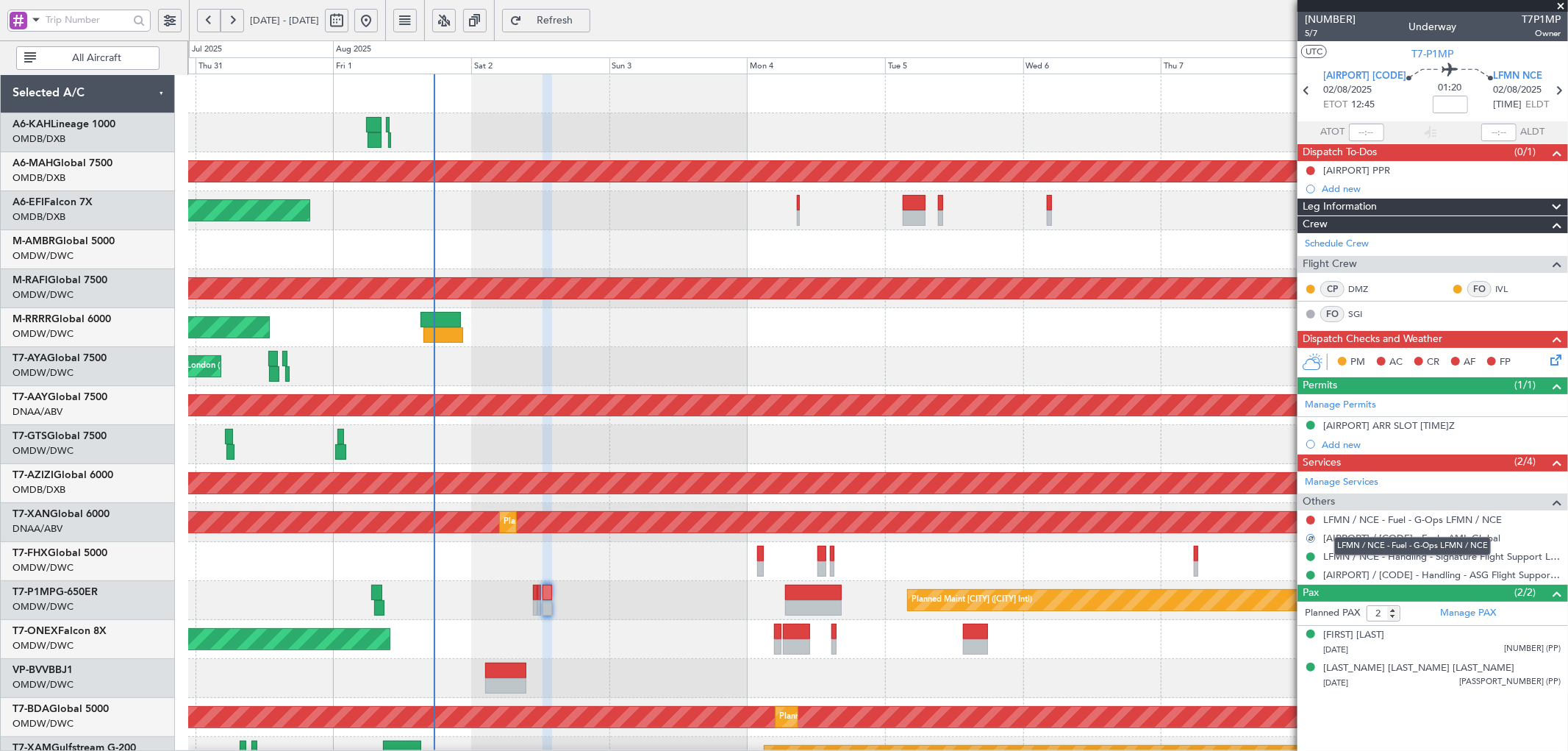 click on "LFMN / NCE - Fuel - G-Ops LFMN / NCE" at bounding box center [1412, 546] 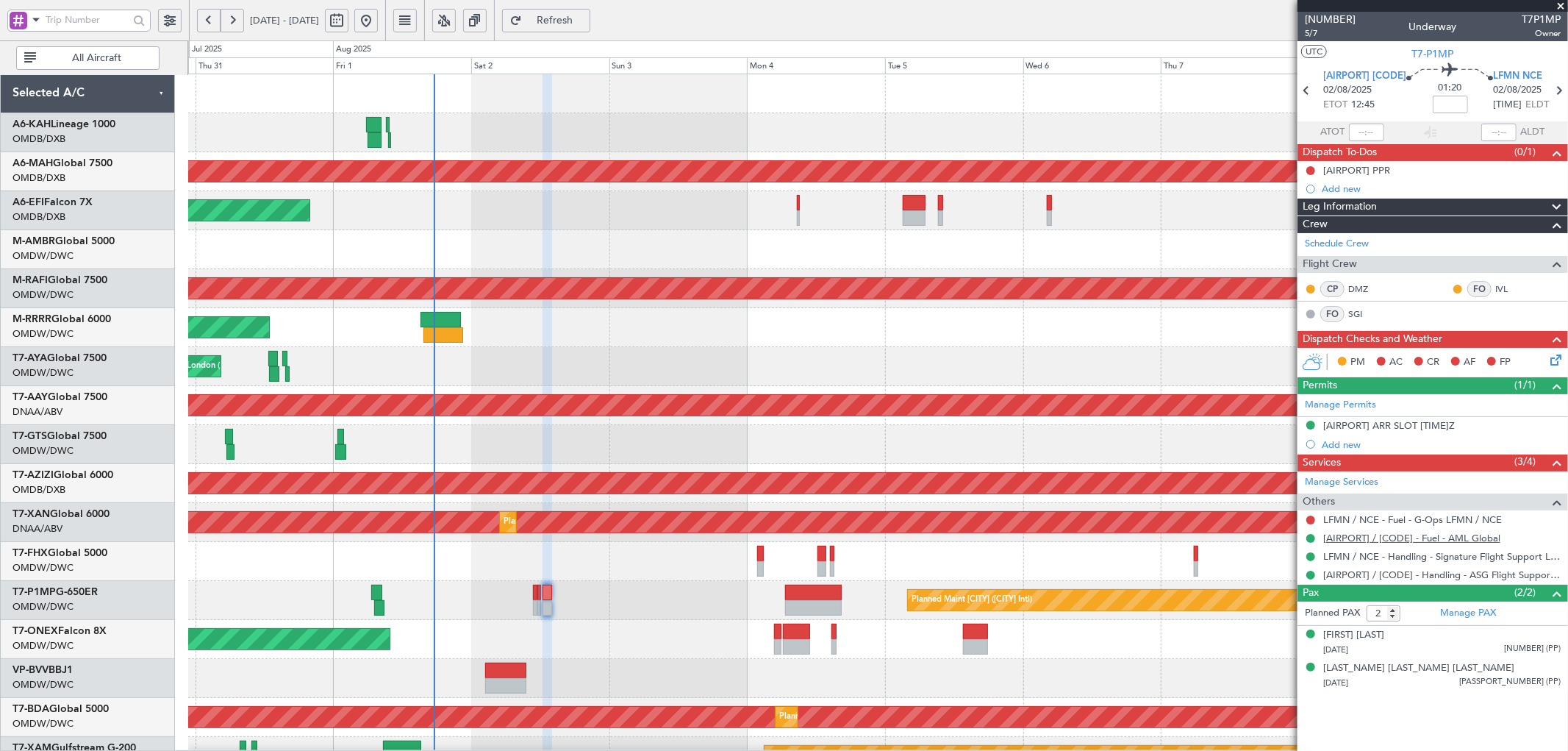 click on "[AIRPORT] / [CODE] - Fuel - AML Global" at bounding box center [1411, 538] 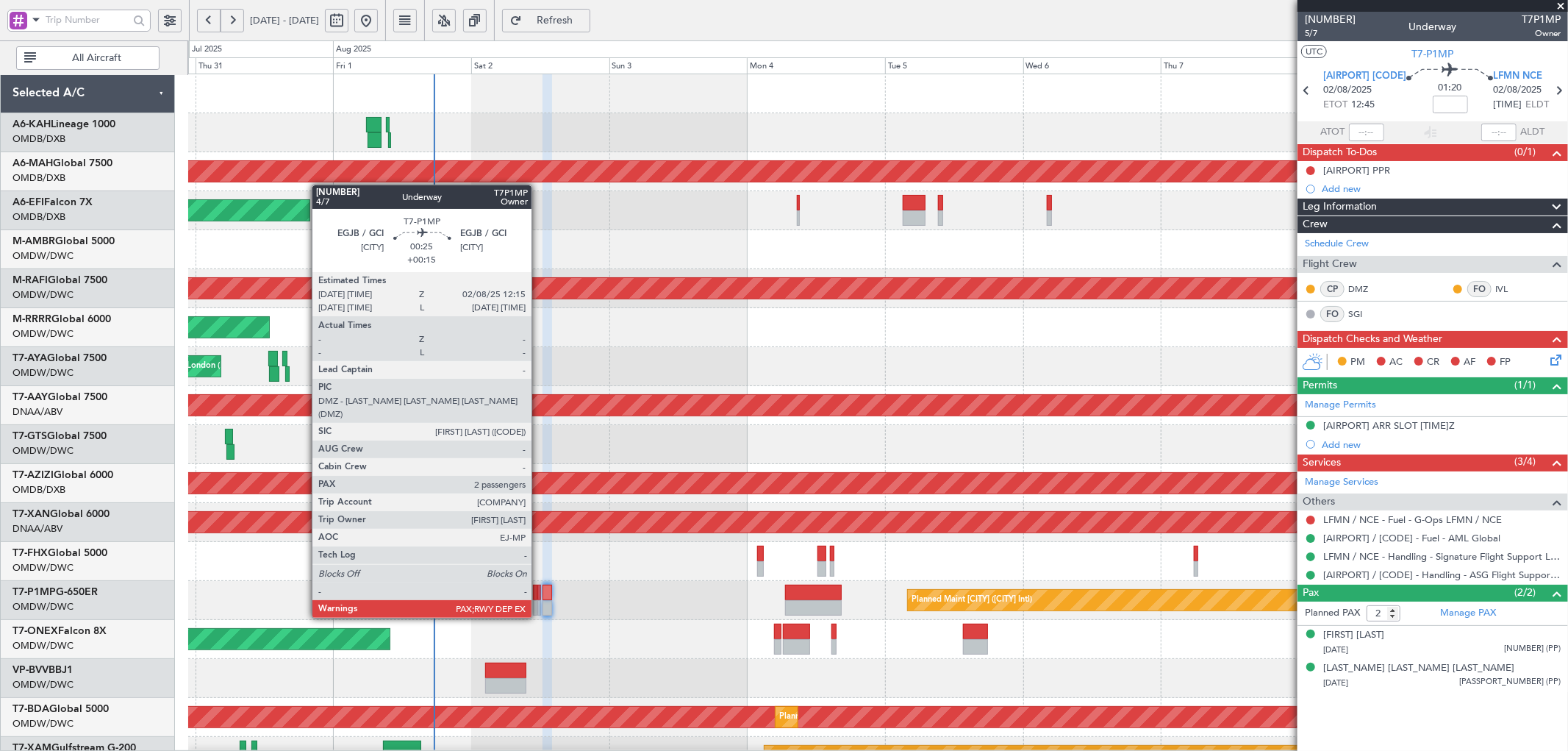 click 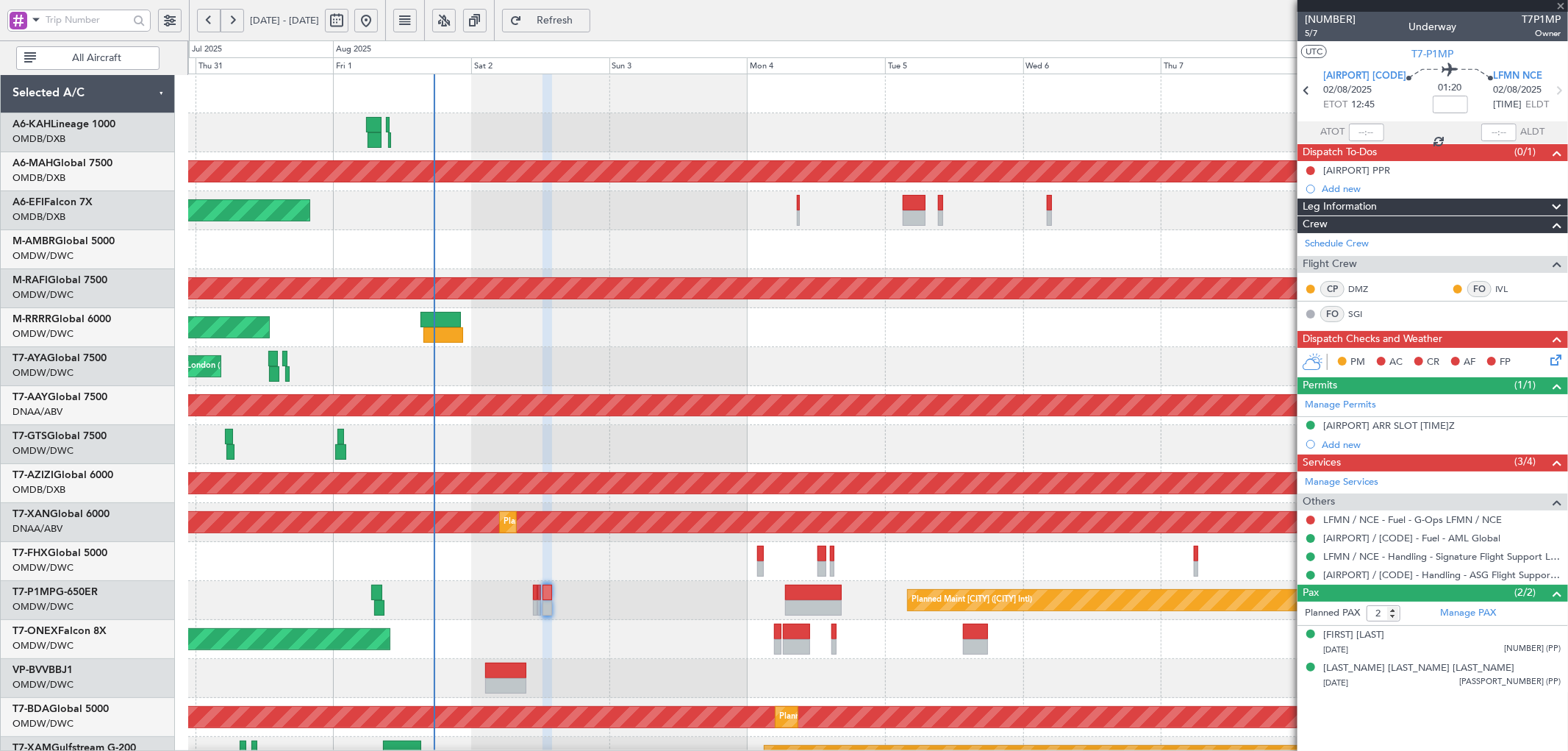 type on "+00:15" 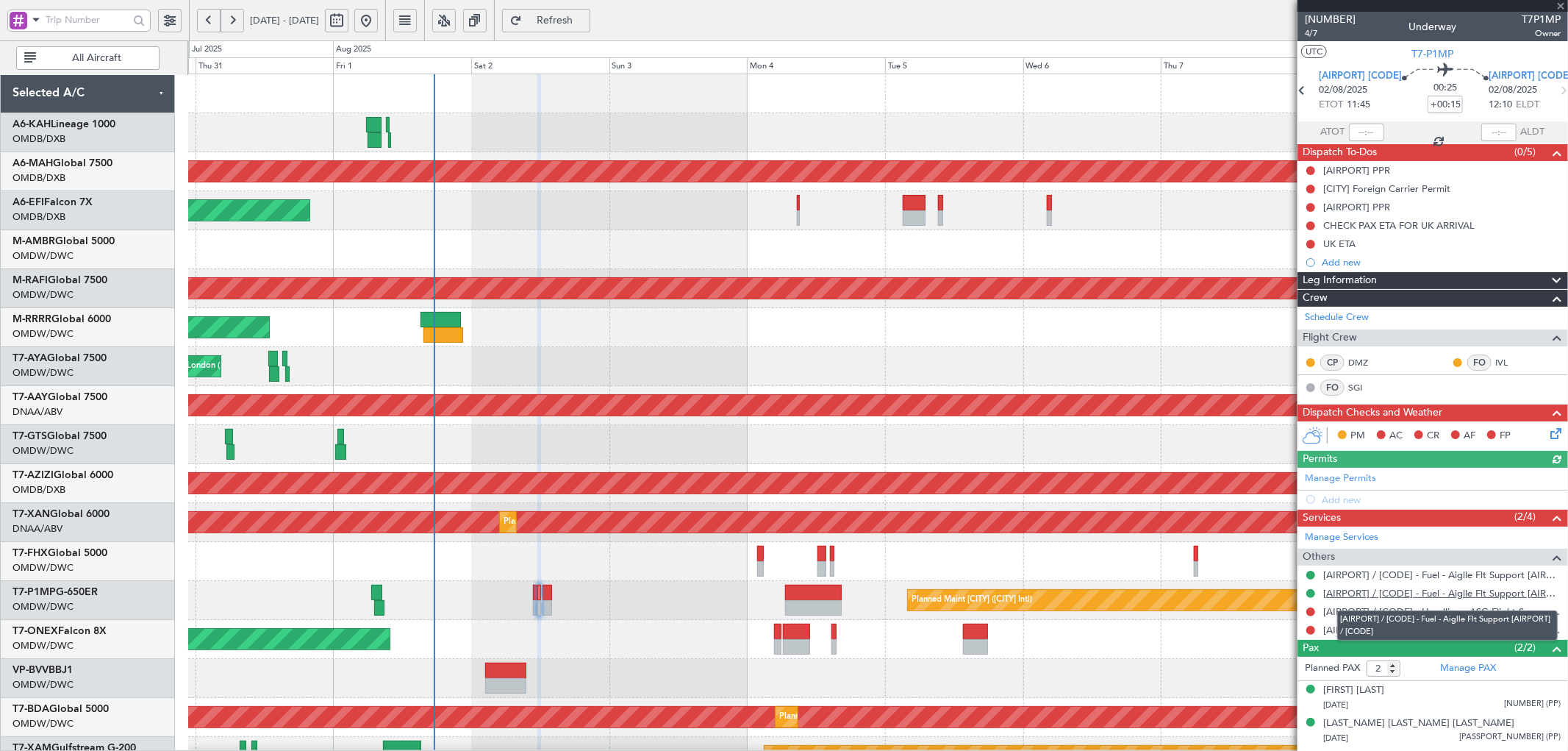 click on "[AIRPORT] / [CODE] - Fuel - Aiglle Flt Support [AIRPORT] / [CODE]" at bounding box center (1442, 593) 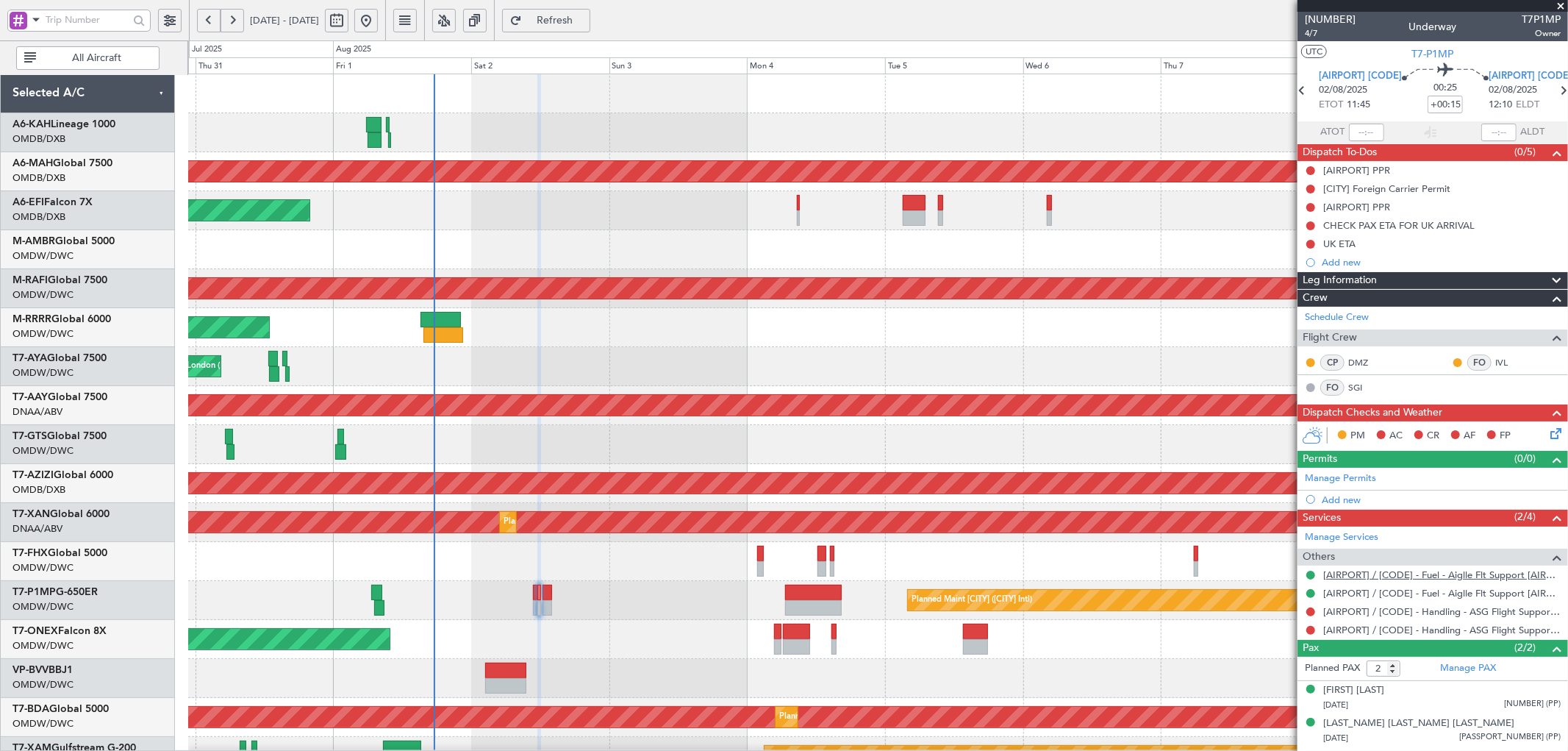 click on "[AIRPORT] / [CODE] - Fuel - Aiglle Flt Support [AIRPORT] / [CODE]" at bounding box center [1442, 574] 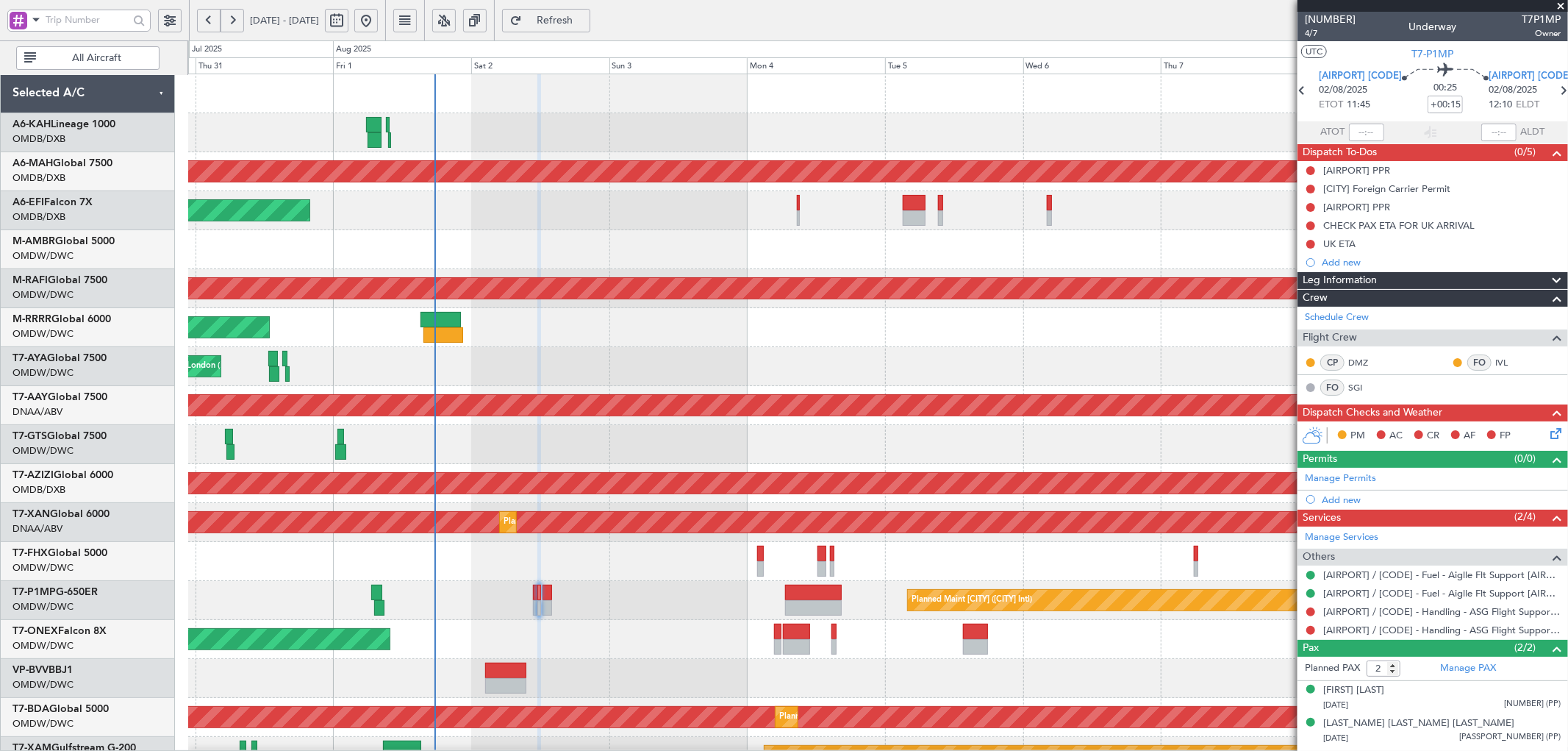 click on "Refresh" 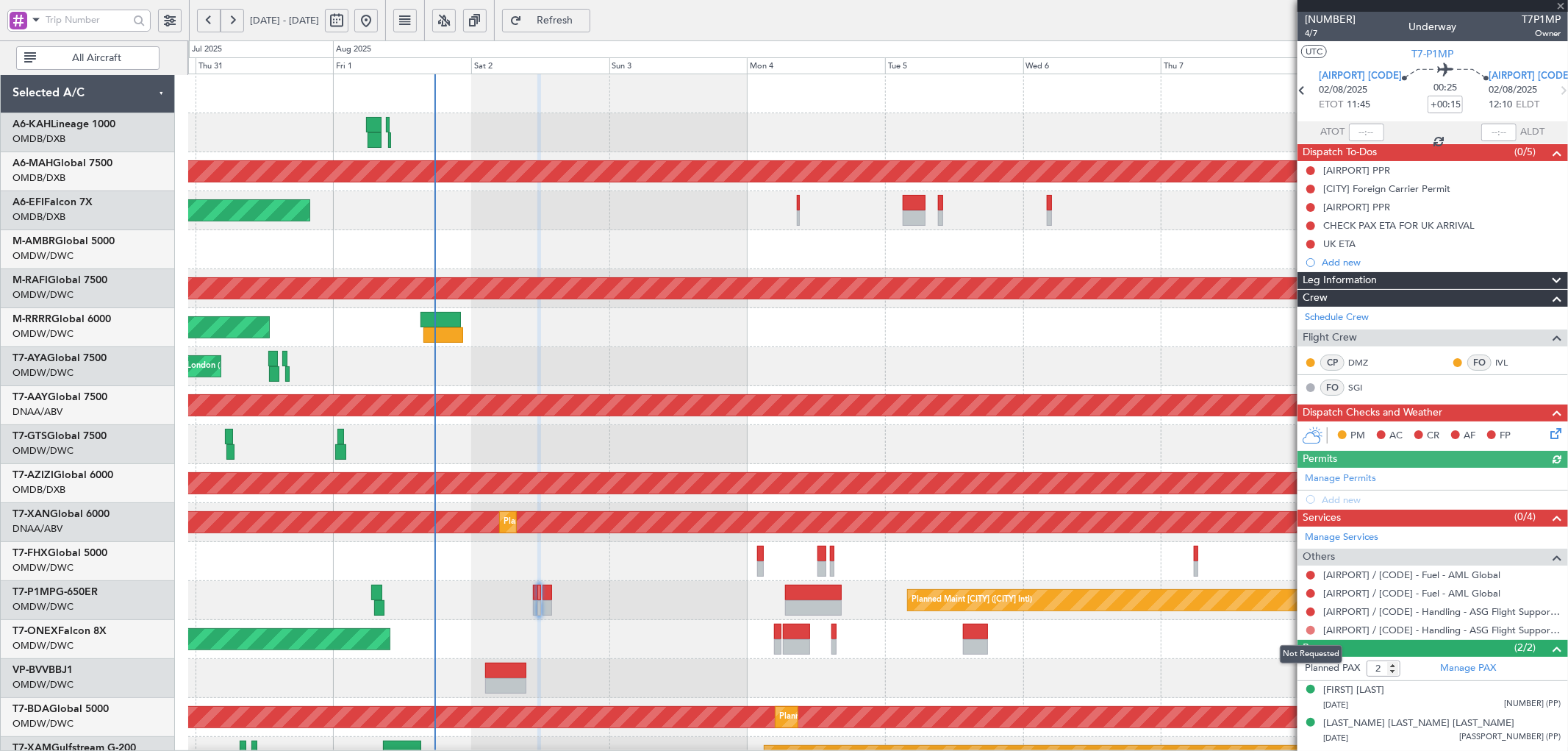 click at bounding box center [1311, 630] 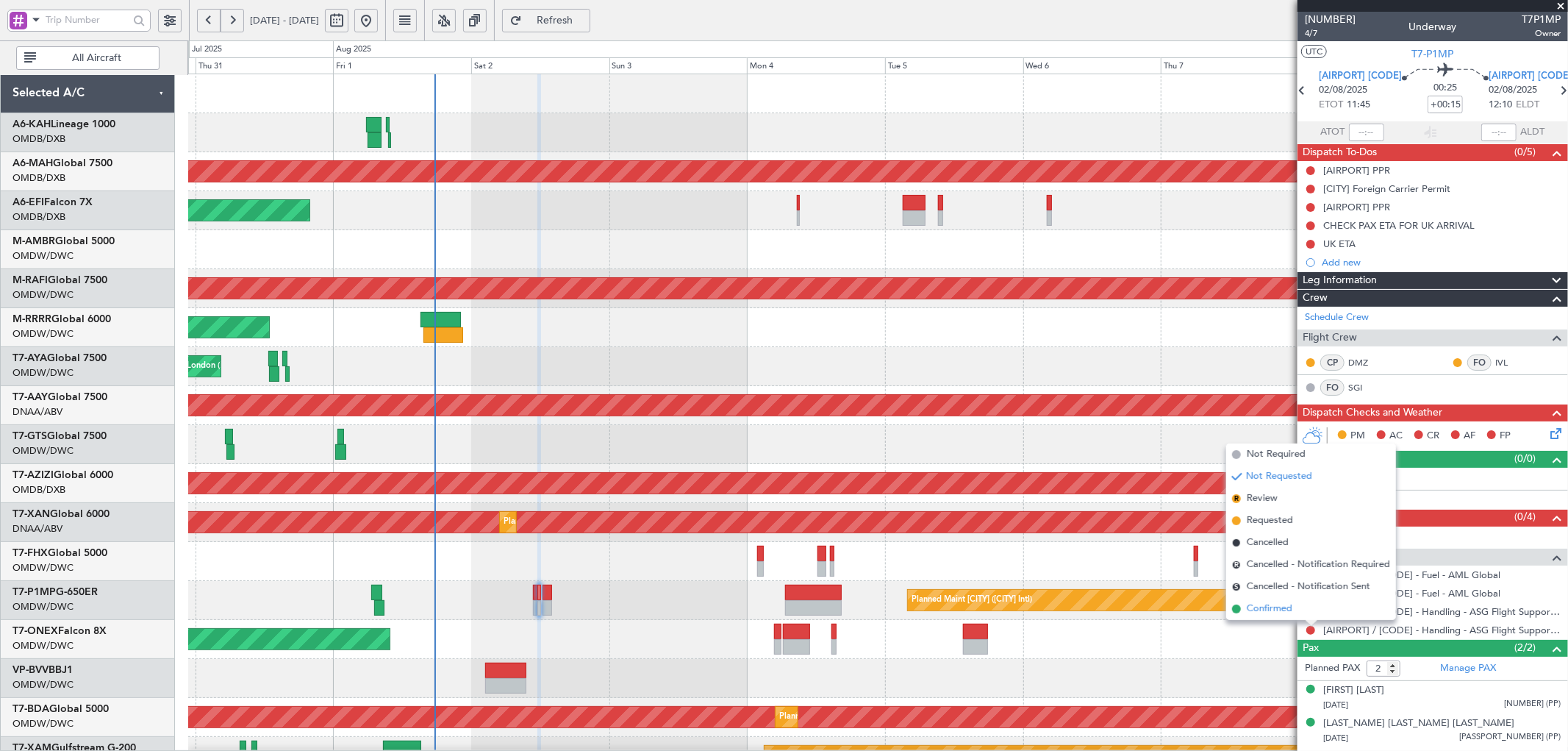 click on "Confirmed" at bounding box center (1311, 609) 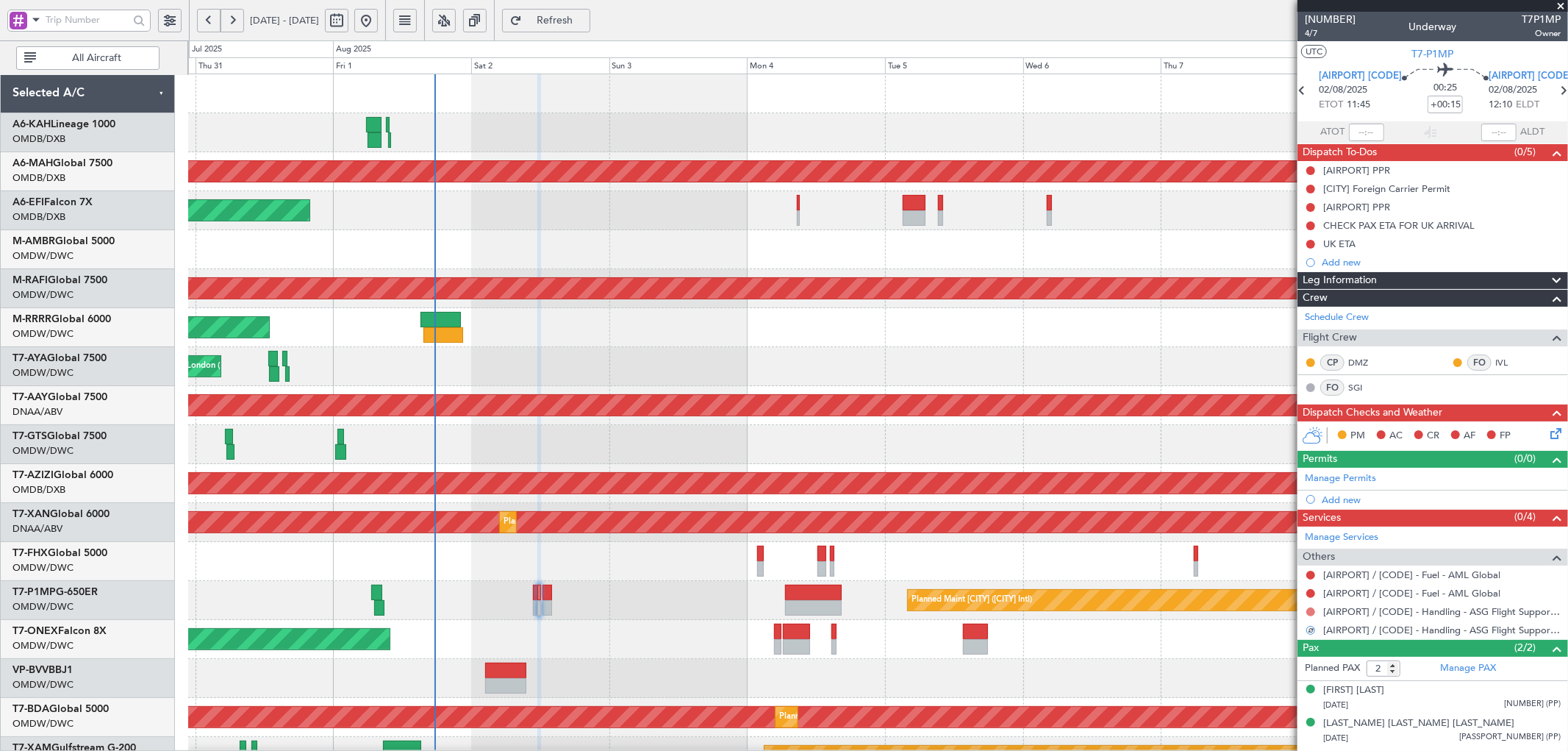 click at bounding box center (1311, 612) 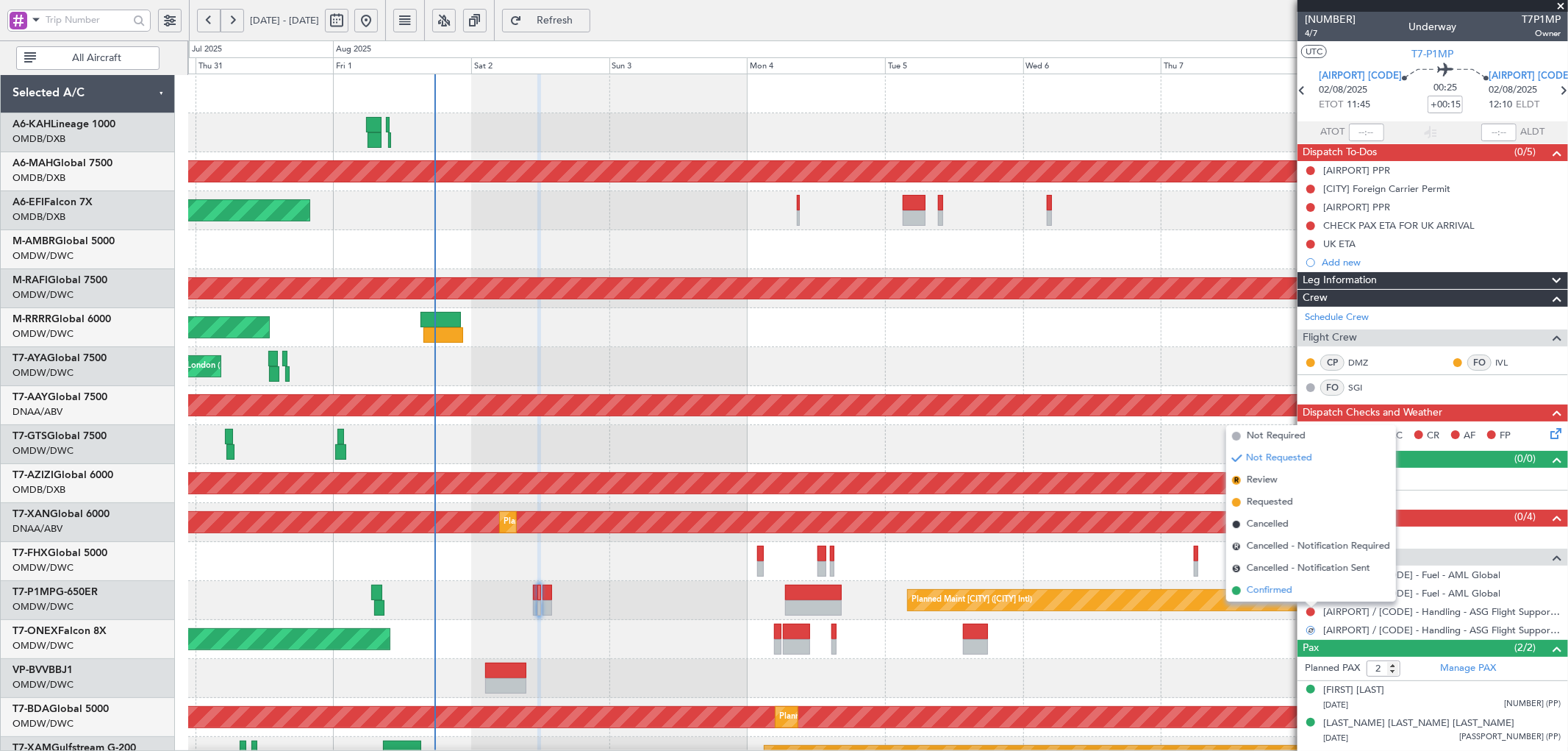 click on "Confirmed" at bounding box center (1270, 591) 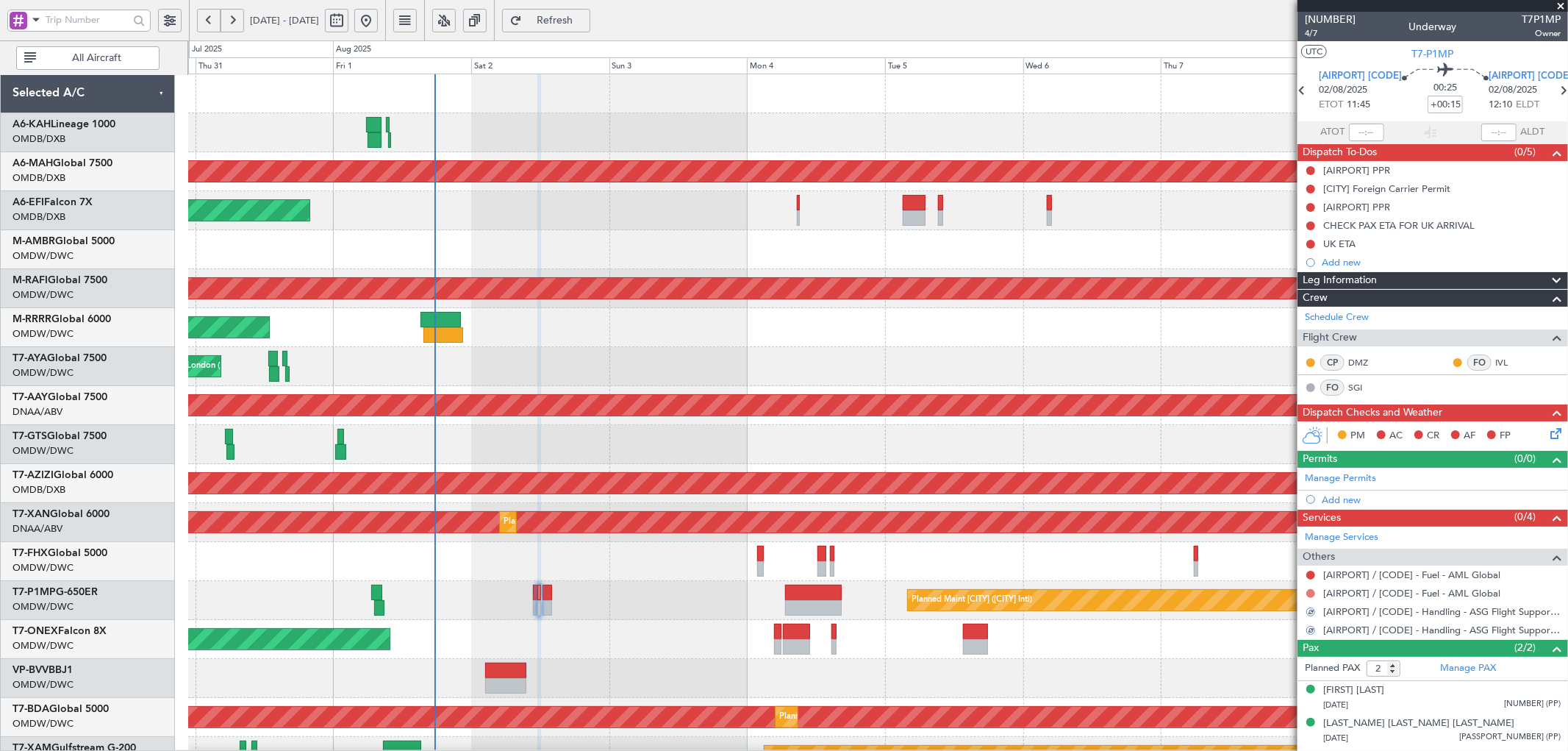 click at bounding box center [1311, 594] 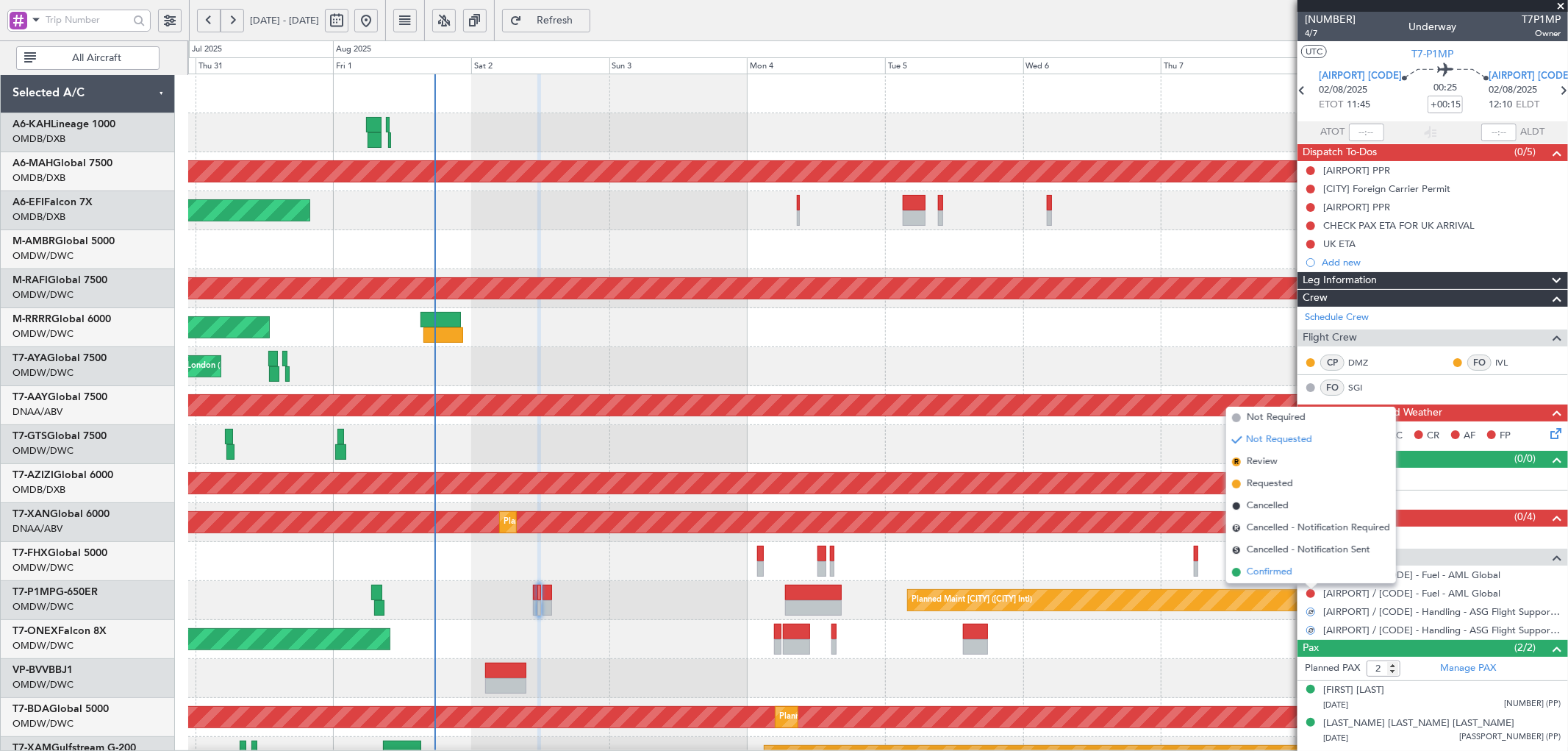 click on "Confirmed" at bounding box center [1270, 572] 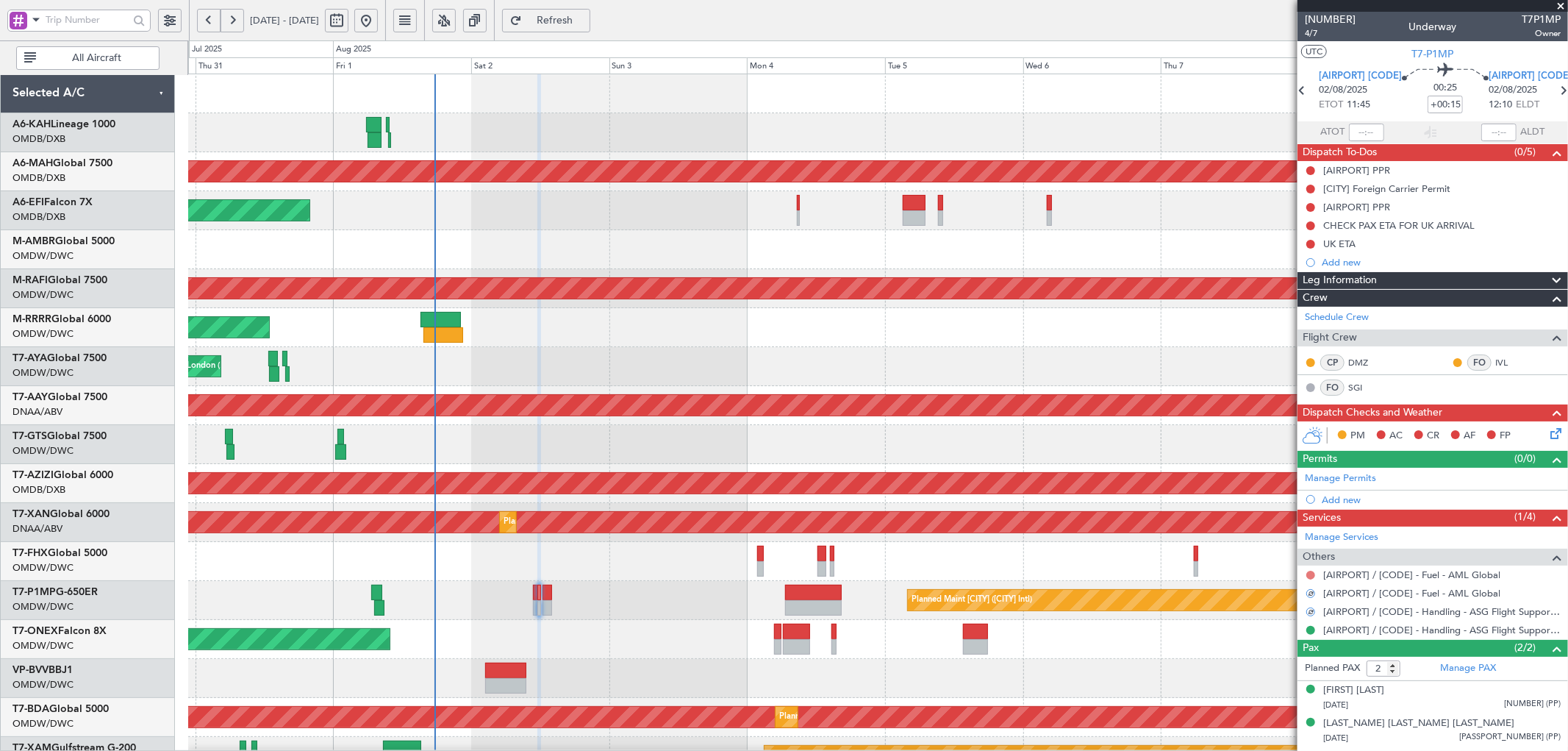 click at bounding box center [1311, 575] 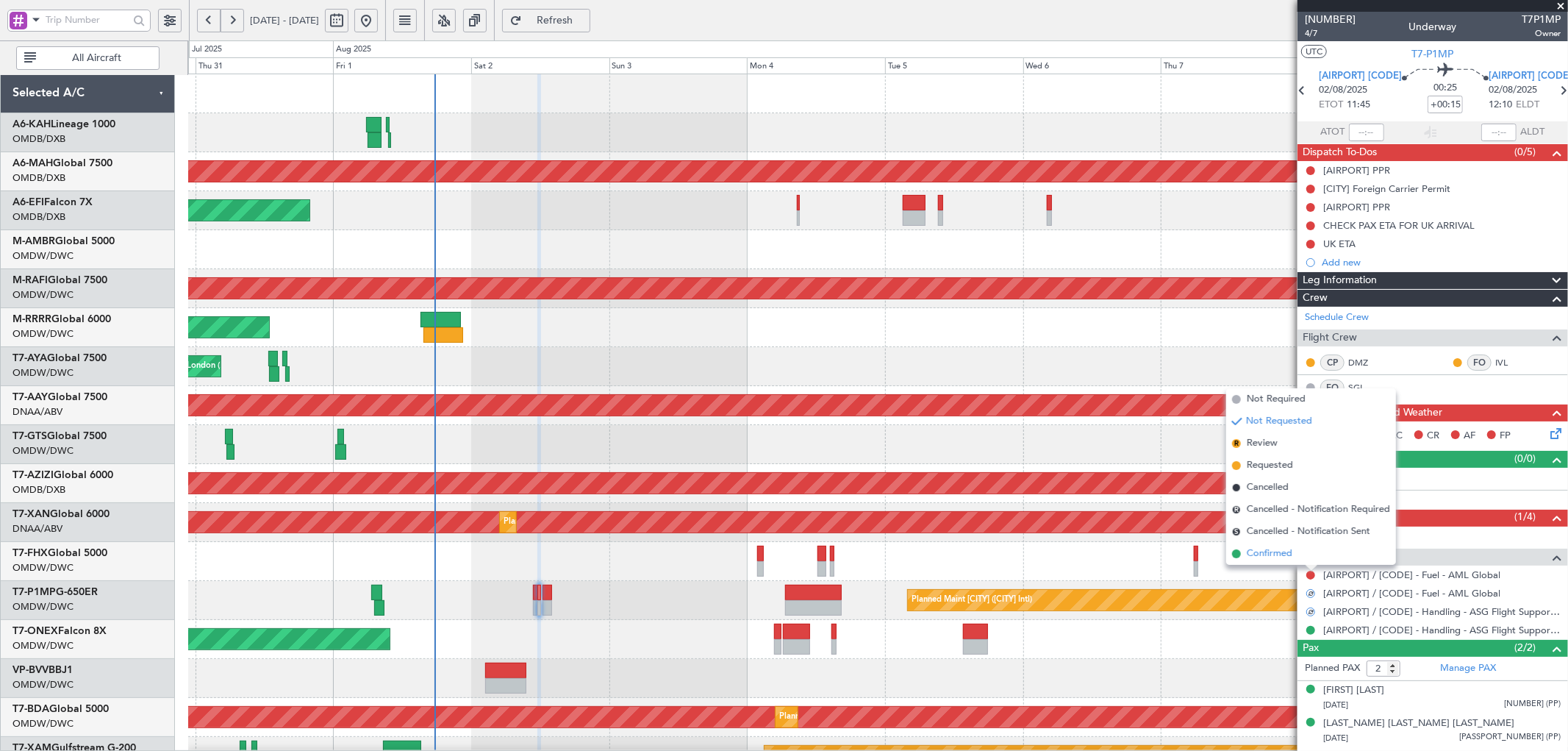 click on "Confirmed" at bounding box center (1270, 554) 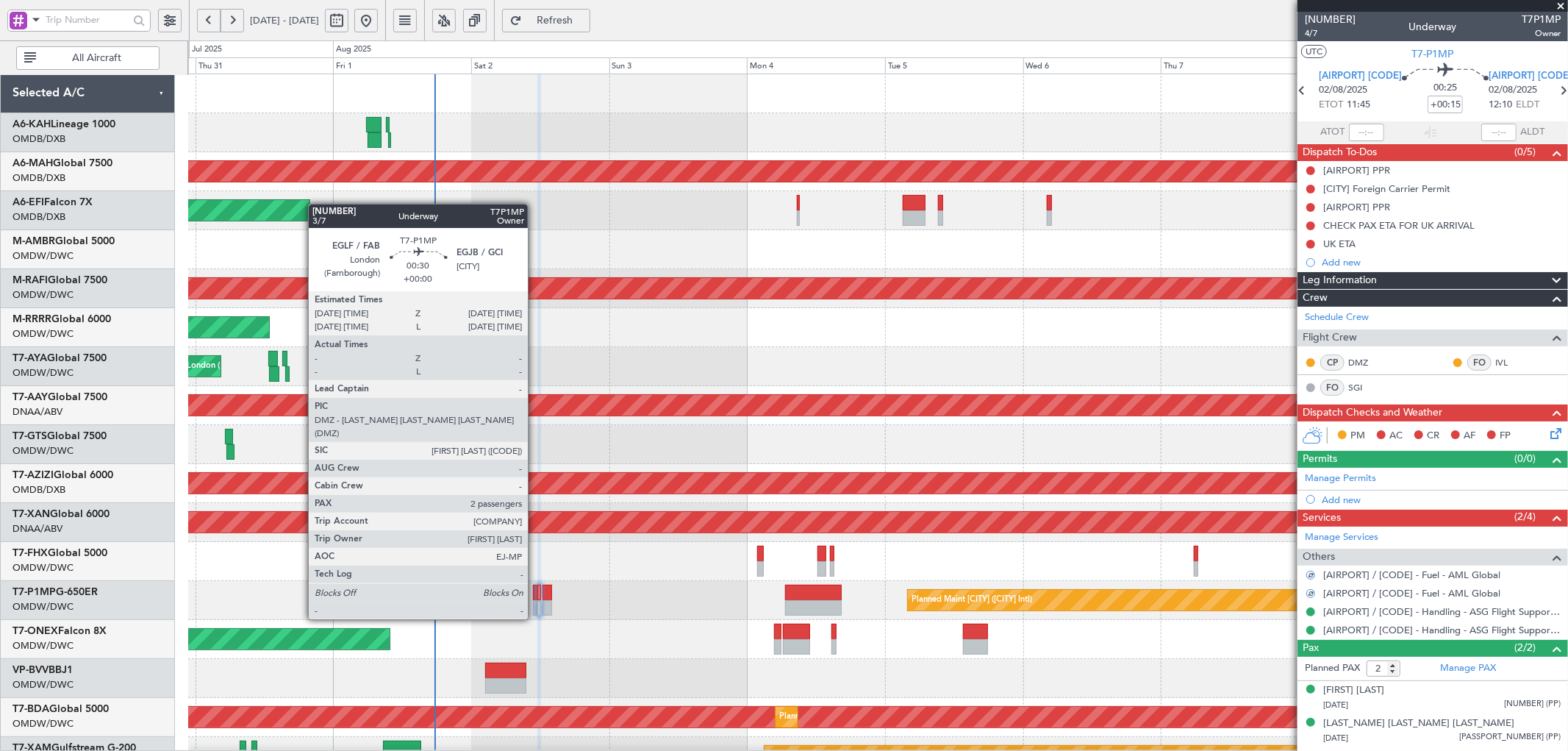 click 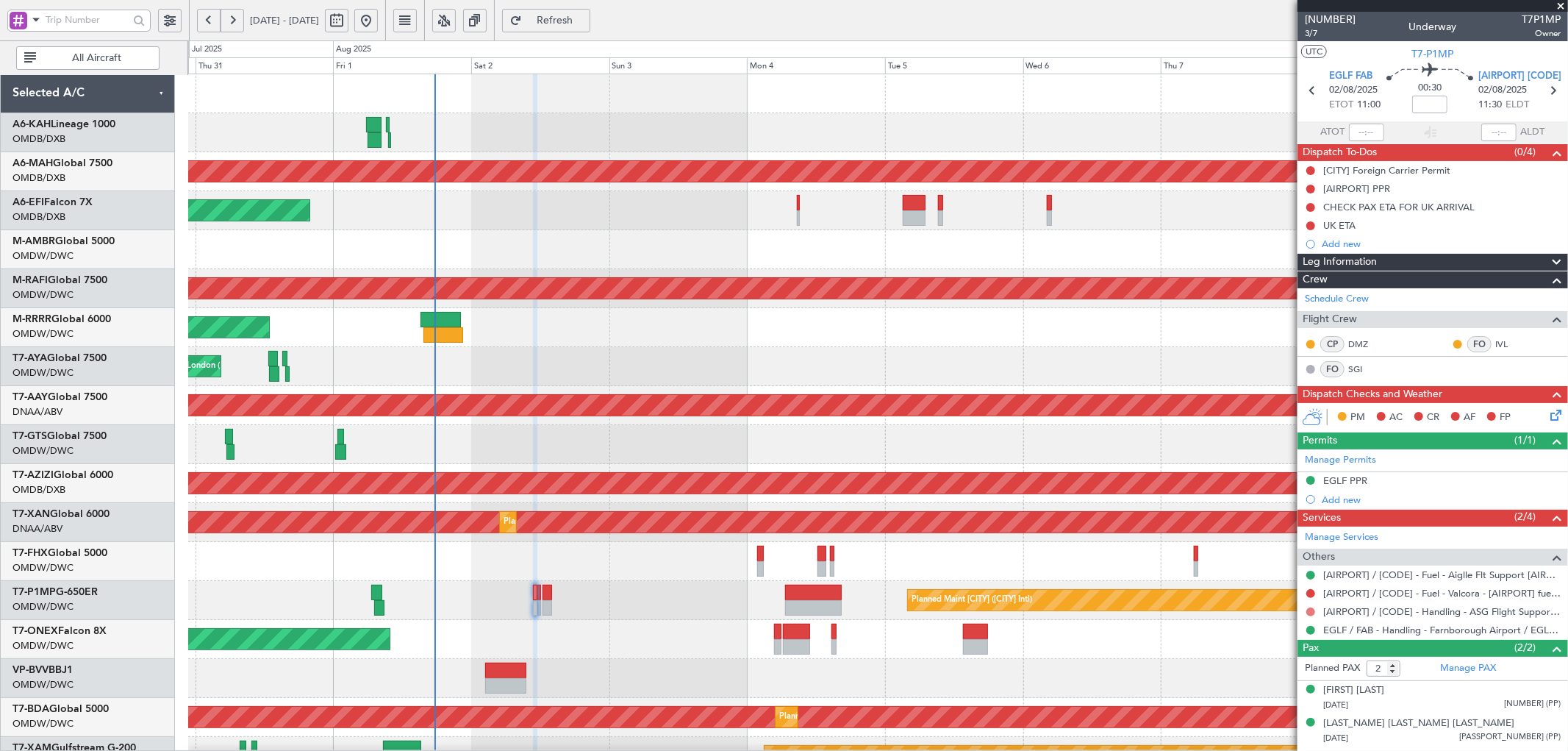 click at bounding box center [1311, 612] 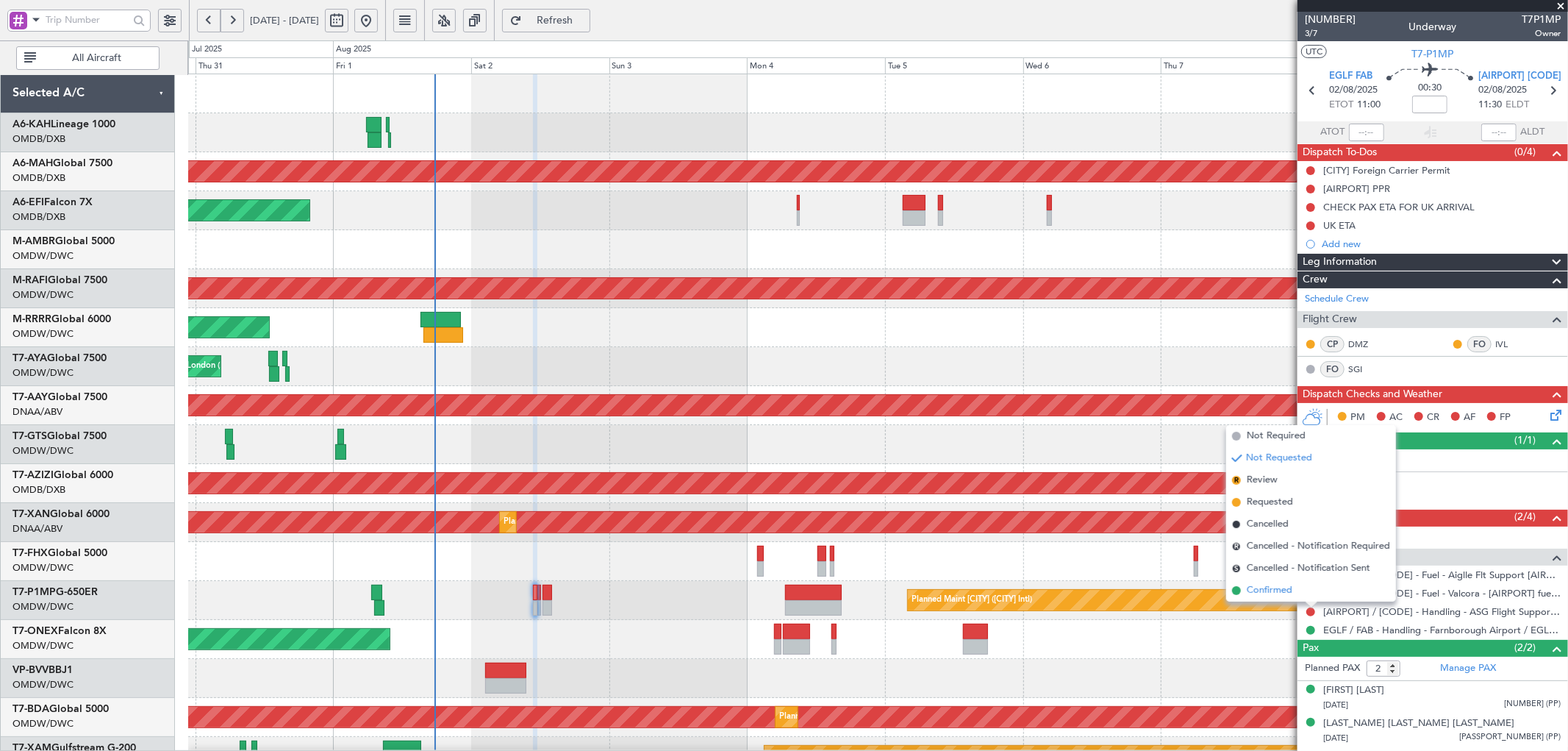 click on "Confirmed" at bounding box center [1270, 591] 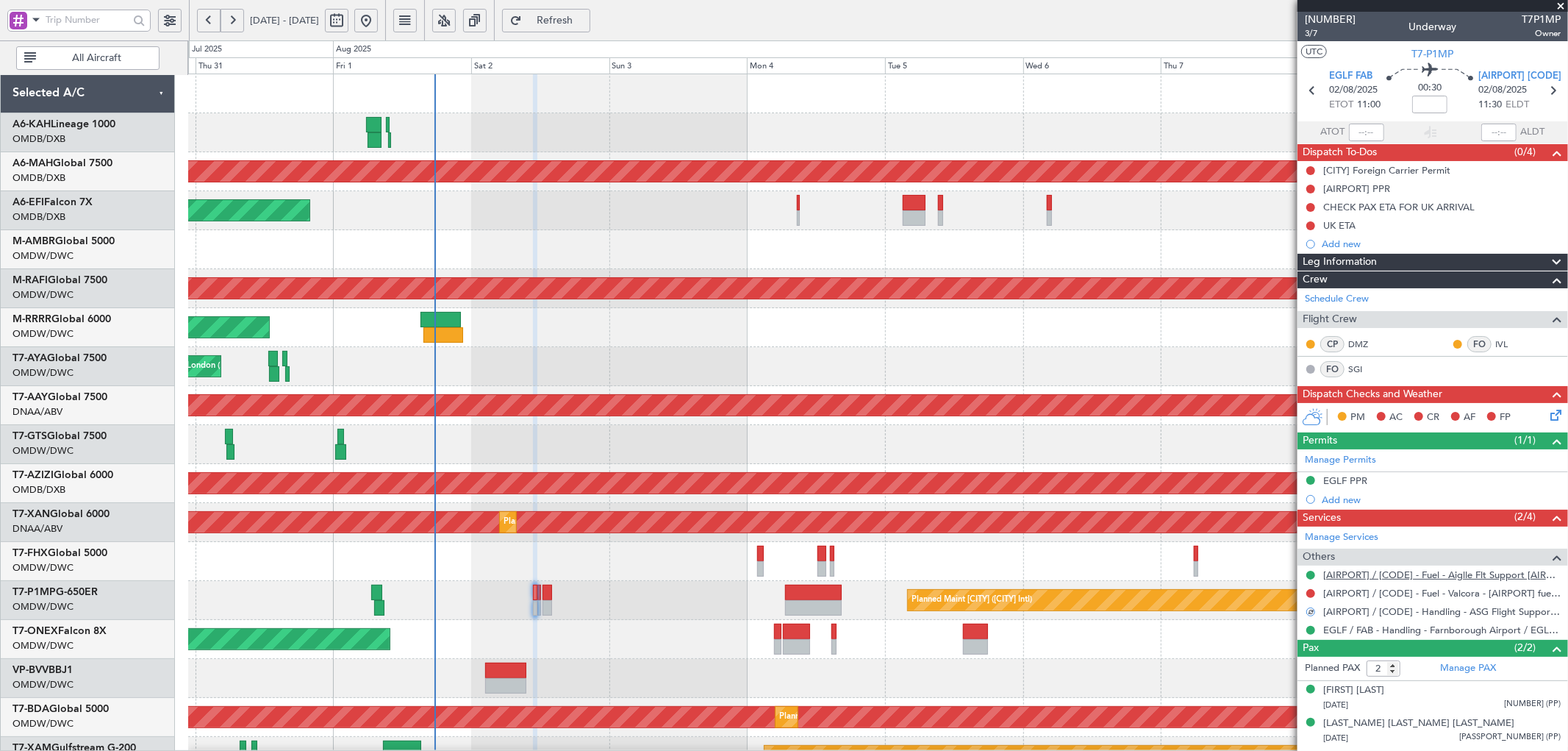 click on "[AIRPORT] / [CODE] - Fuel - Aiglle Flt Support [AIRPORT] / [CODE]" at bounding box center [1442, 574] 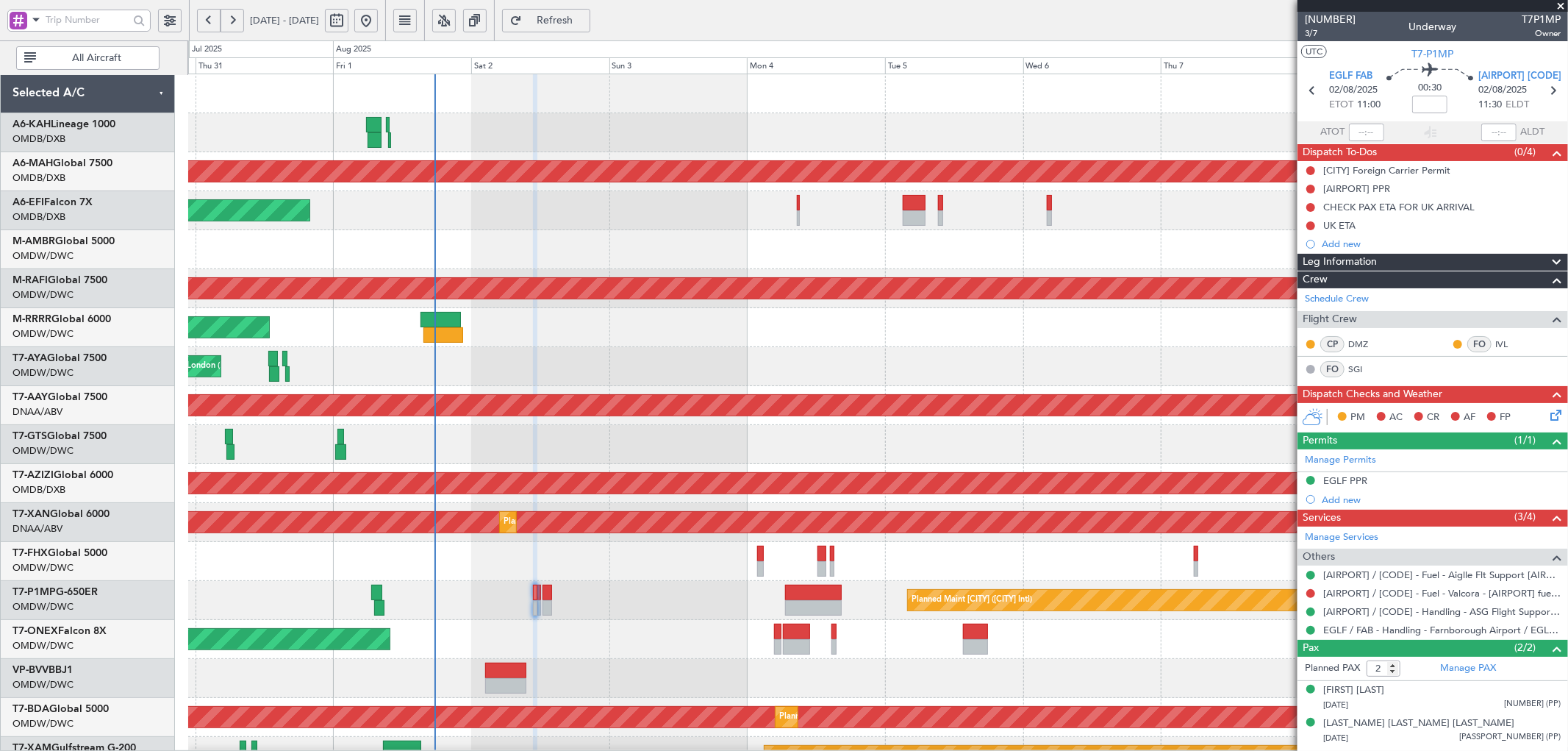 click on "Refresh" 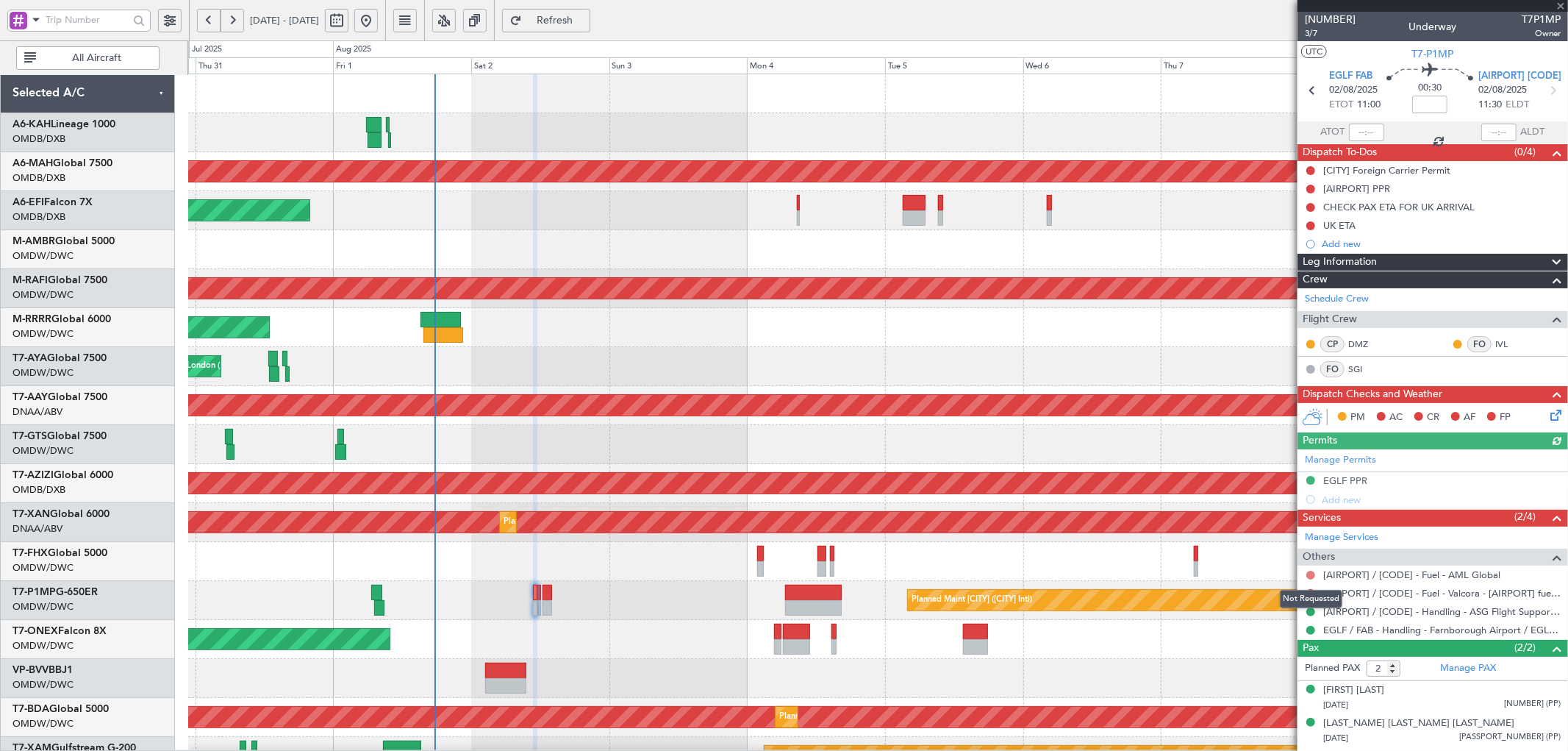 click at bounding box center [1311, 575] 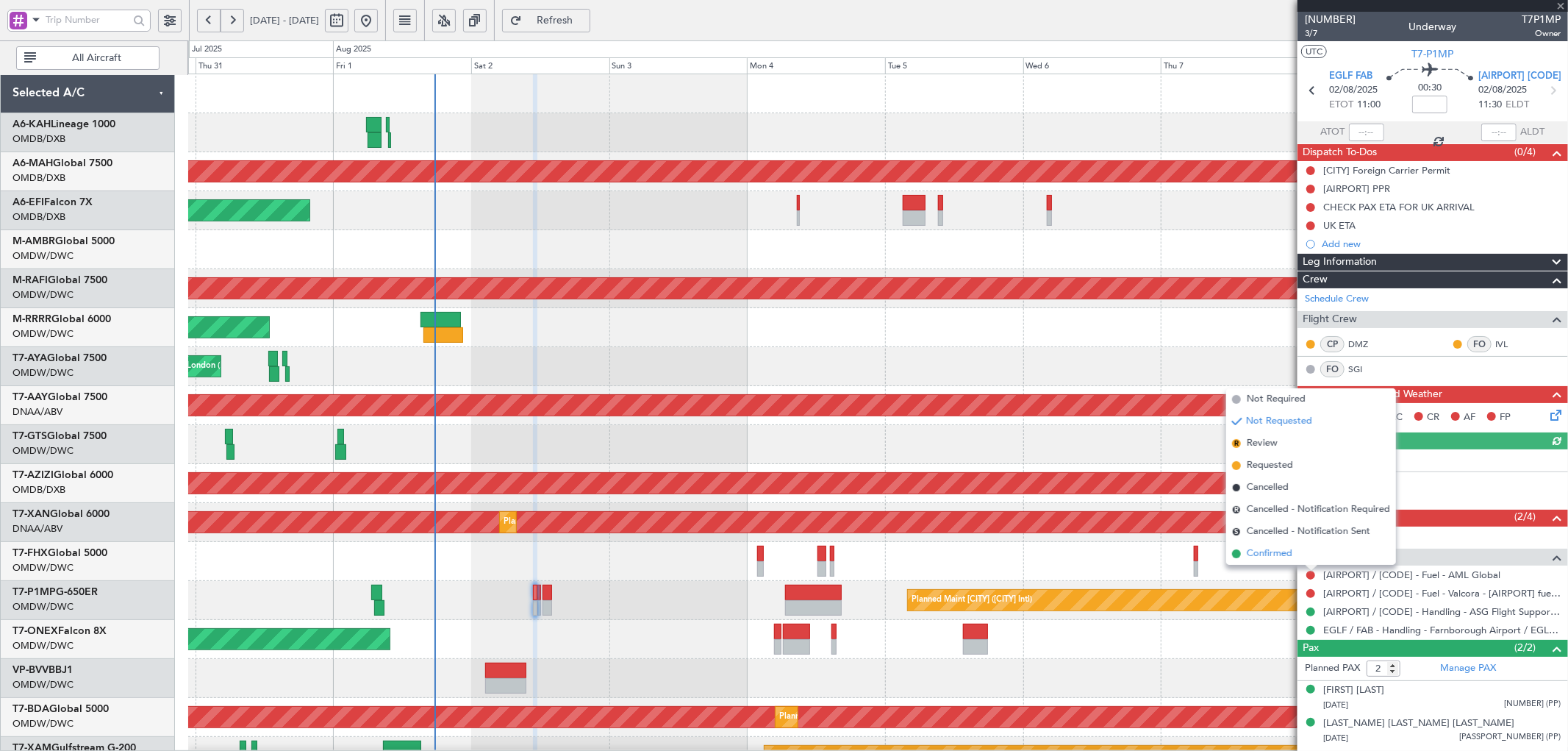 click on "Confirmed" at bounding box center (1270, 554) 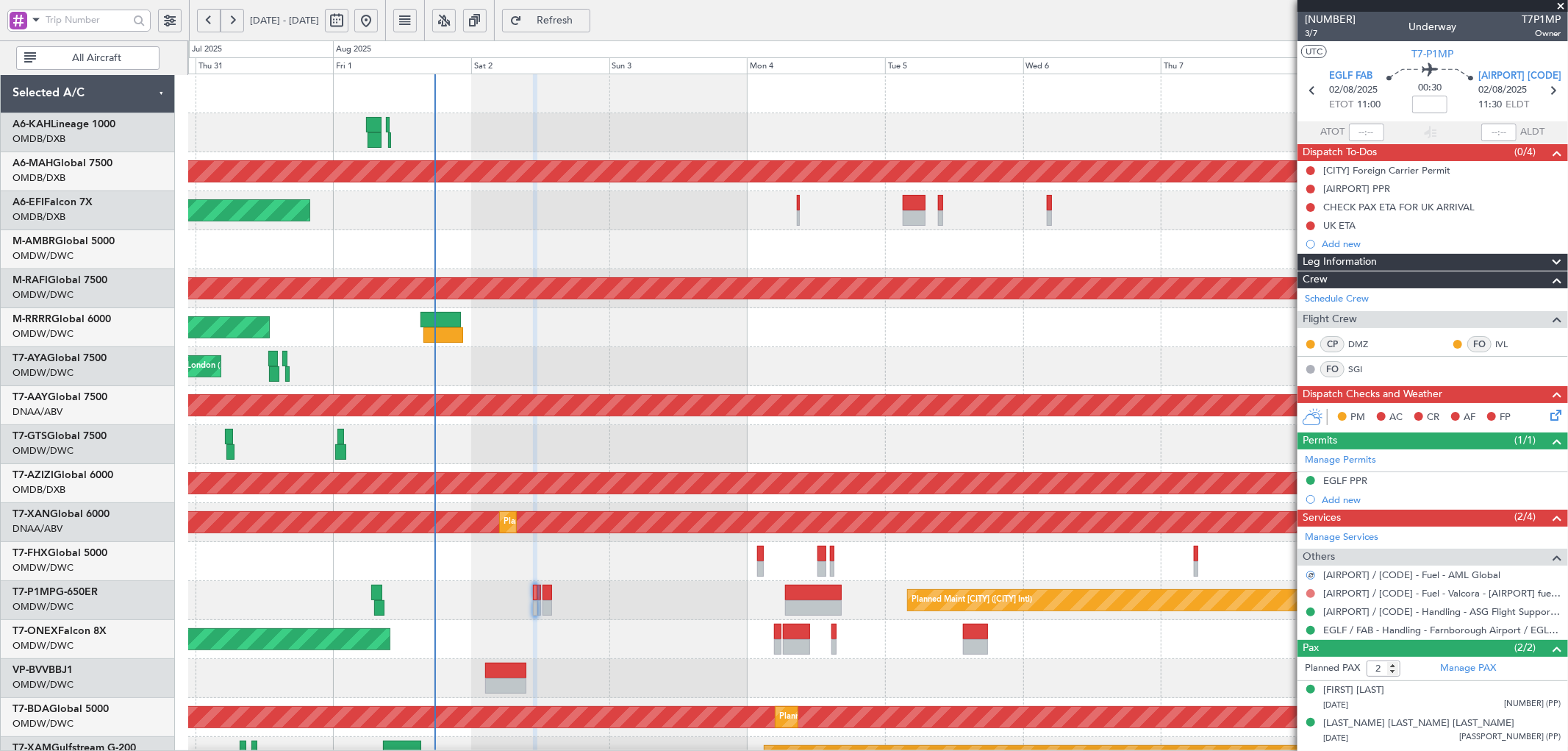 click at bounding box center (1311, 594) 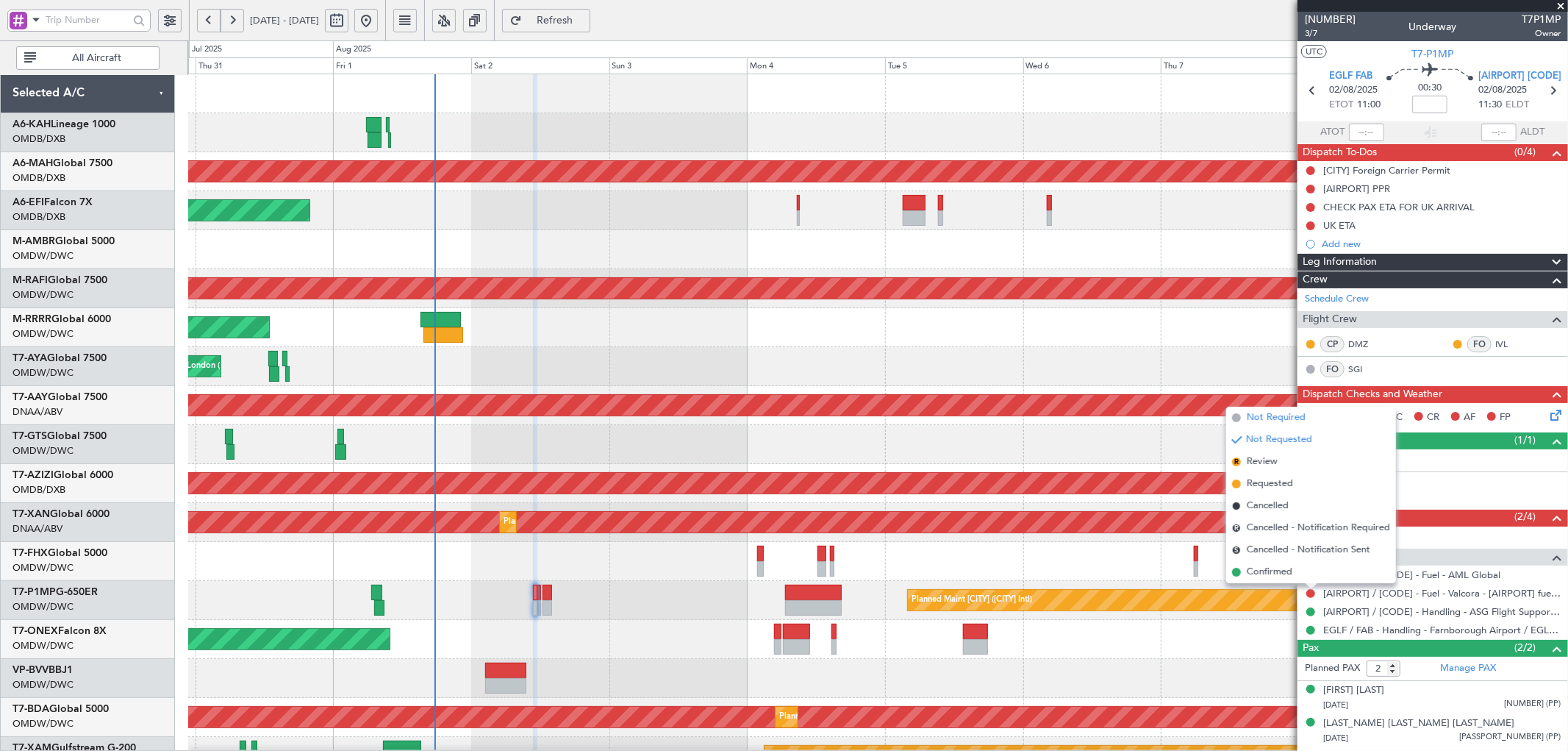 click on "Not Required" at bounding box center [1276, 418] 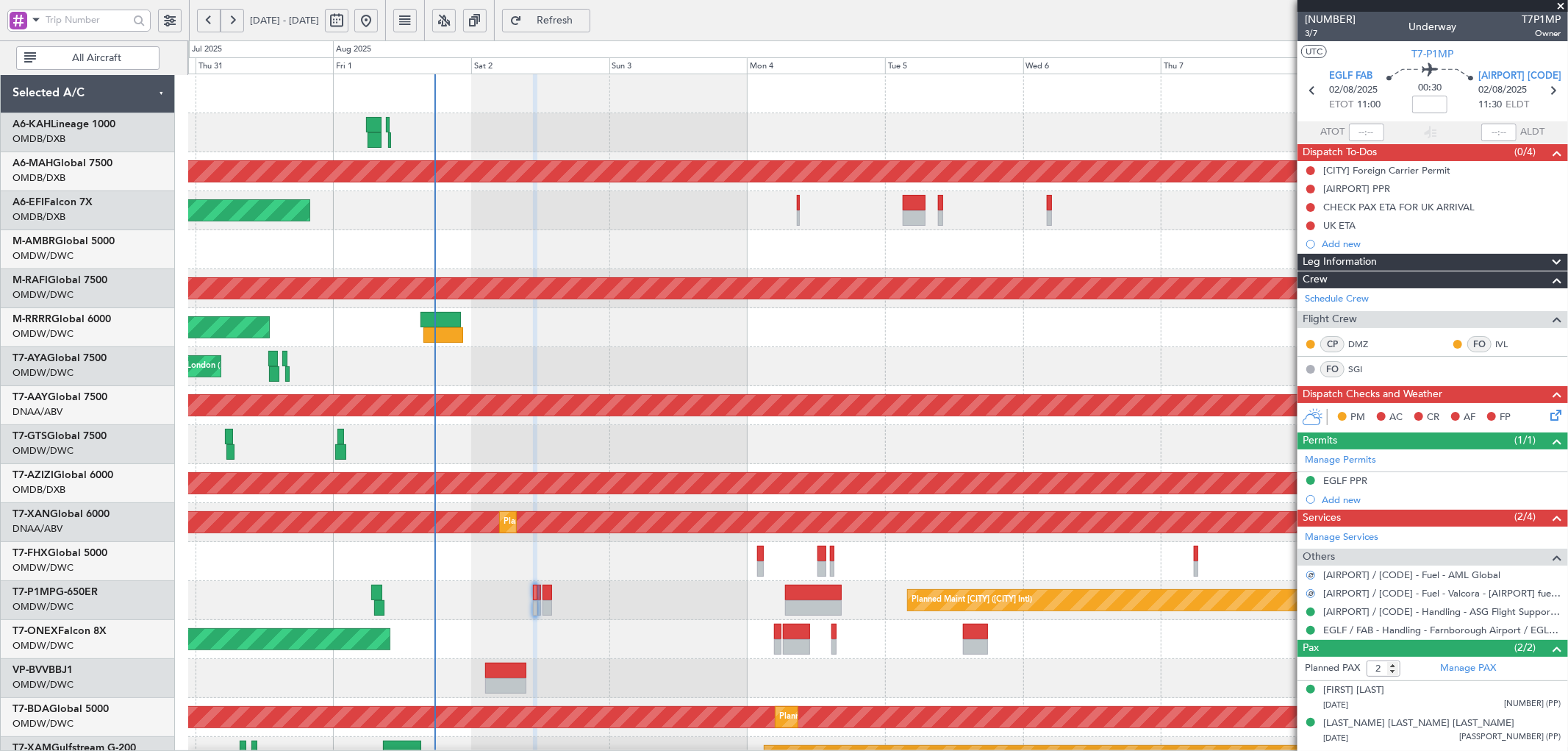 click 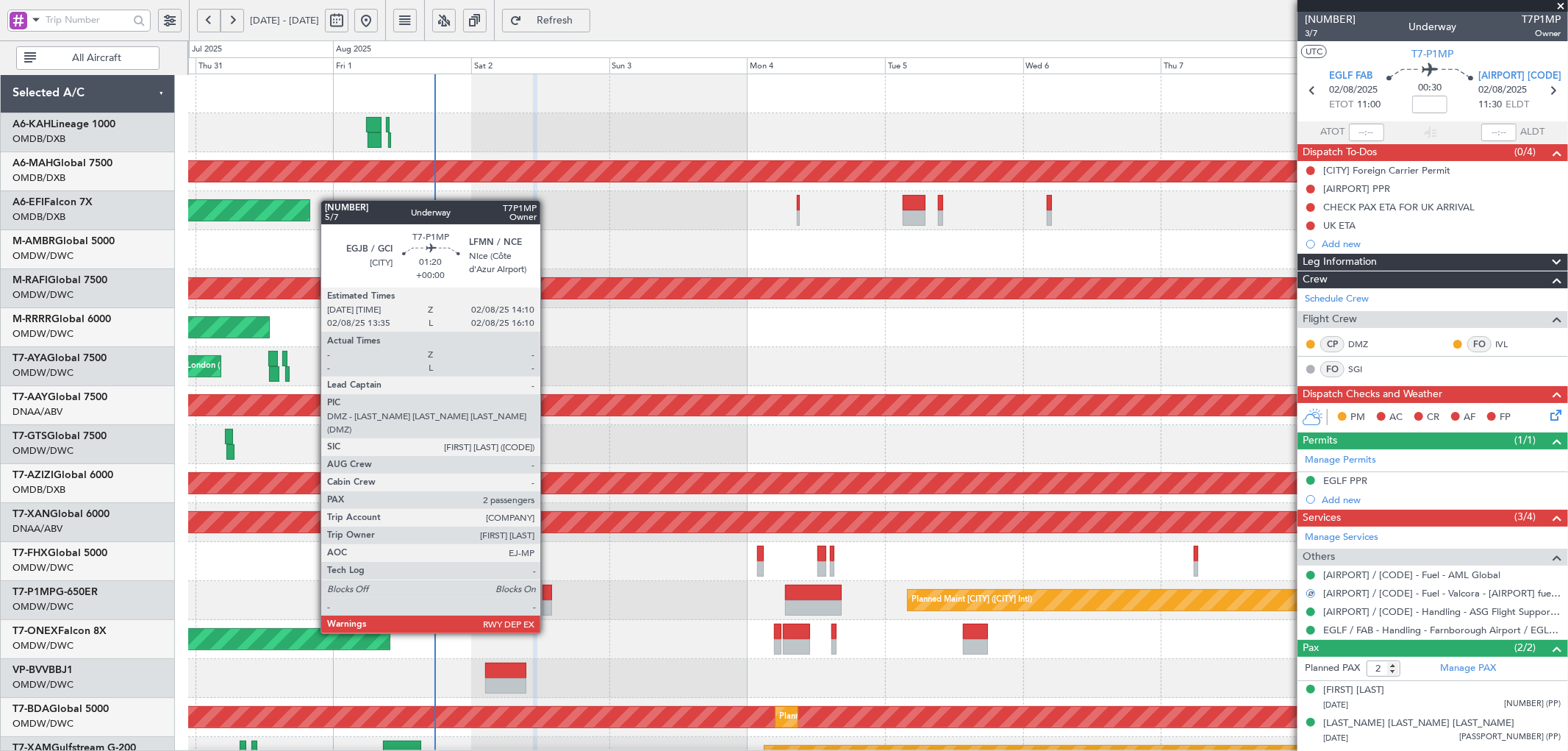 click 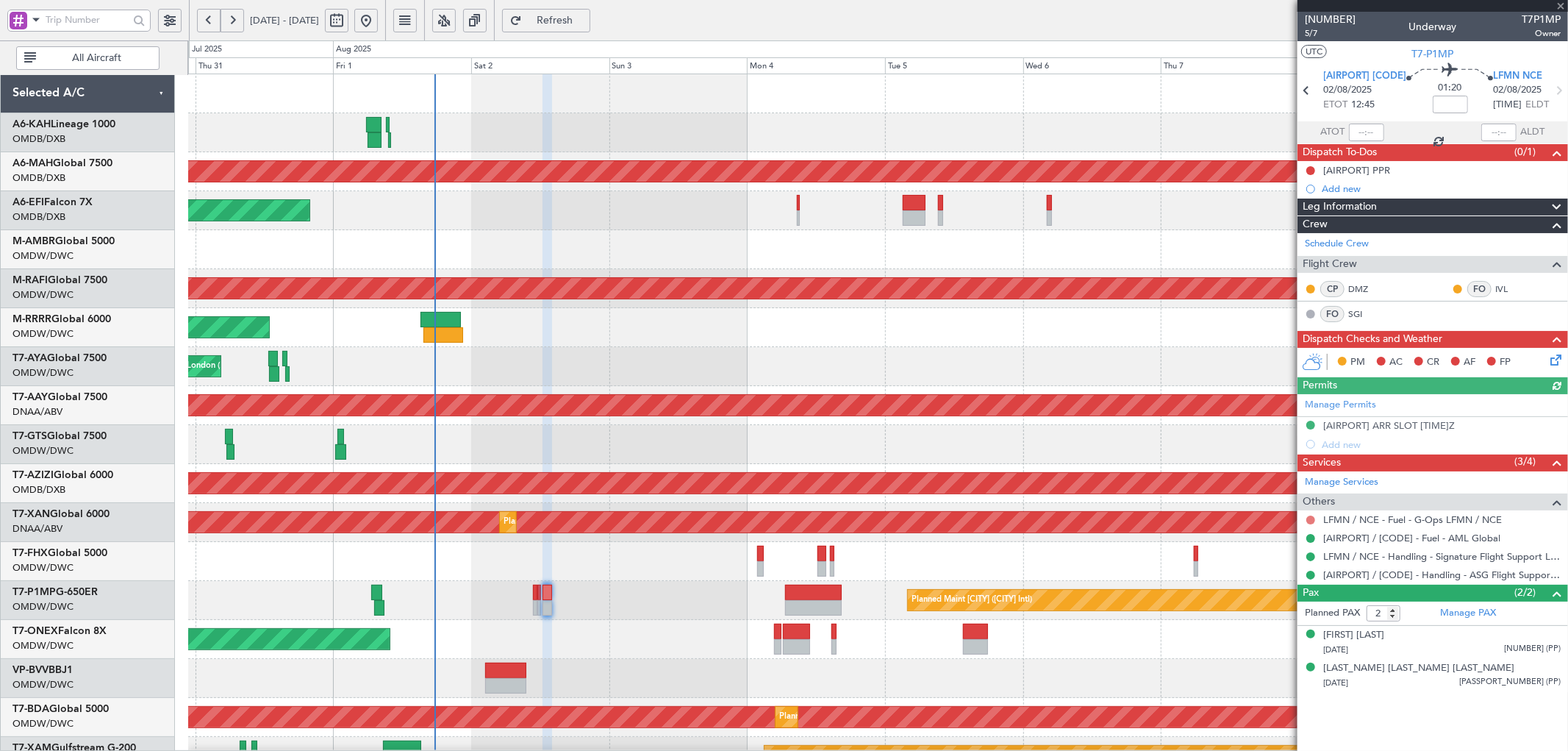 click at bounding box center [1311, 520] 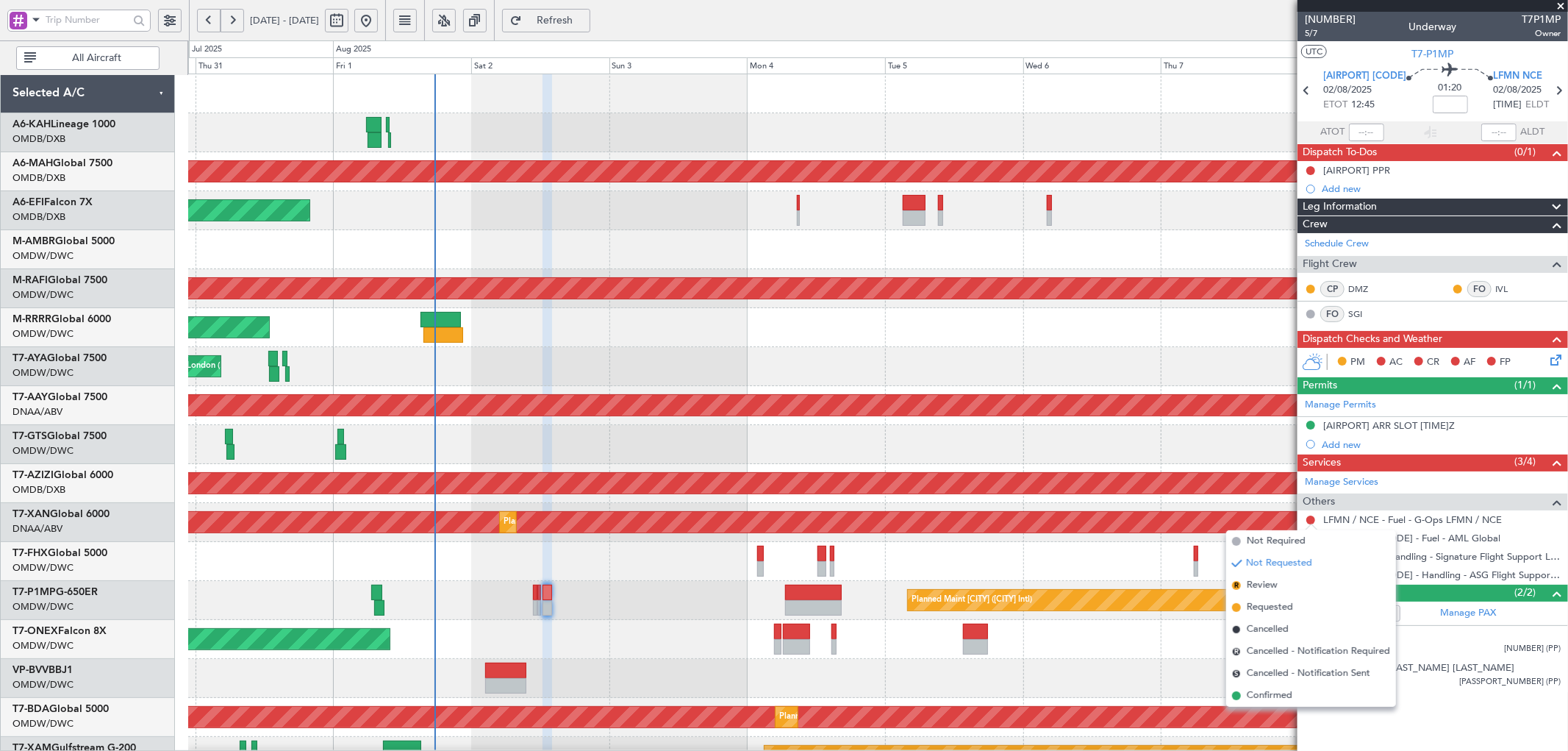 drag, startPoint x: 1258, startPoint y: 538, endPoint x: 1219, endPoint y: 534, distance: 39.204592 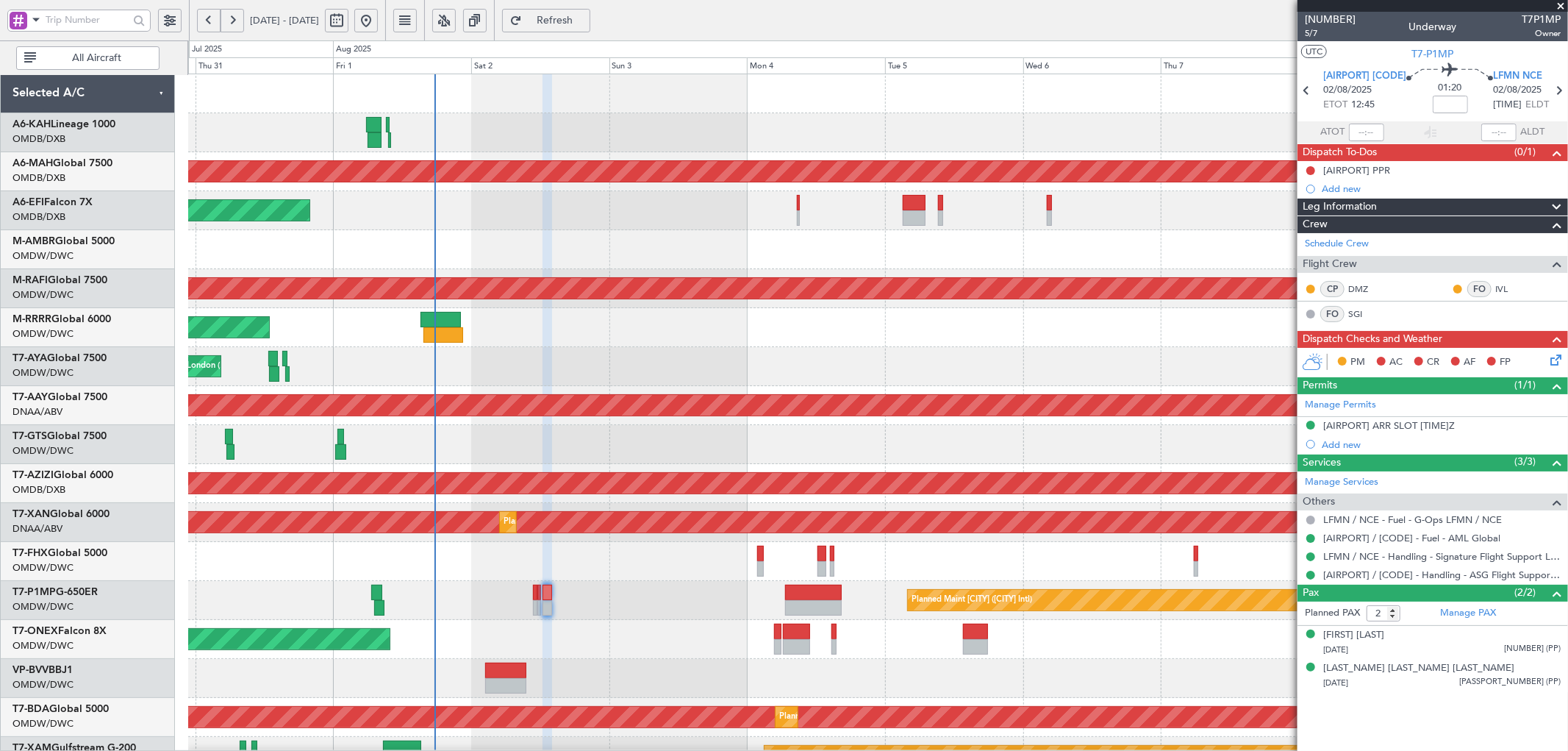 click 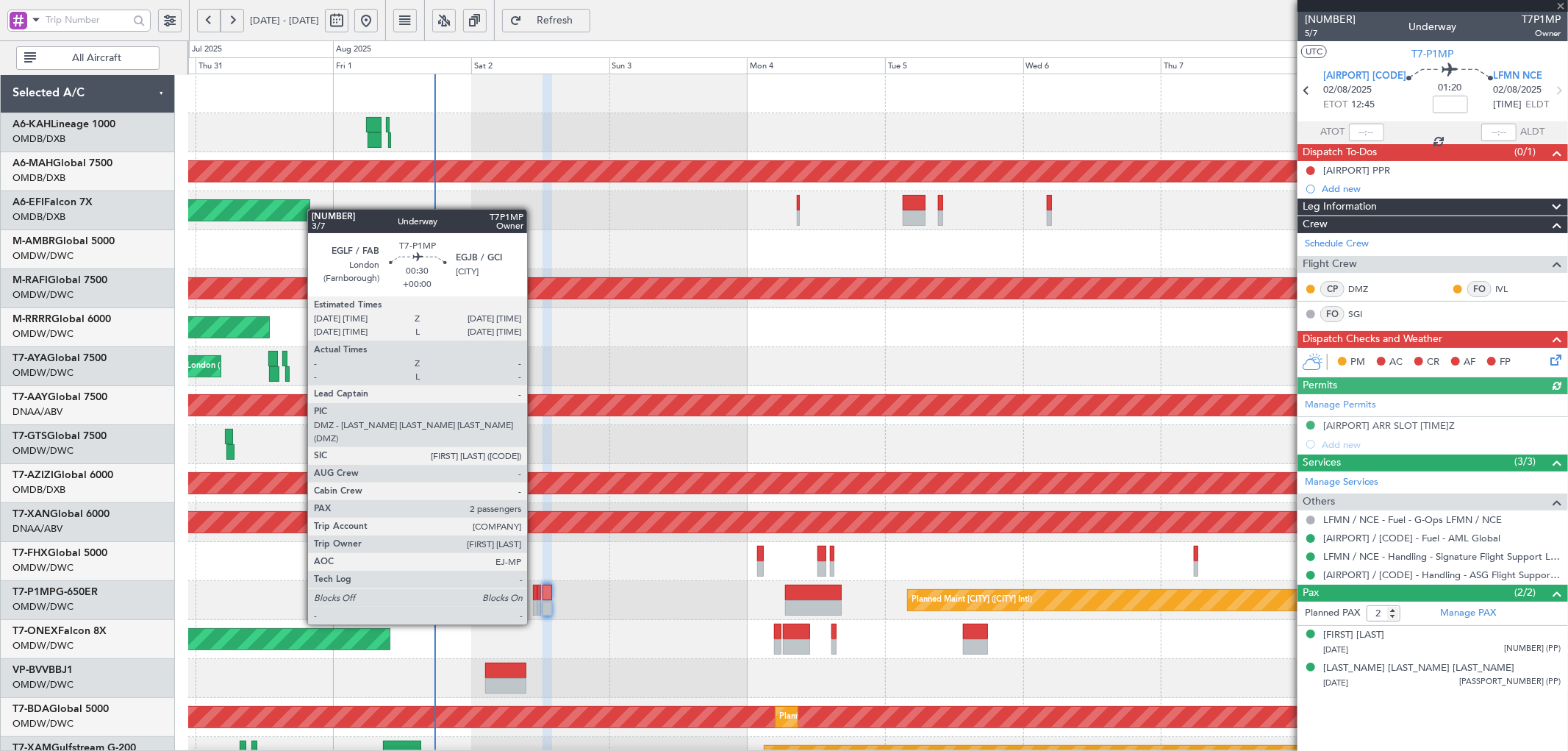 click 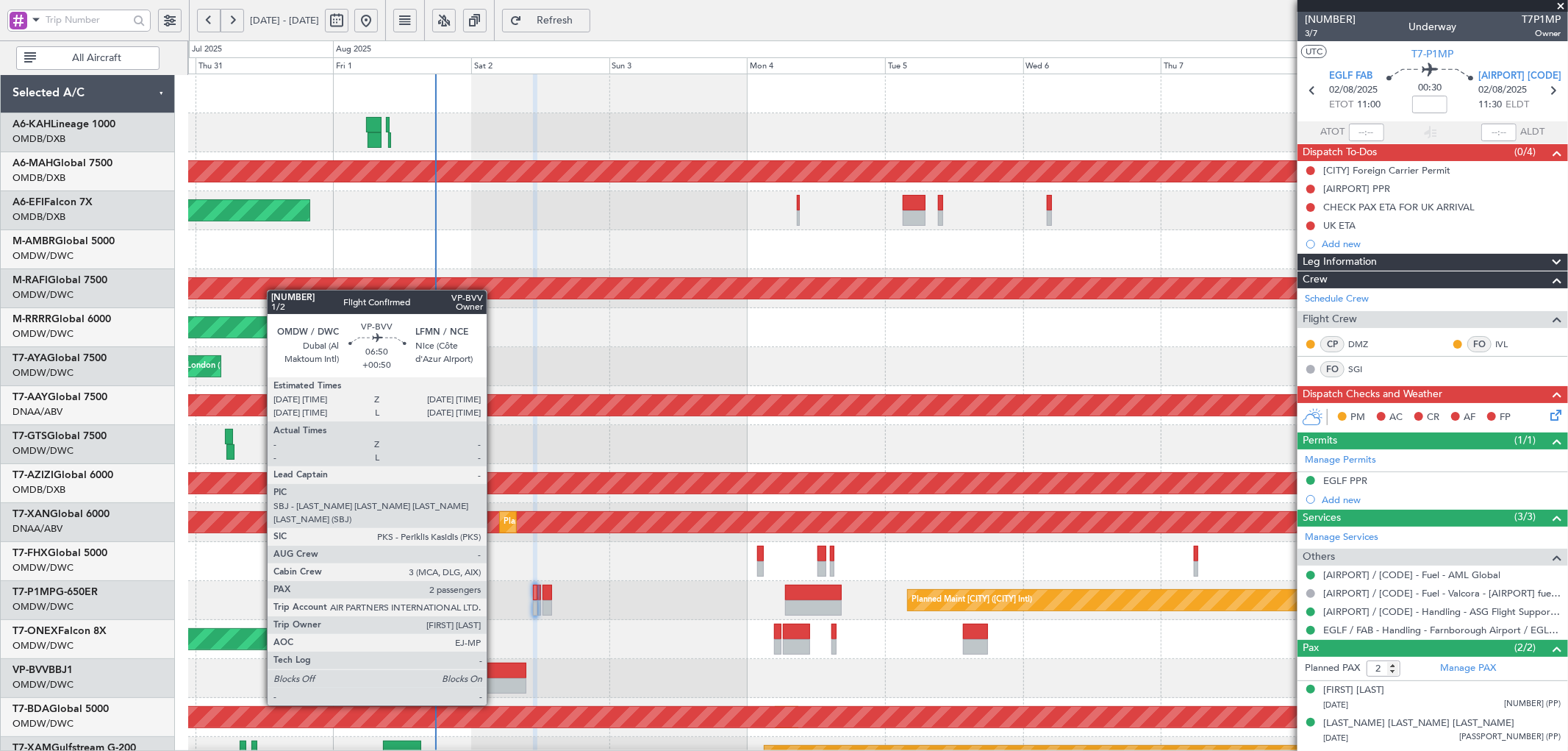 click 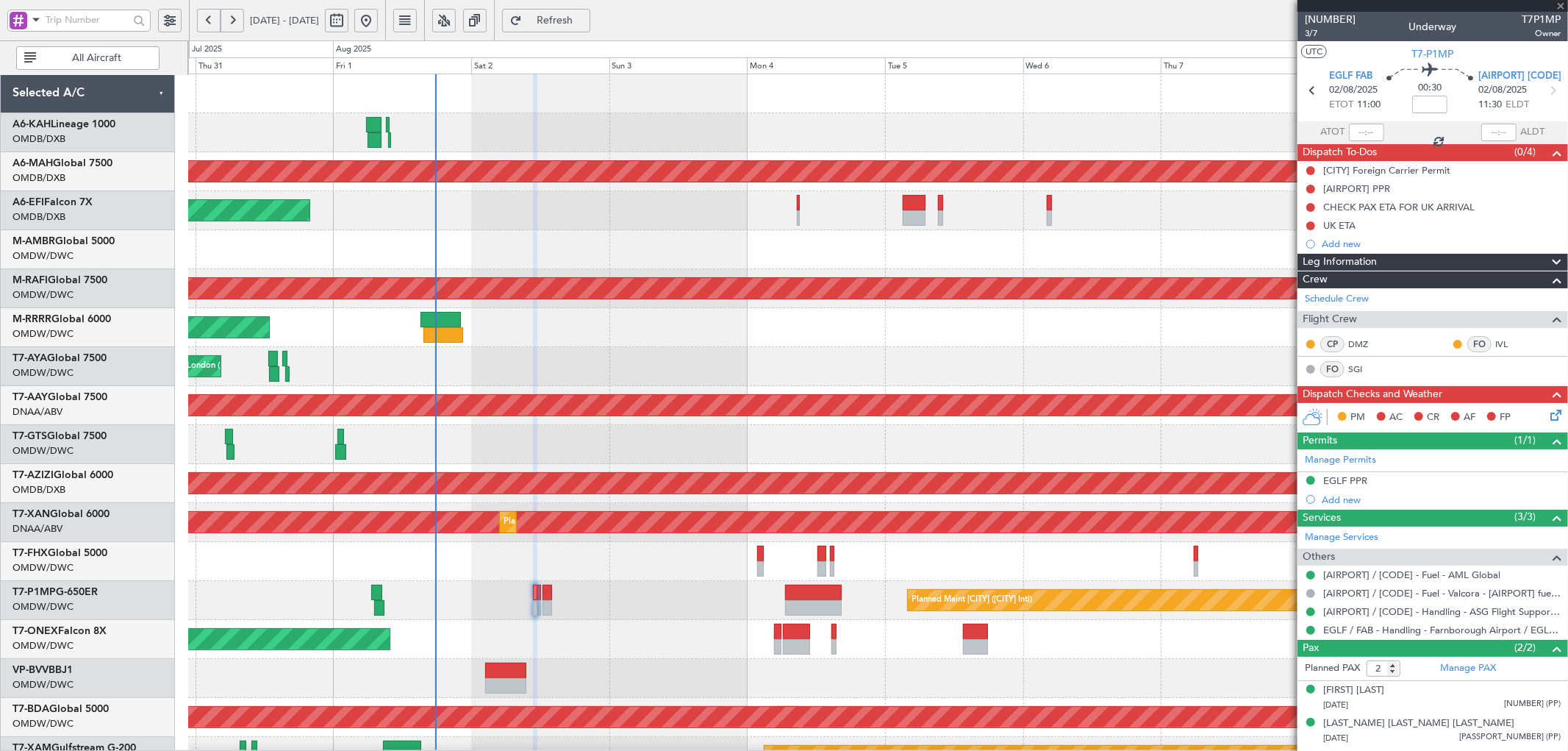 type on "+00:50" 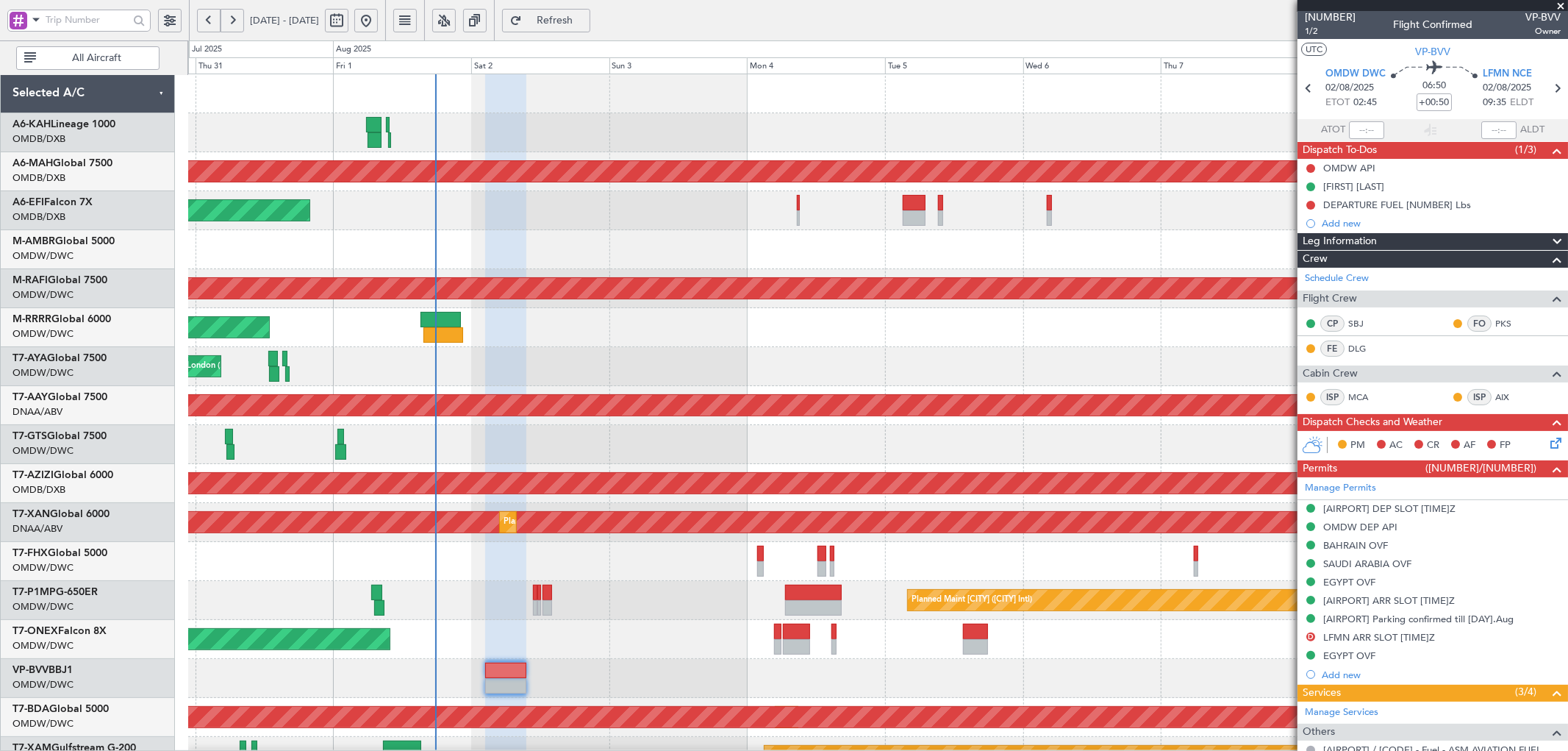 scroll, scrollTop: 0, scrollLeft: 0, axis: both 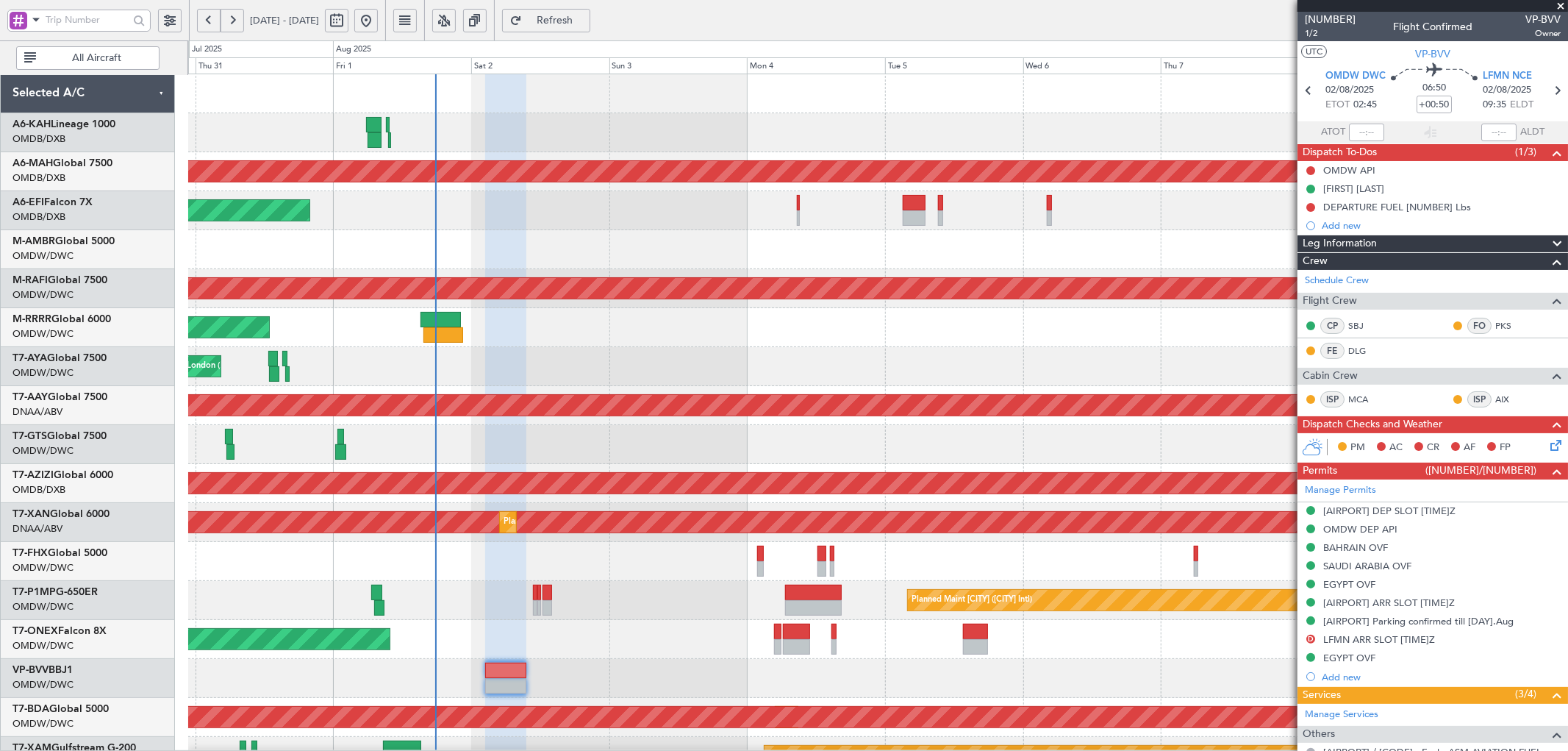 click 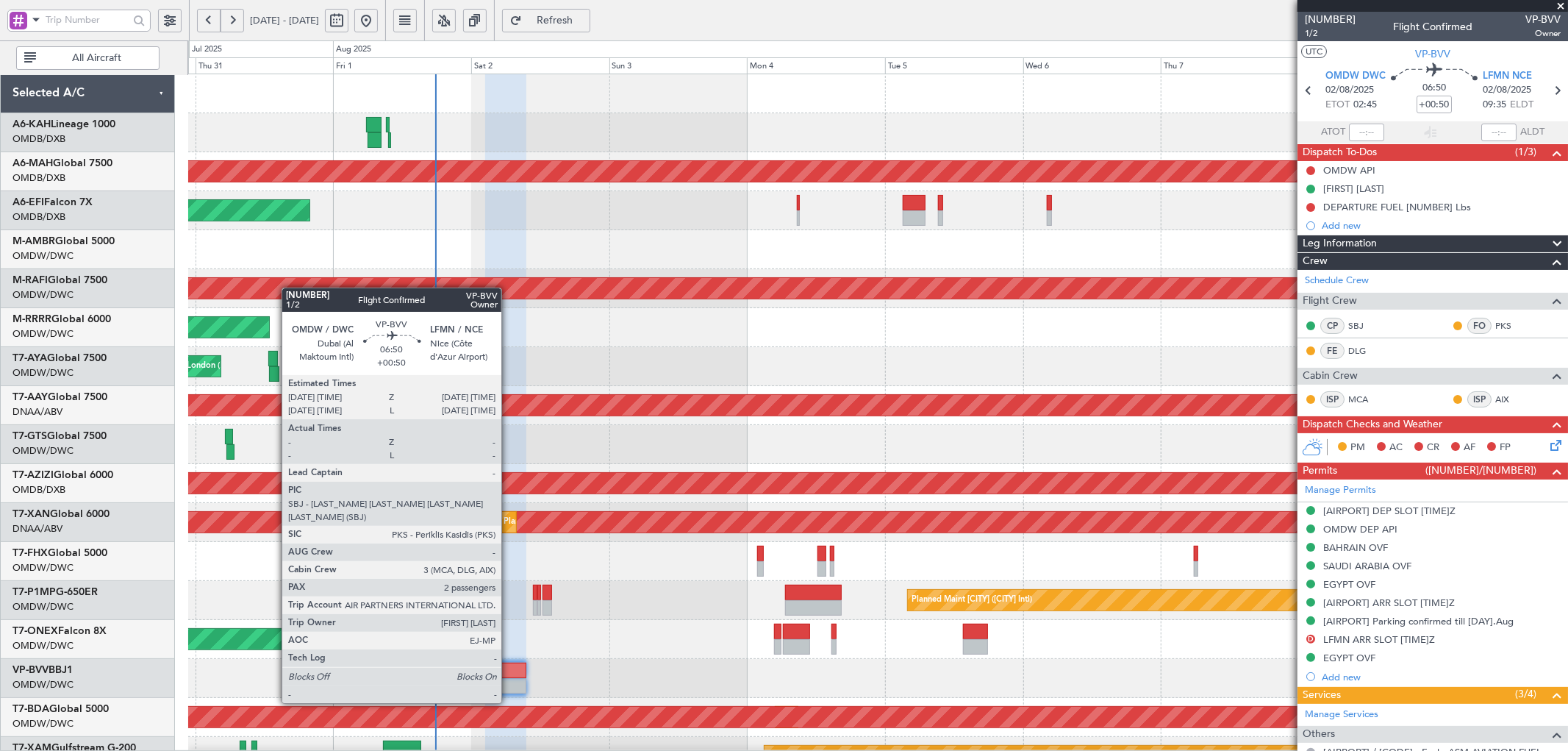 click 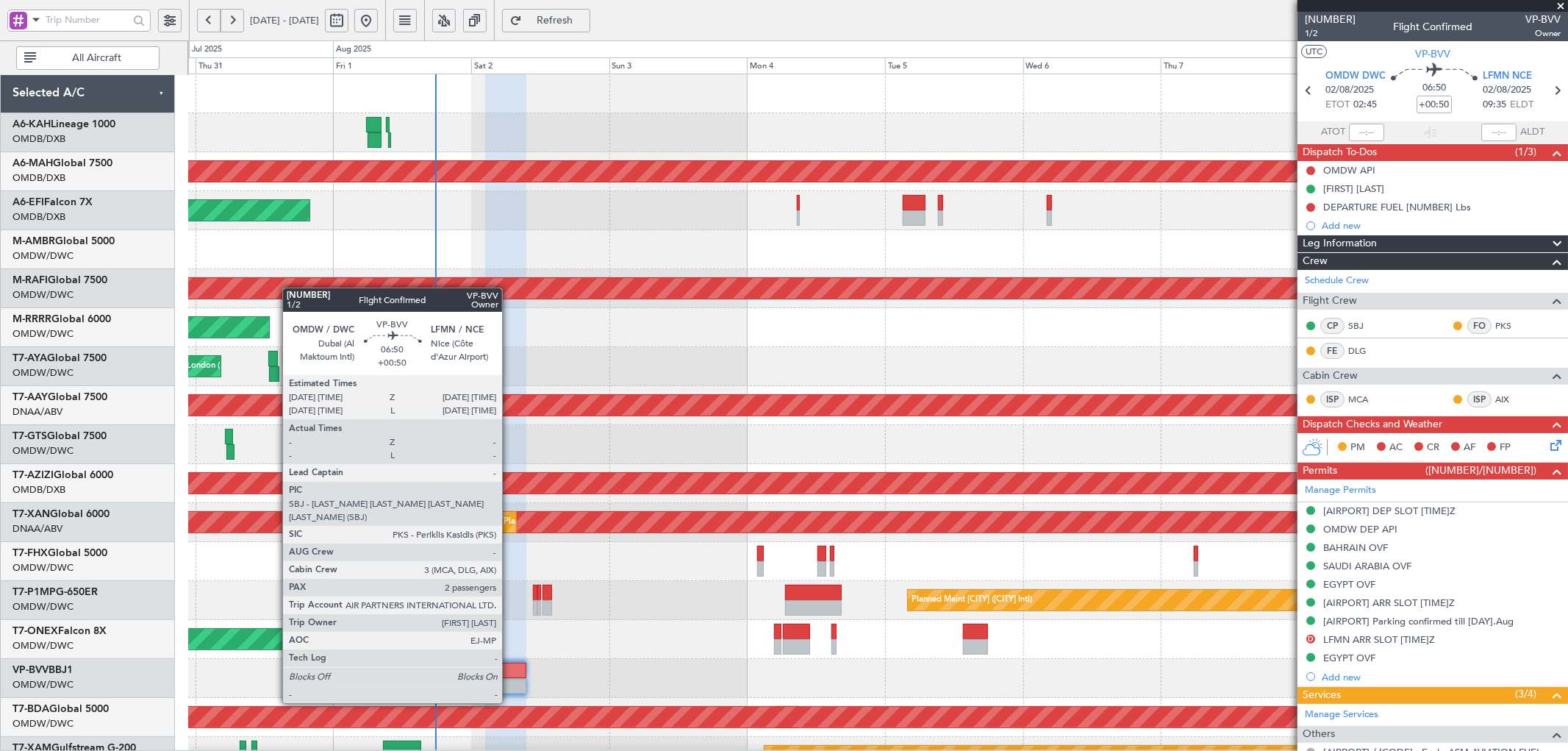 click 